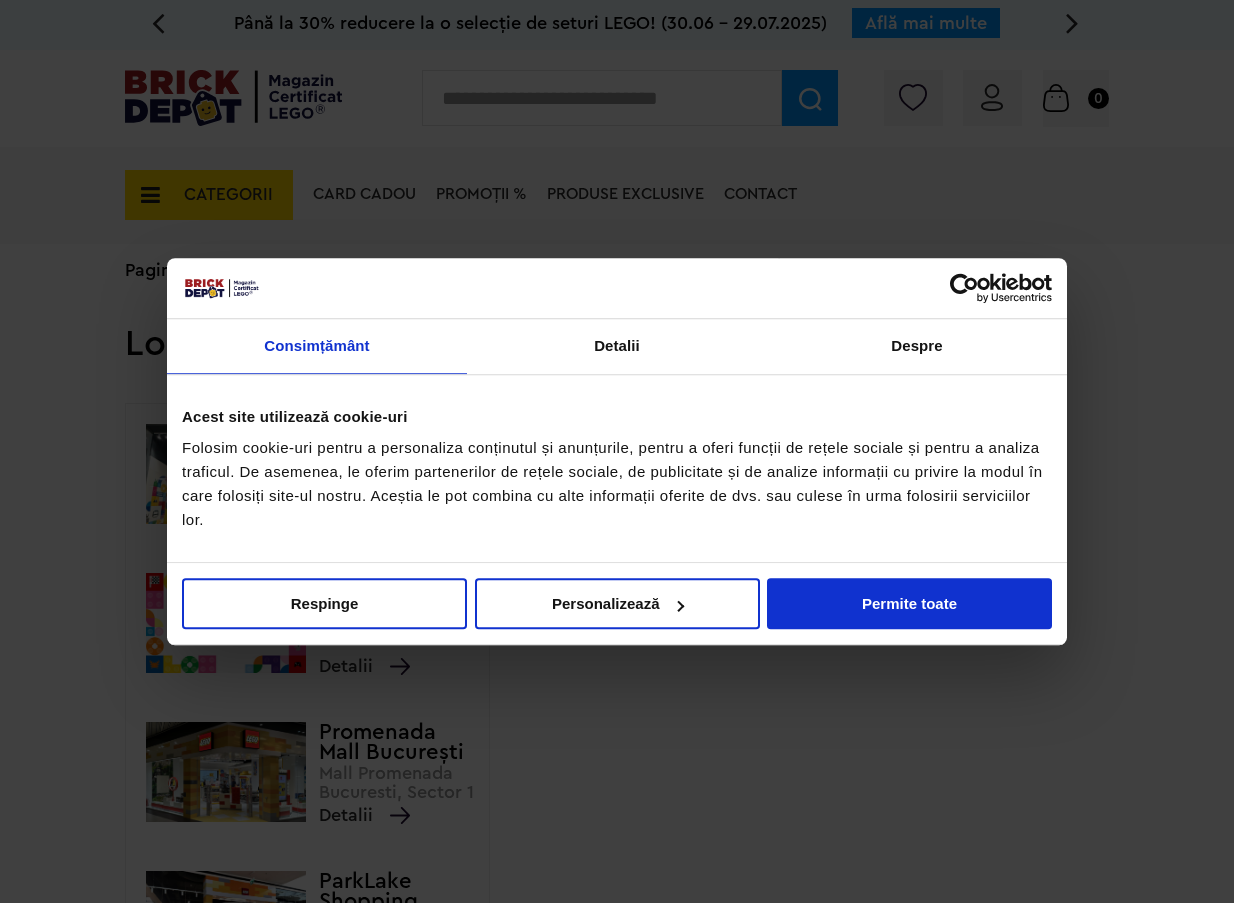 scroll, scrollTop: 0, scrollLeft: 0, axis: both 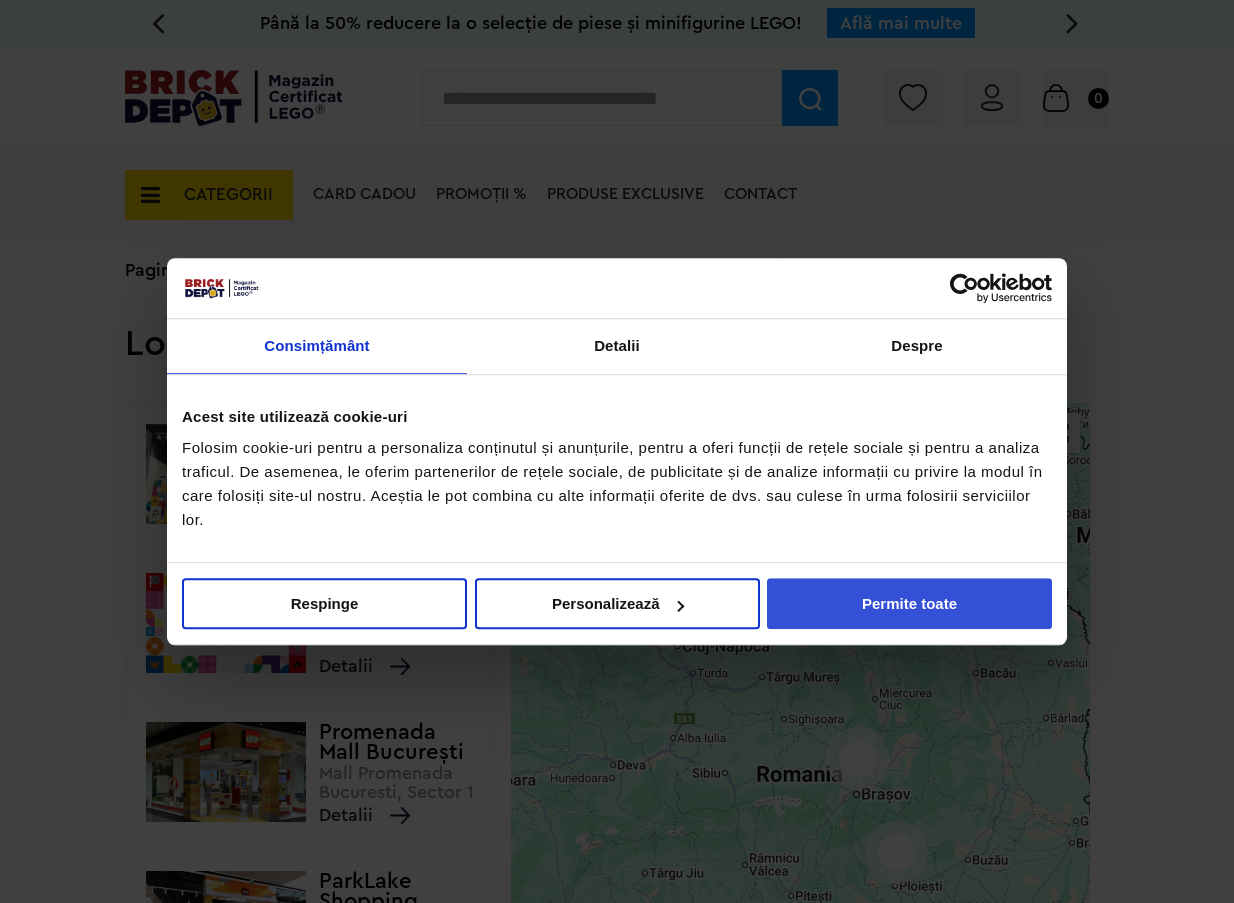 click on "Permite toate" at bounding box center (909, 603) 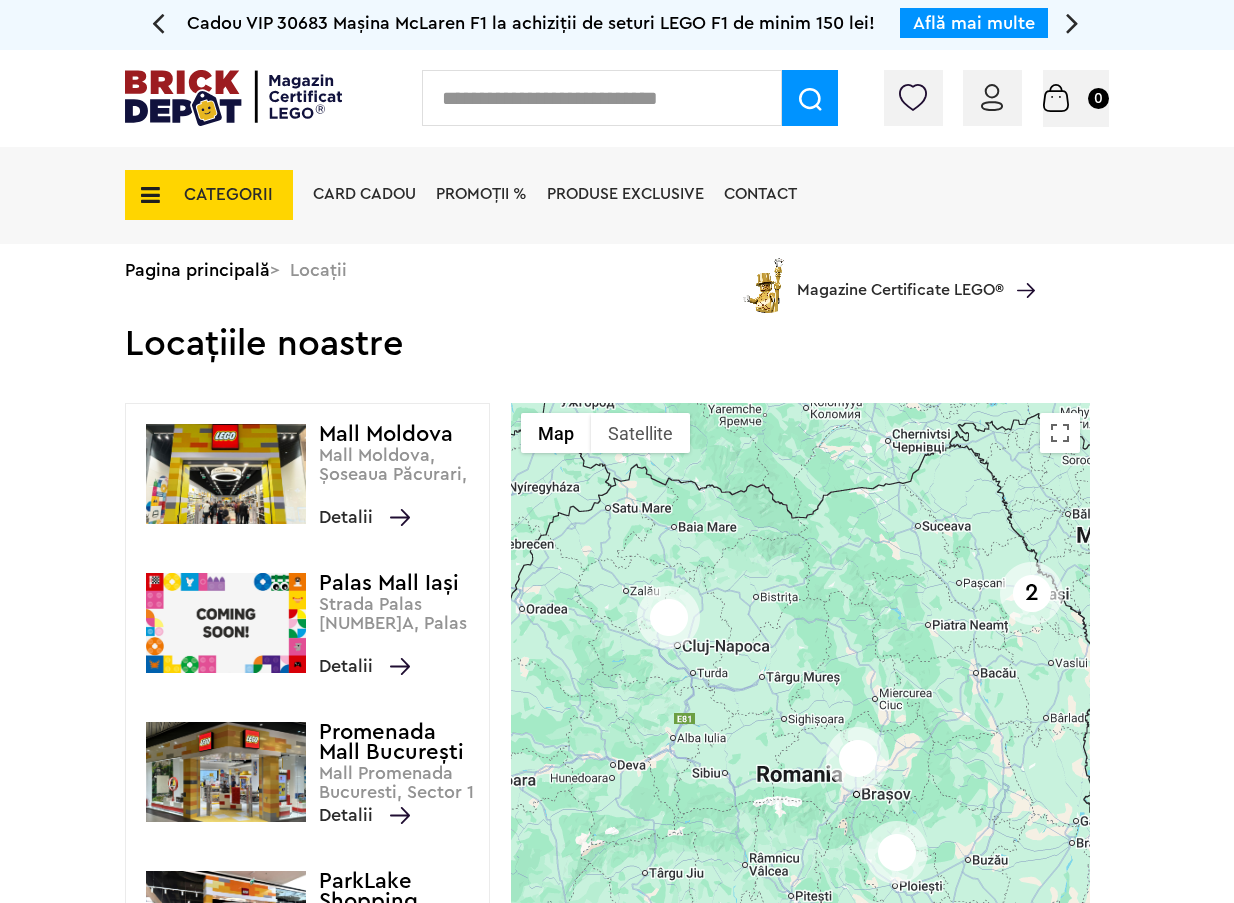 click at bounding box center [233, 98] 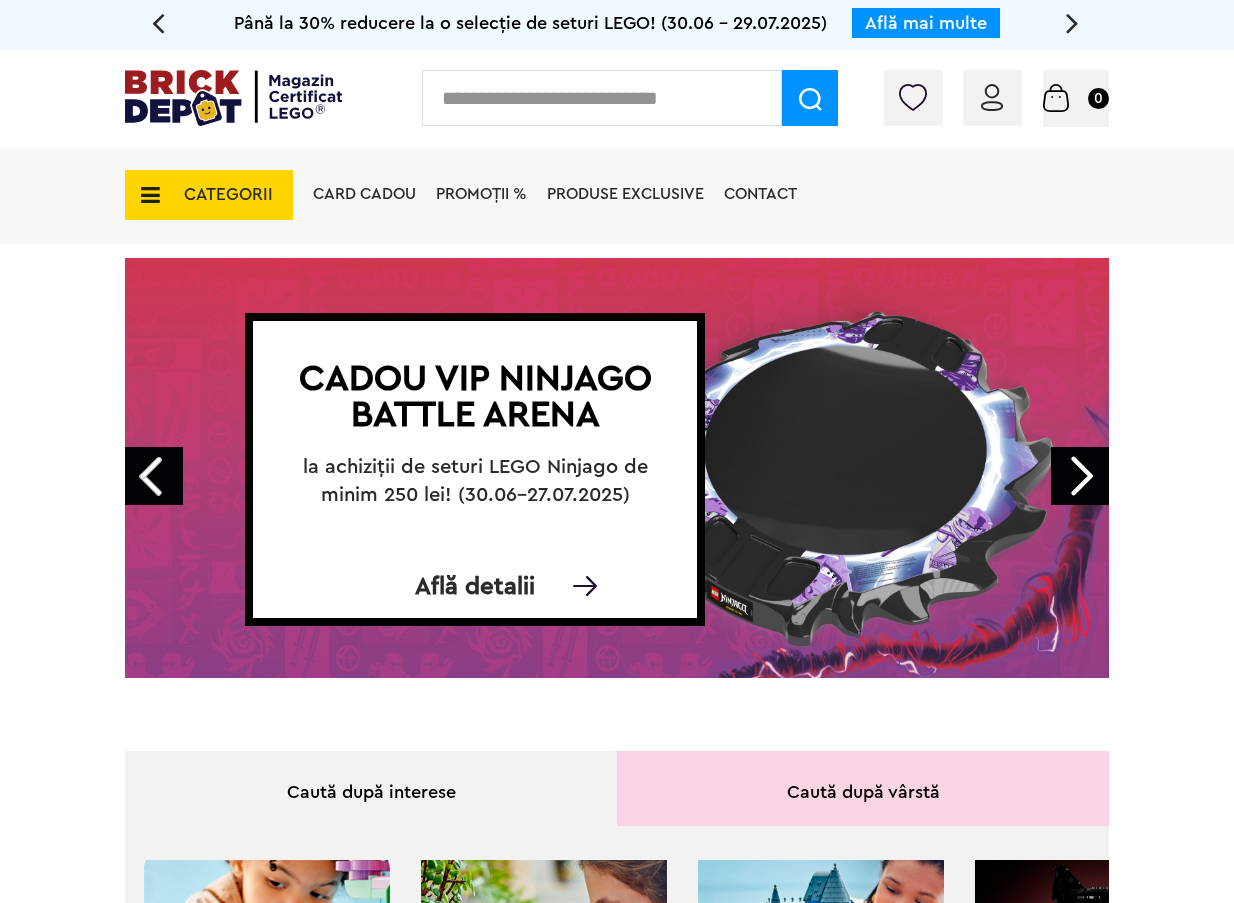 scroll, scrollTop: 0, scrollLeft: 0, axis: both 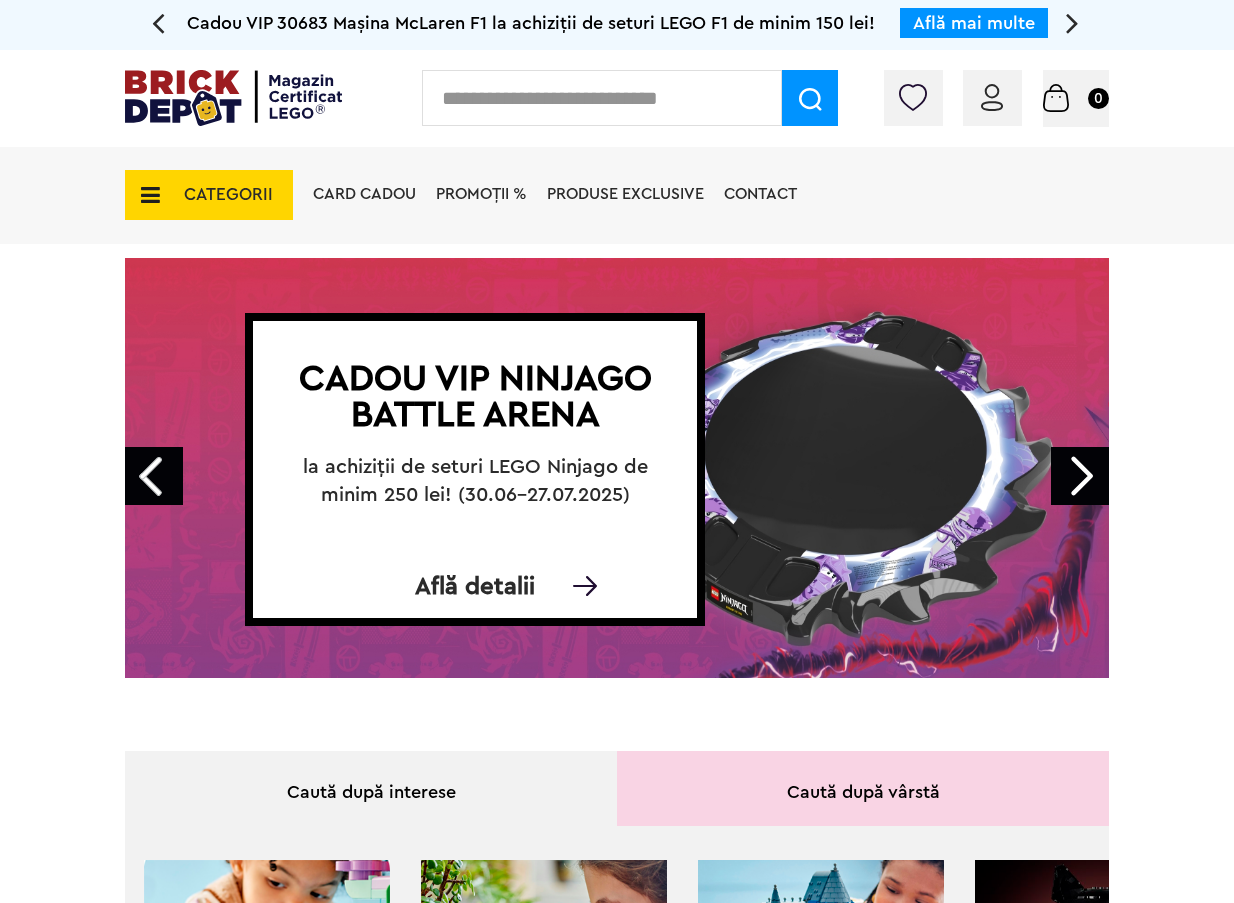 click on "Next" at bounding box center (1080, 476) 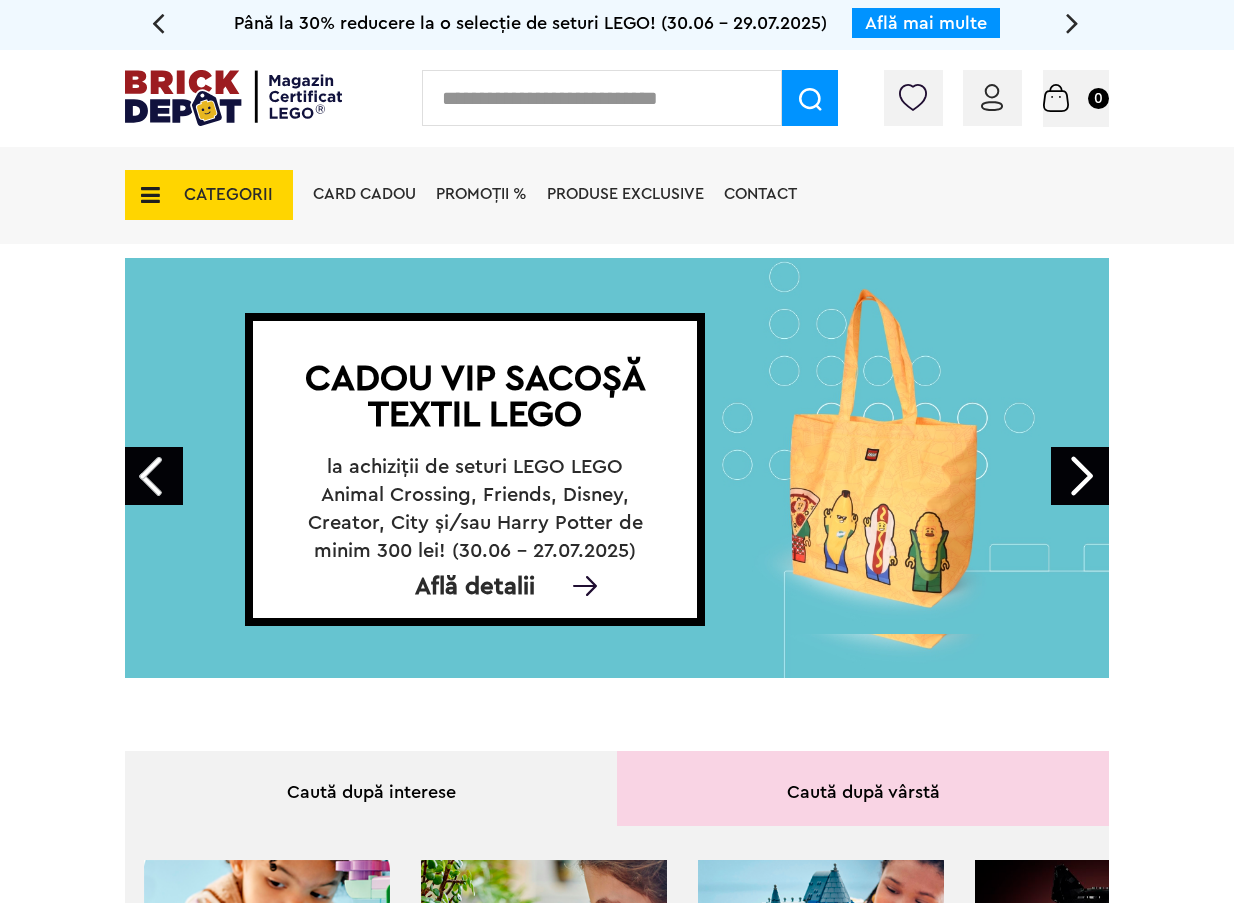 click on "Prev" at bounding box center (154, 476) 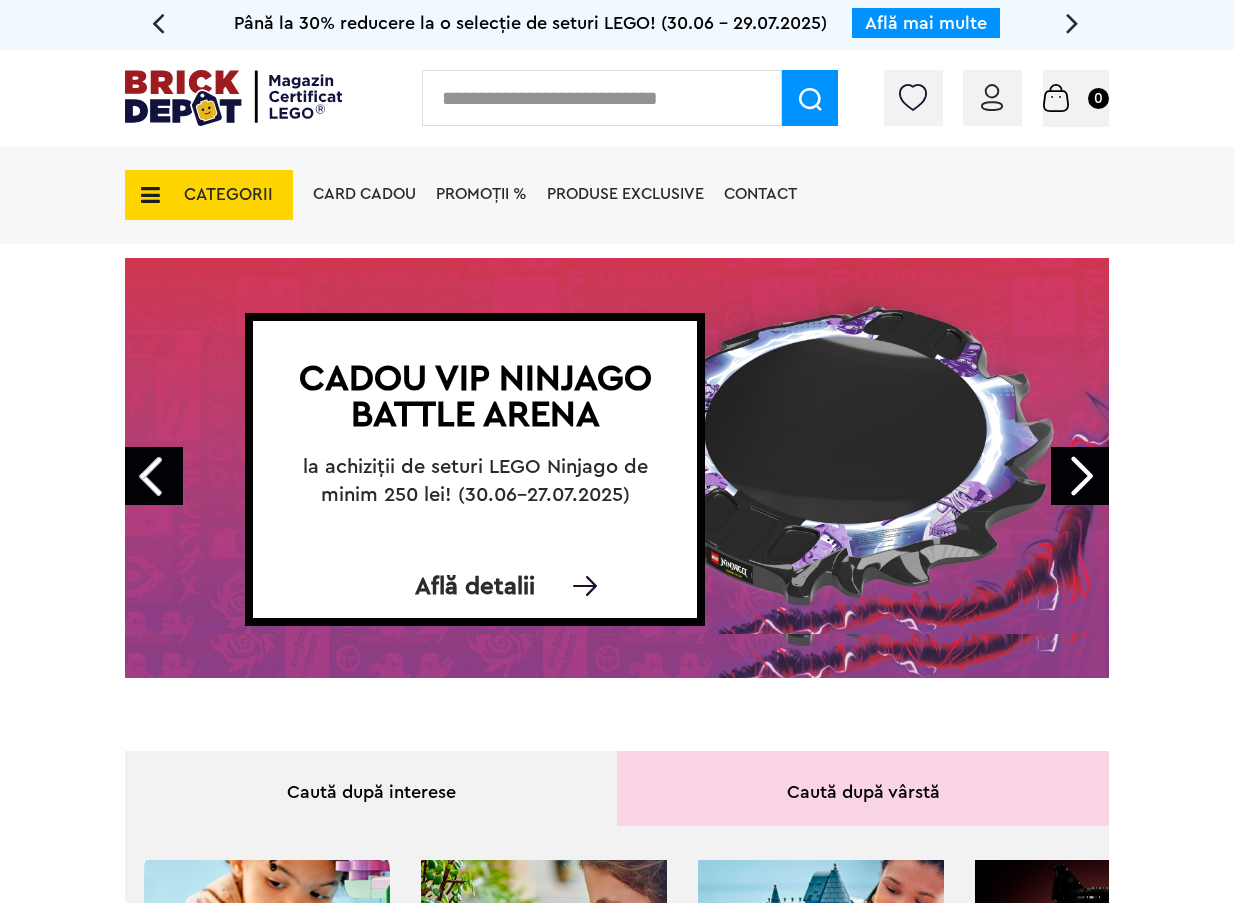 click on "Next" at bounding box center [1080, 476] 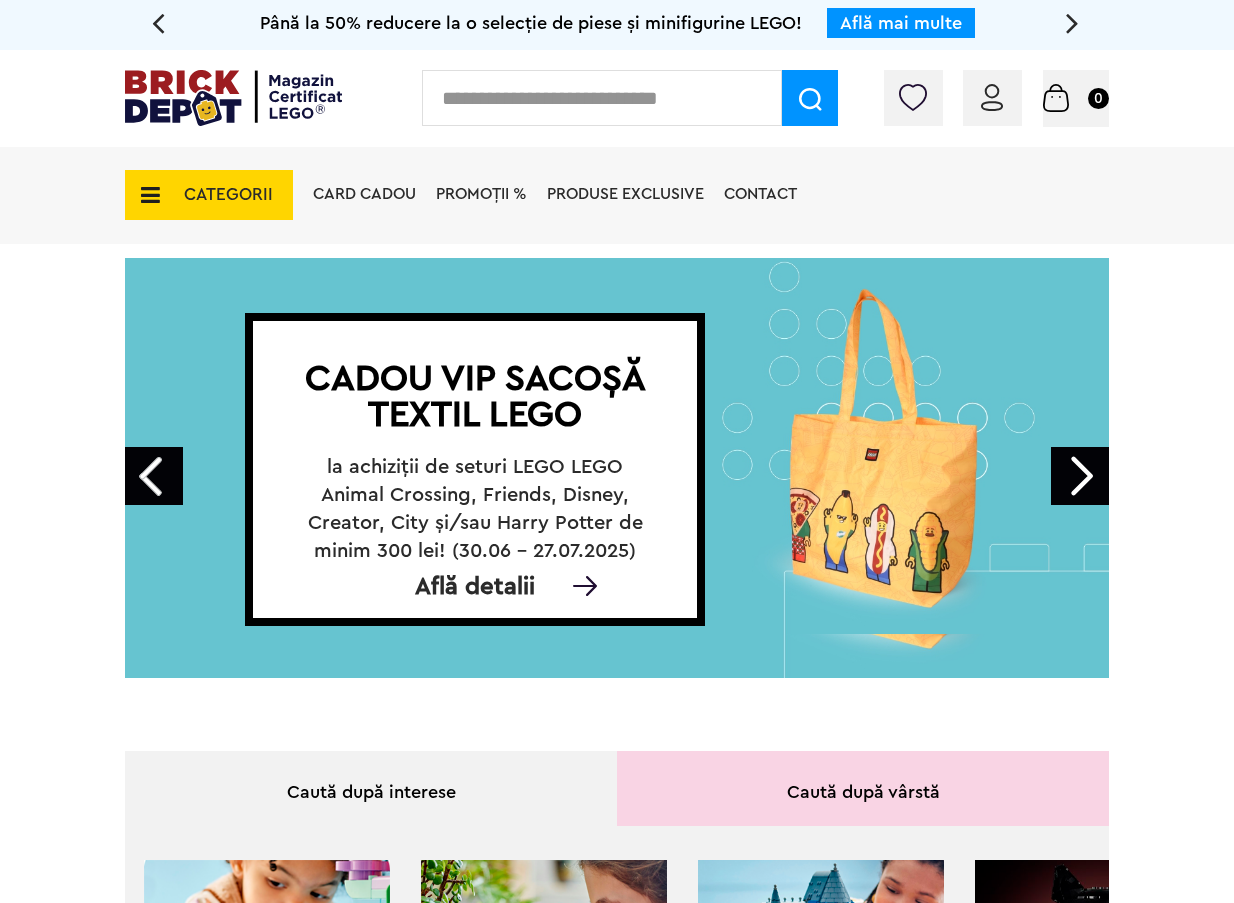 click on "Next" at bounding box center [1080, 476] 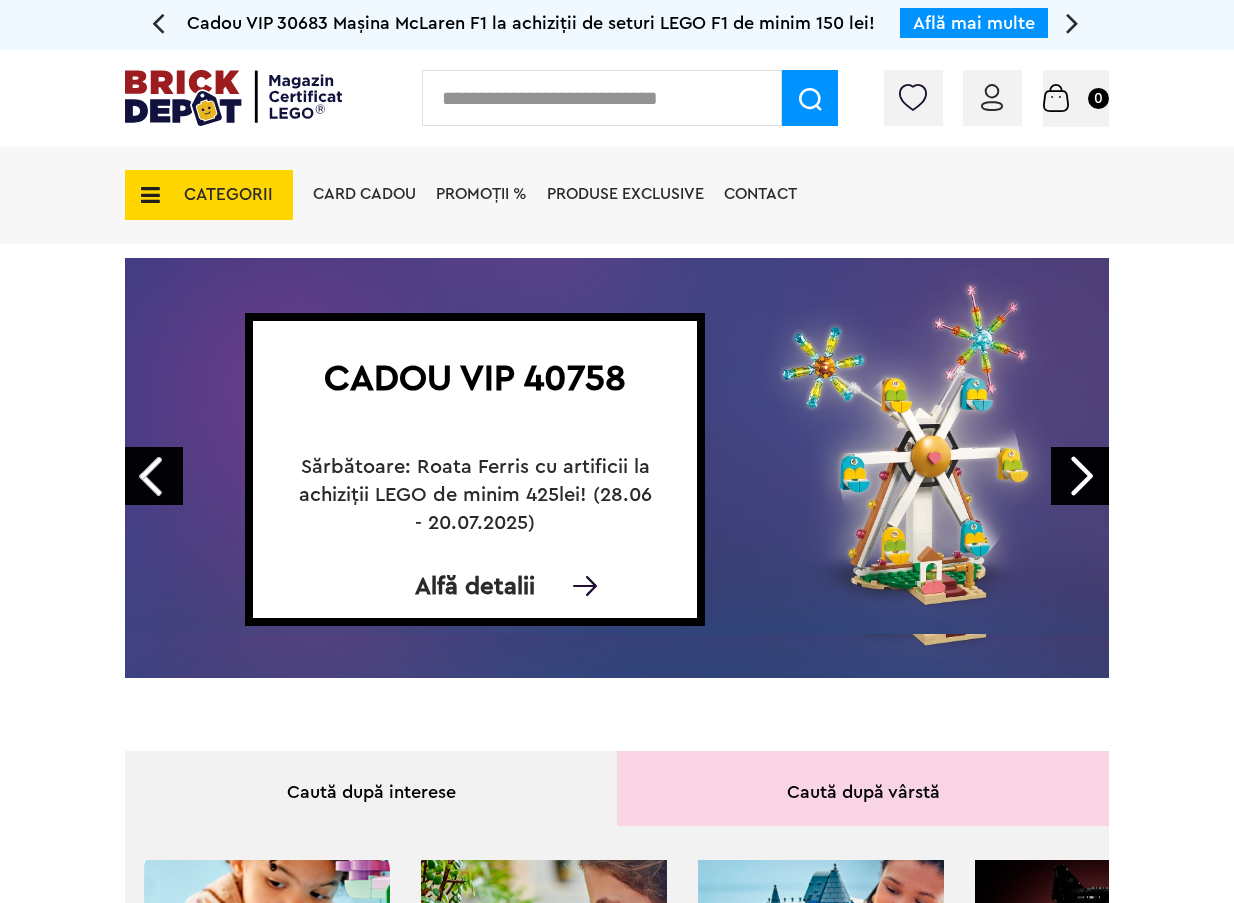 click on "Next" at bounding box center (1080, 476) 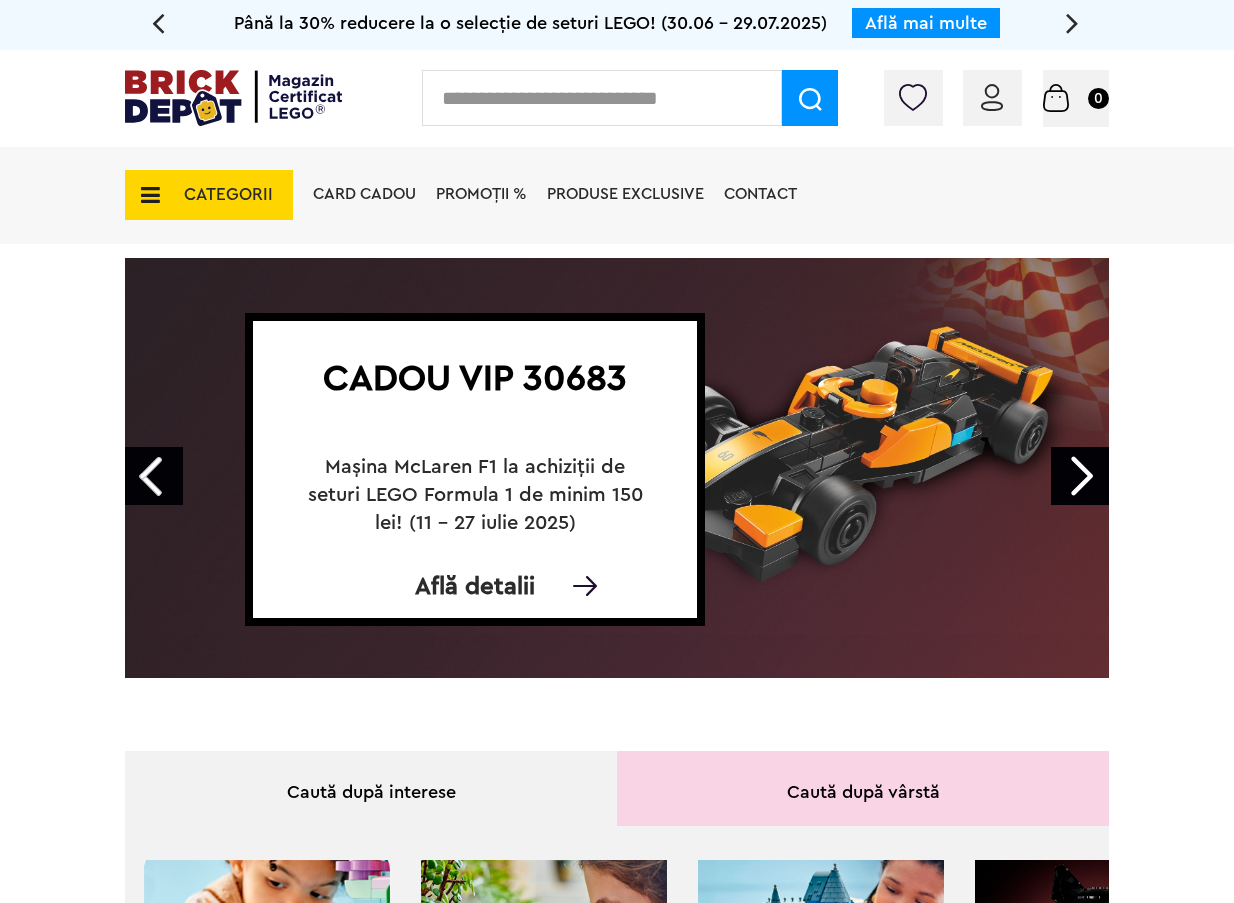 click on "Next" at bounding box center (1080, 476) 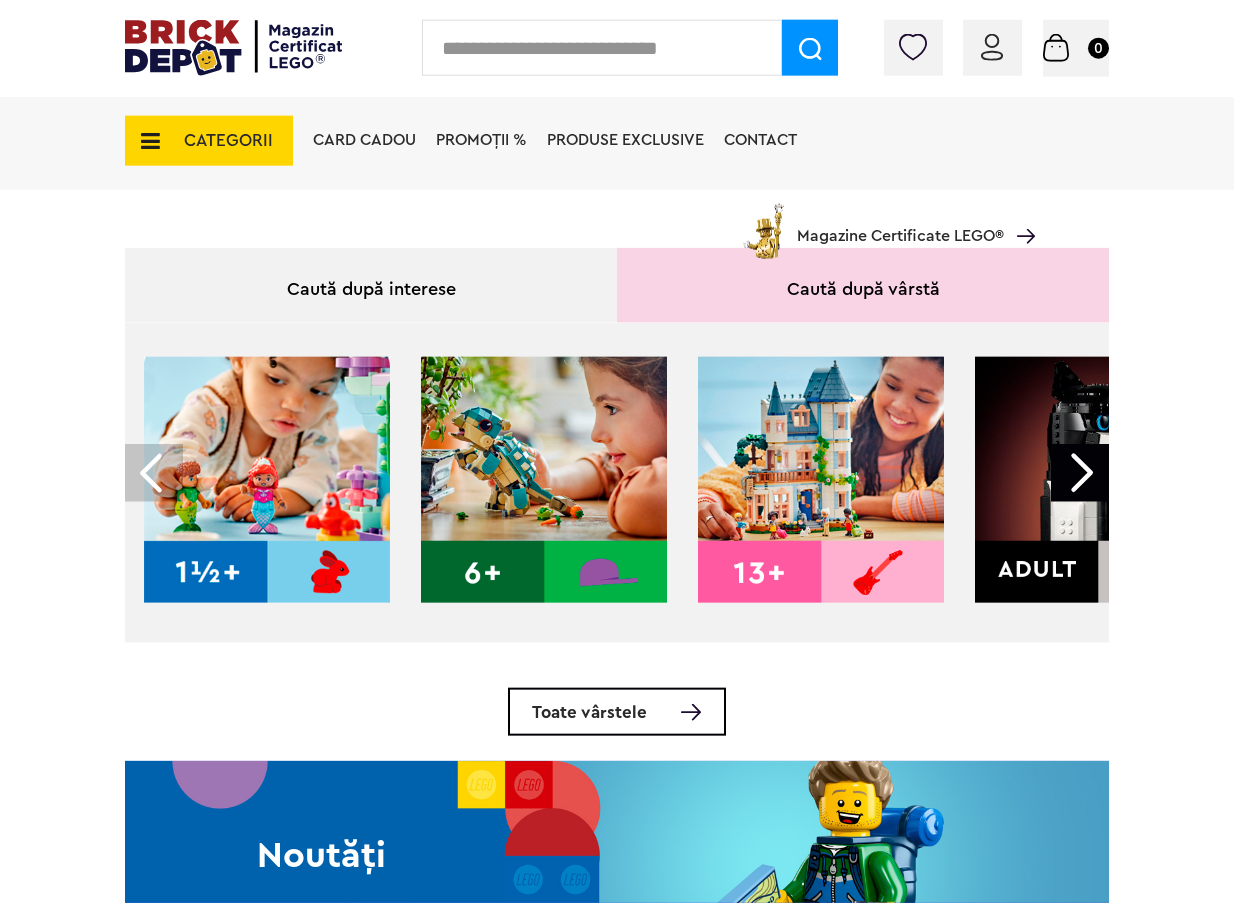 scroll, scrollTop: 552, scrollLeft: 0, axis: vertical 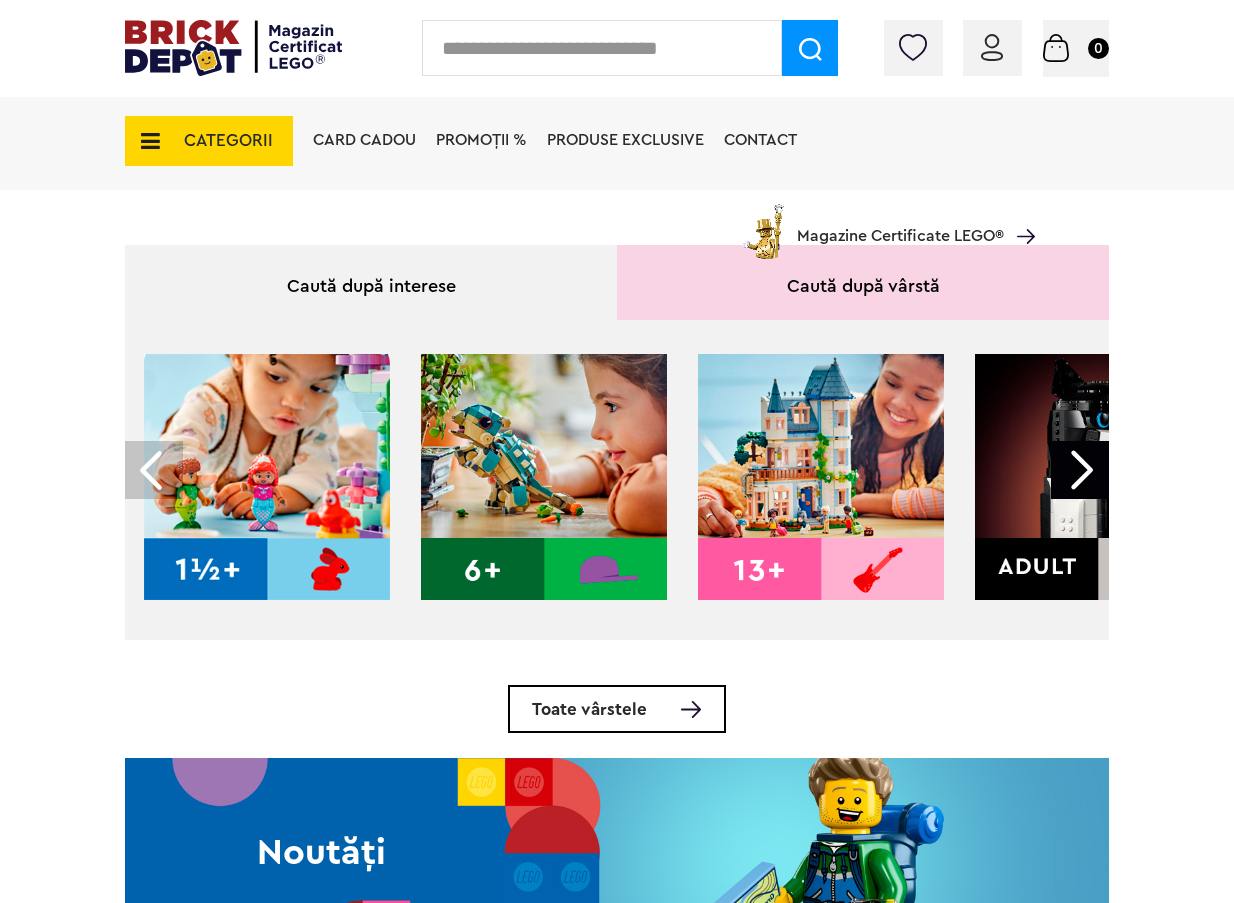 click at bounding box center (1080, 470) 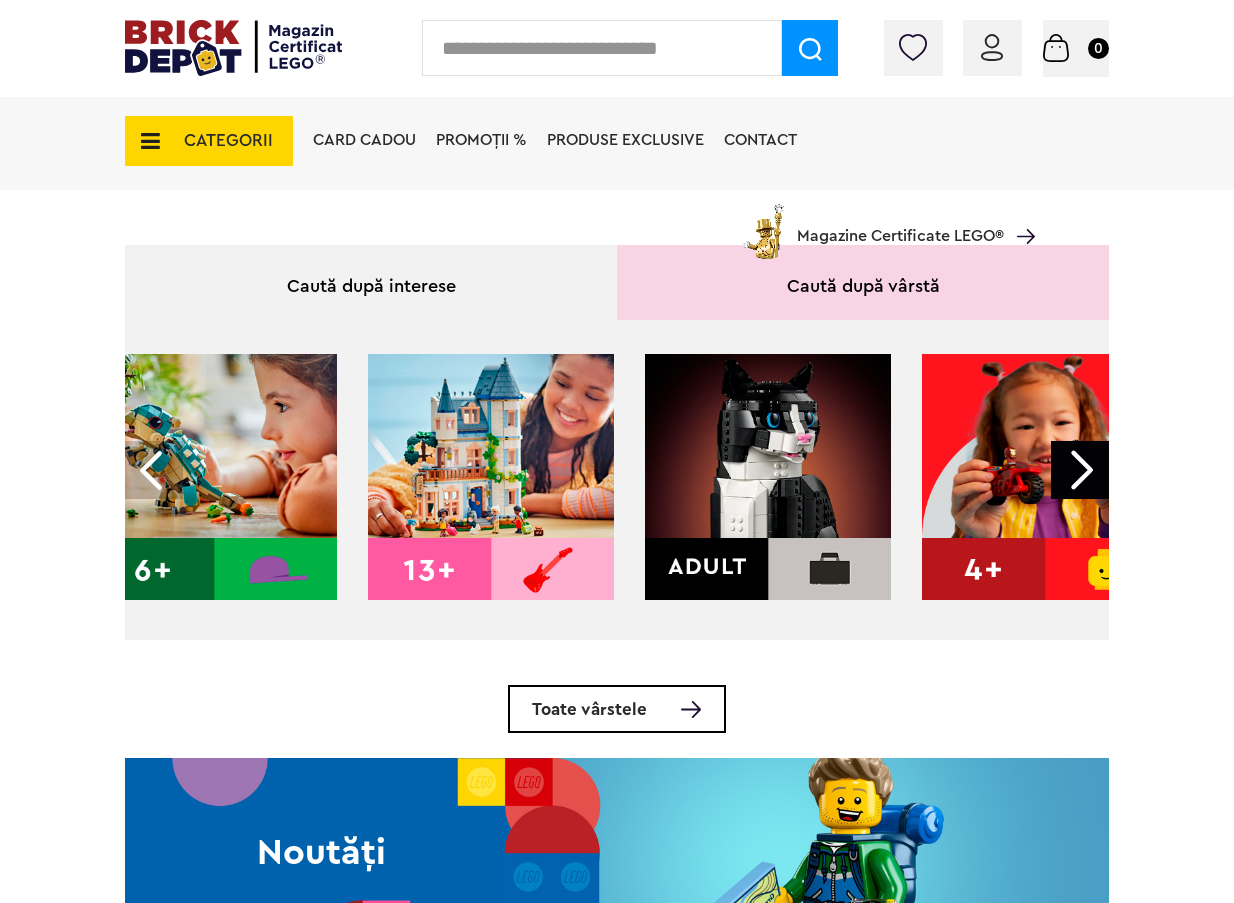 scroll, scrollTop: 0, scrollLeft: 405, axis: horizontal 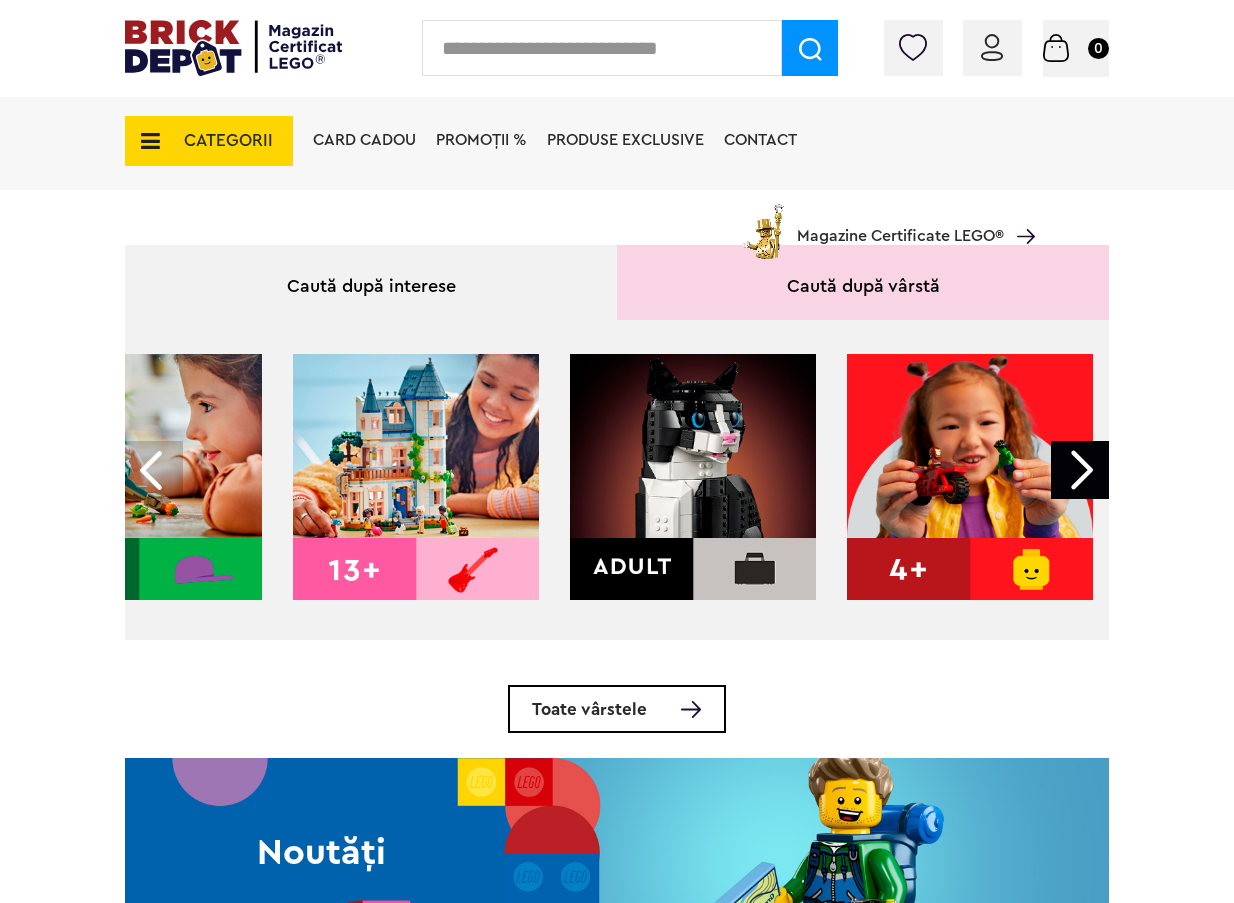 click at bounding box center (1080, 470) 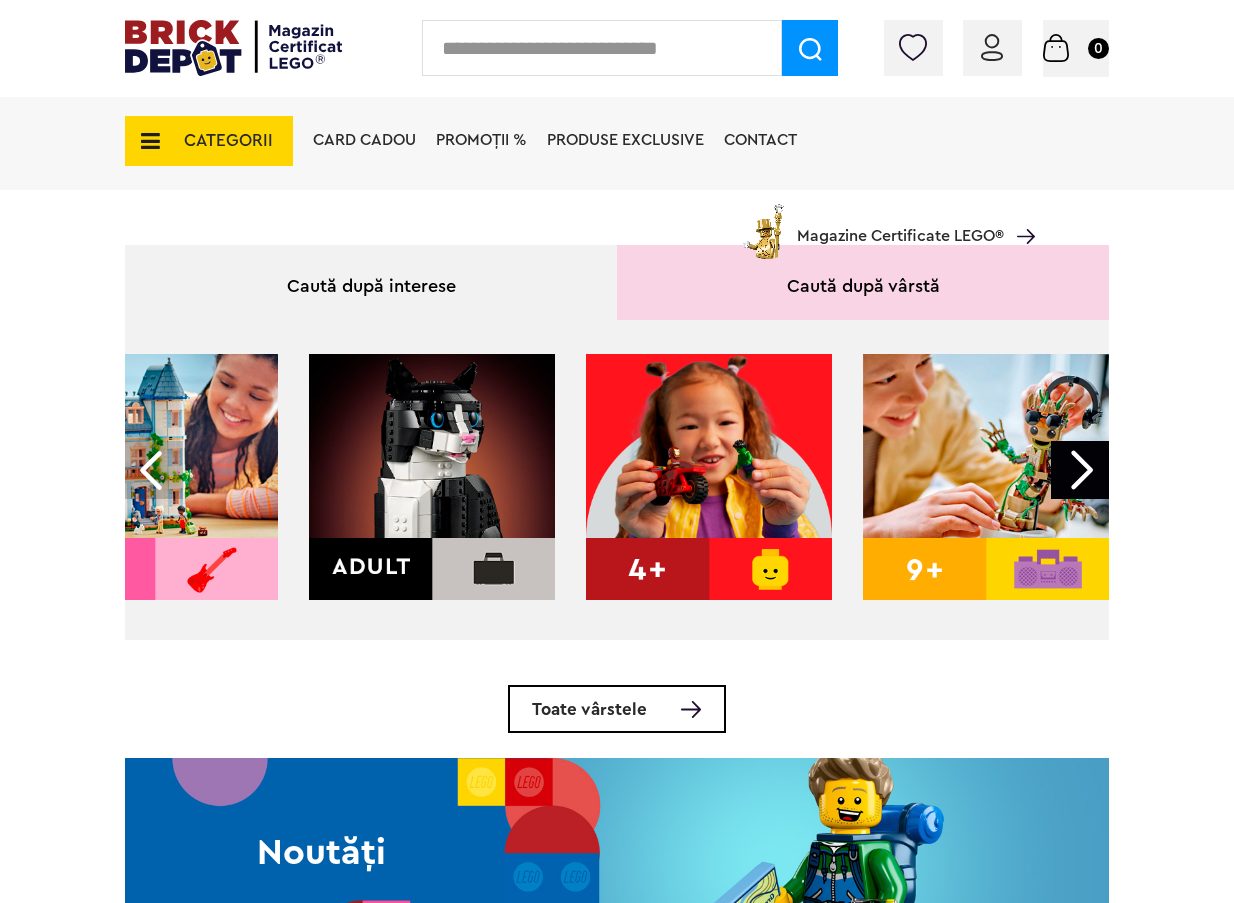 click at bounding box center (1080, 470) 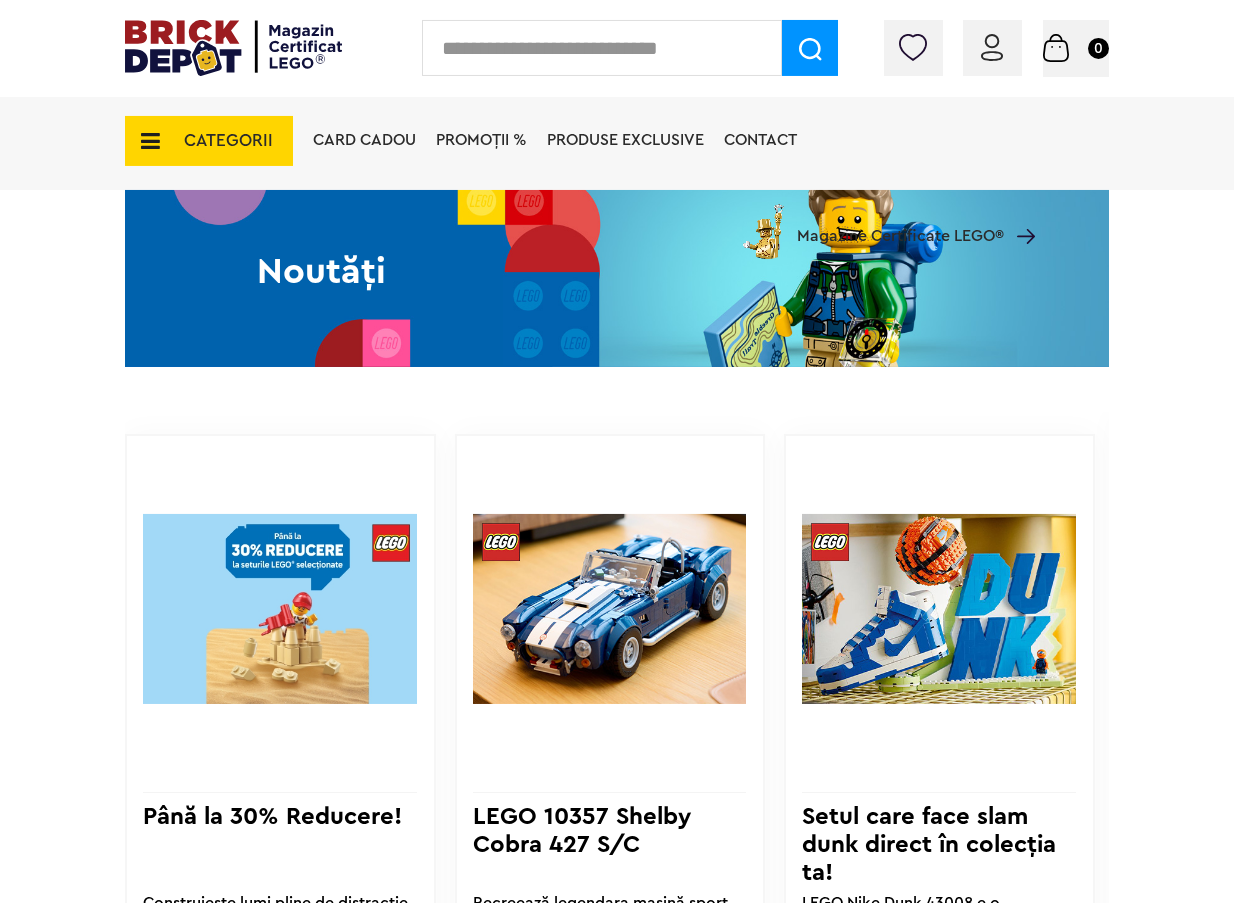 scroll, scrollTop: 966, scrollLeft: 0, axis: vertical 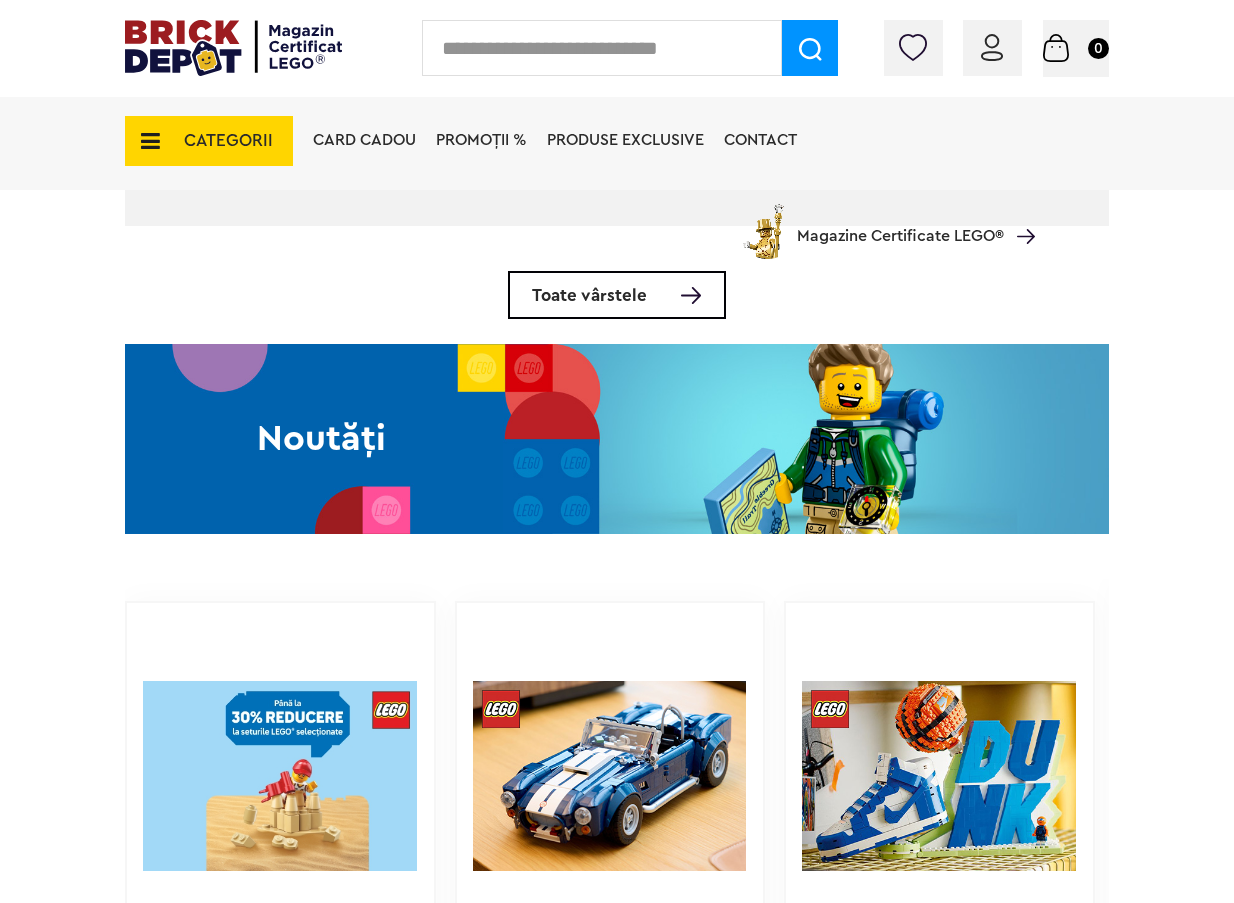 click at bounding box center (617, 439) 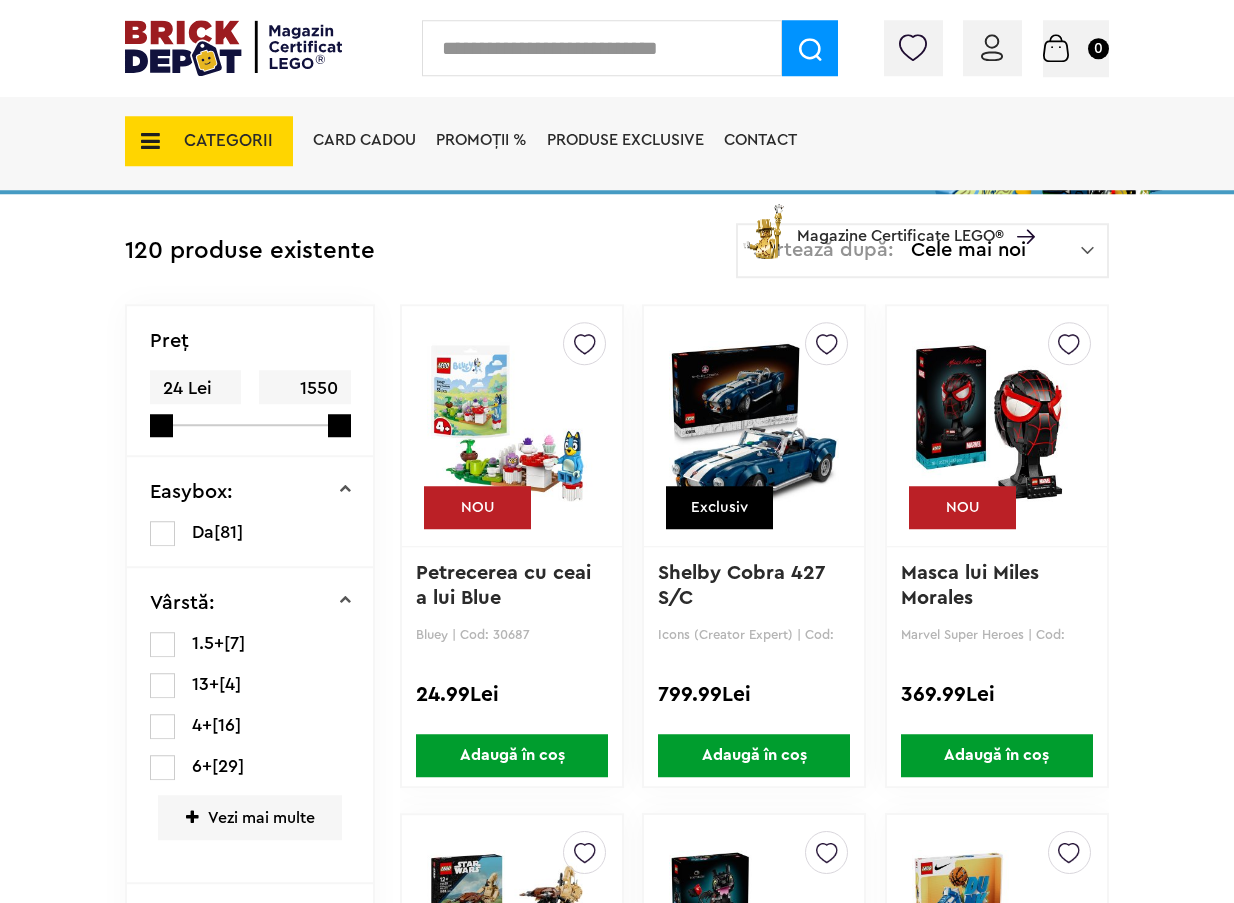 scroll, scrollTop: 414, scrollLeft: 0, axis: vertical 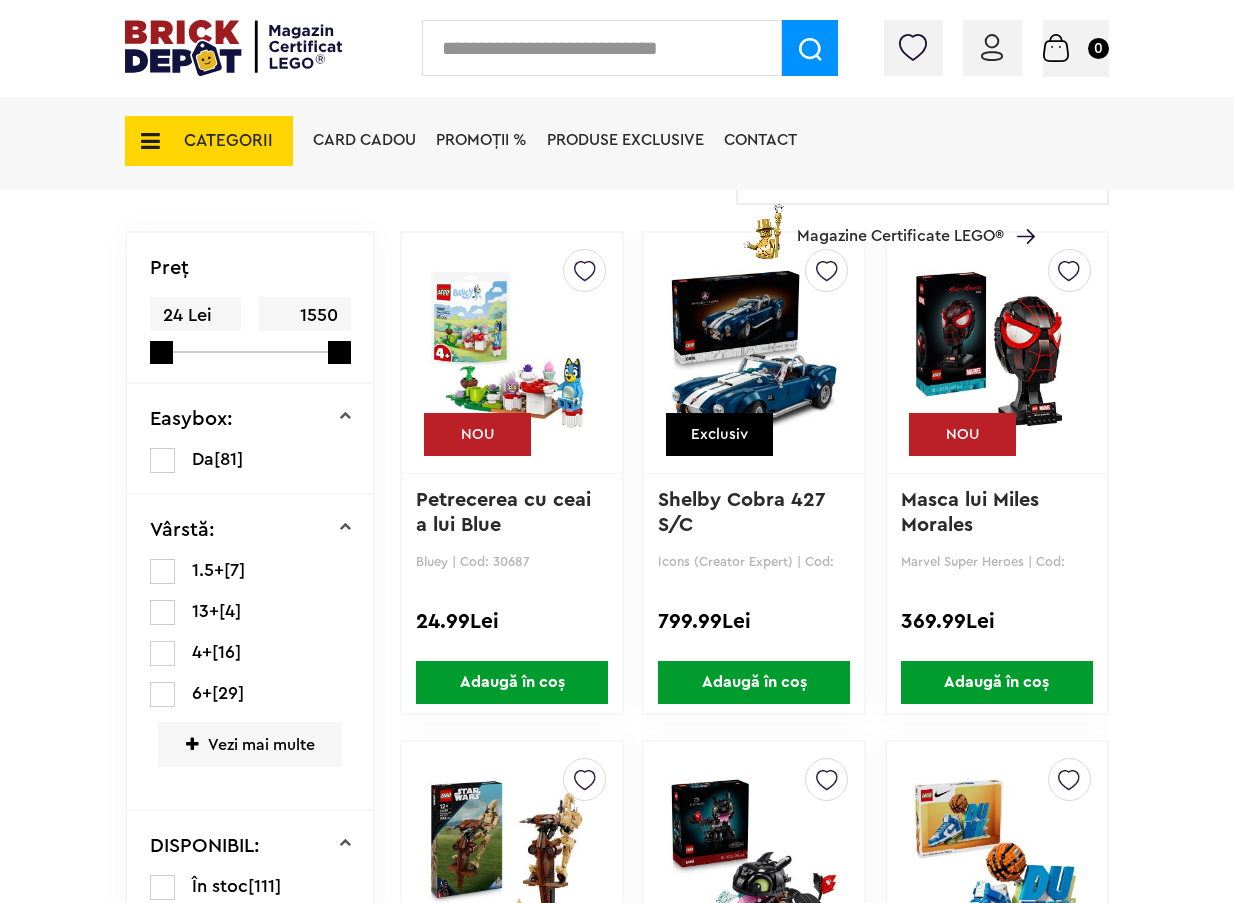 click on "Petrecerea cu ceai a lui Blue" at bounding box center [506, 512] 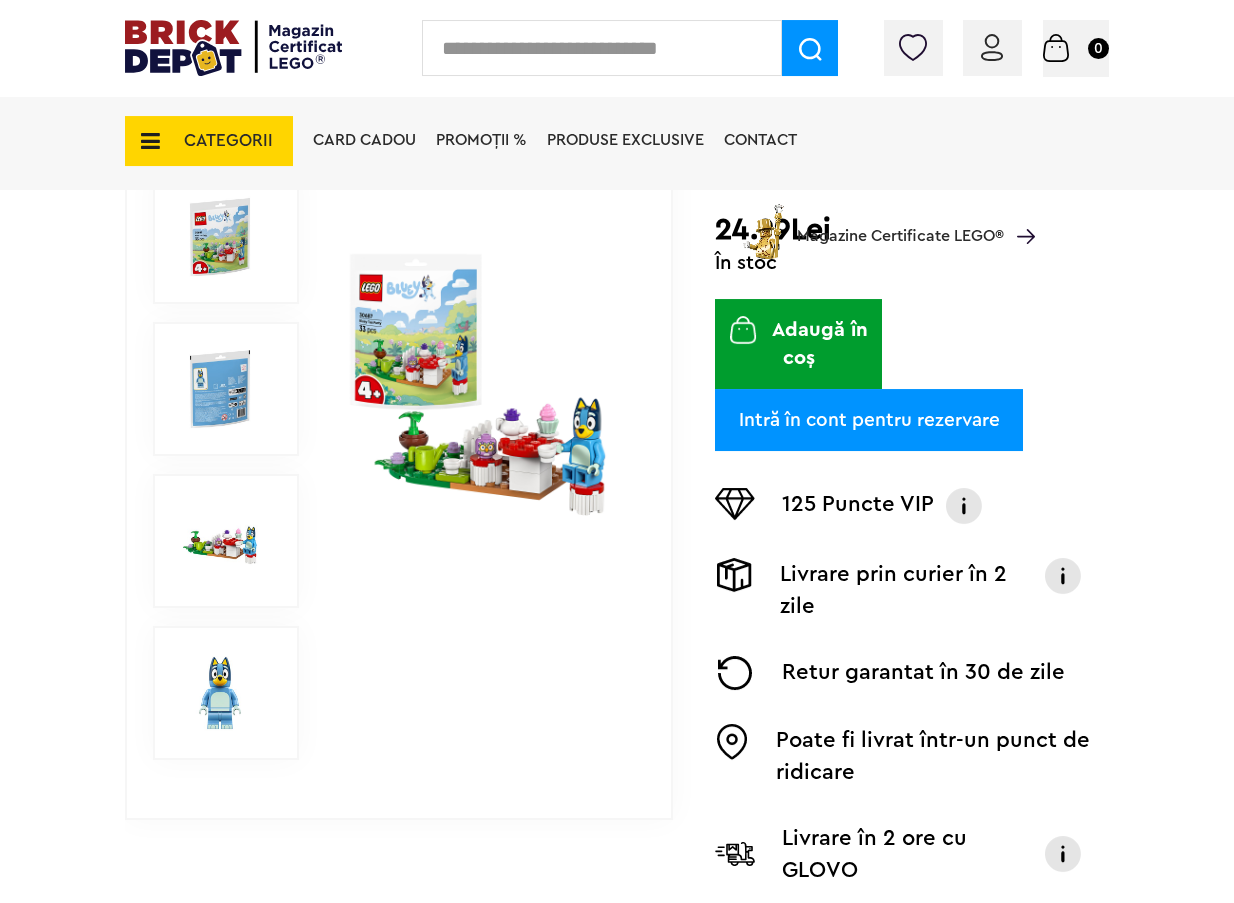 scroll, scrollTop: 414, scrollLeft: 0, axis: vertical 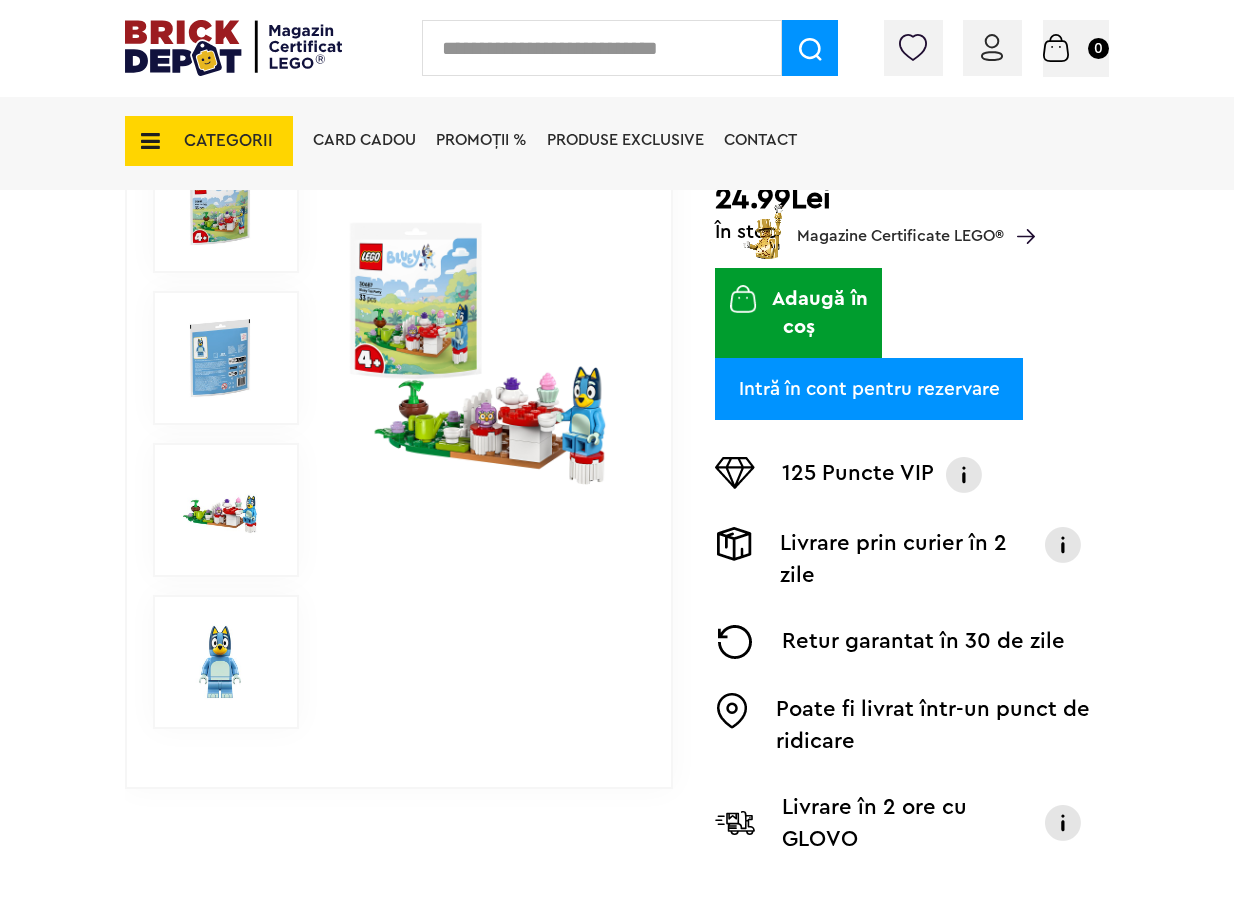 click at bounding box center (220, 510) 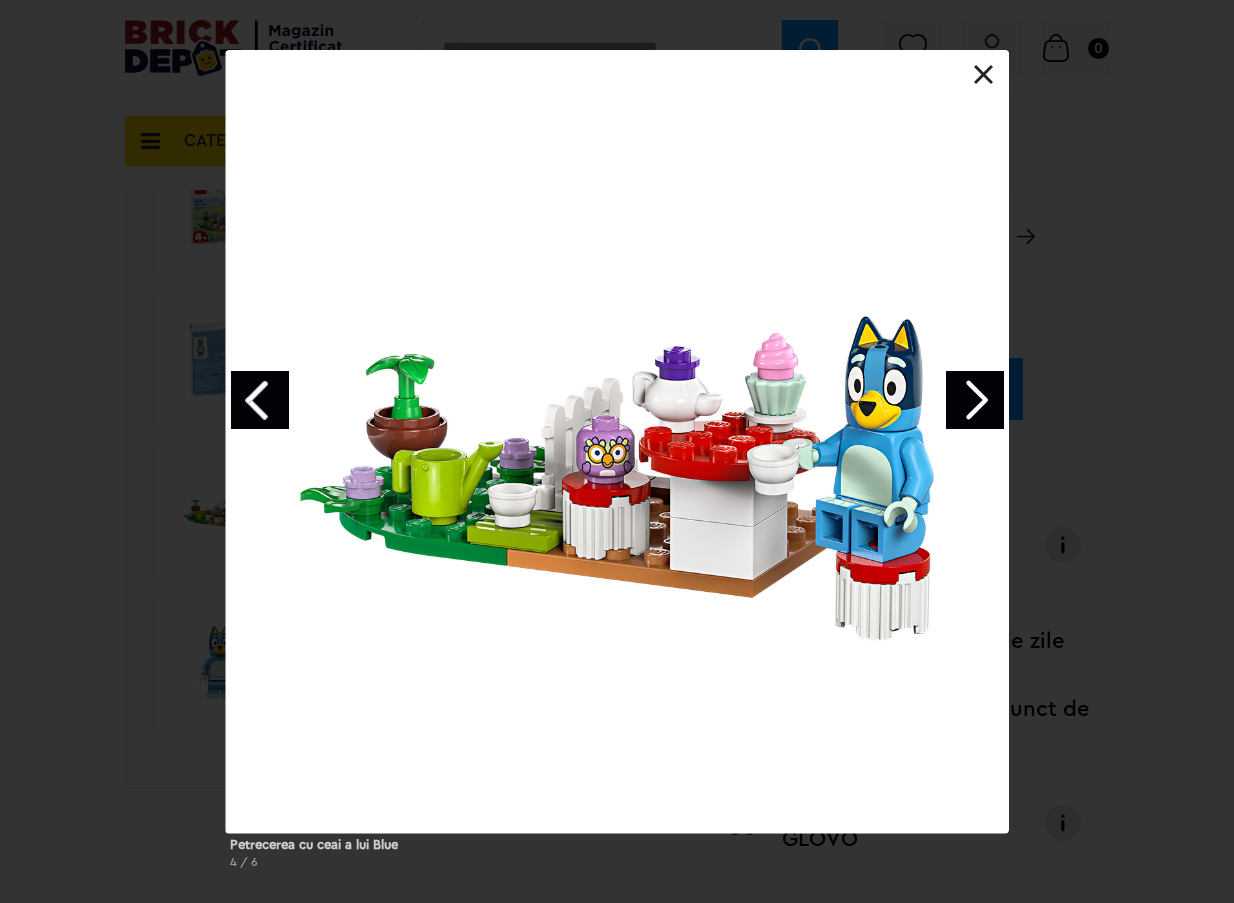 click at bounding box center [975, 400] 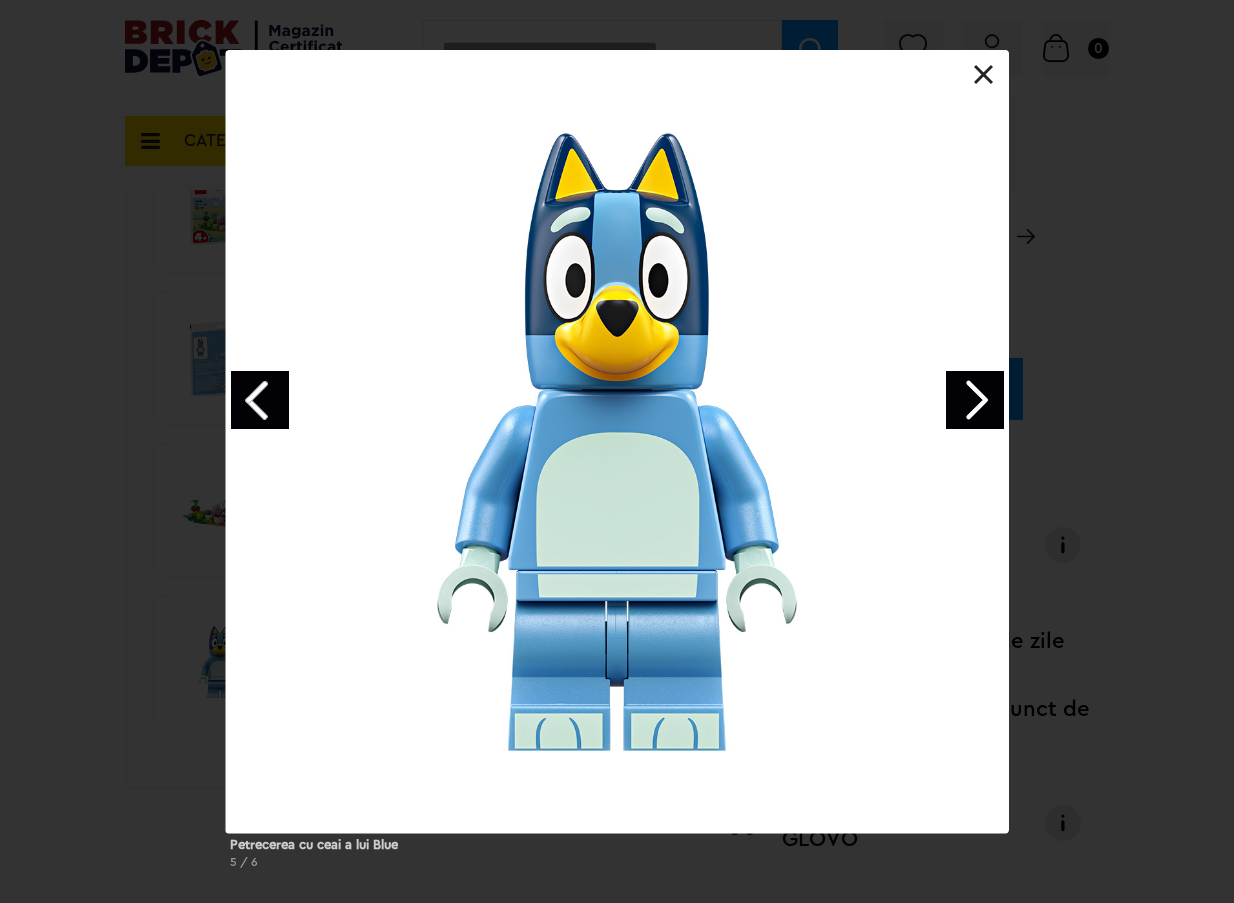 click at bounding box center [975, 400] 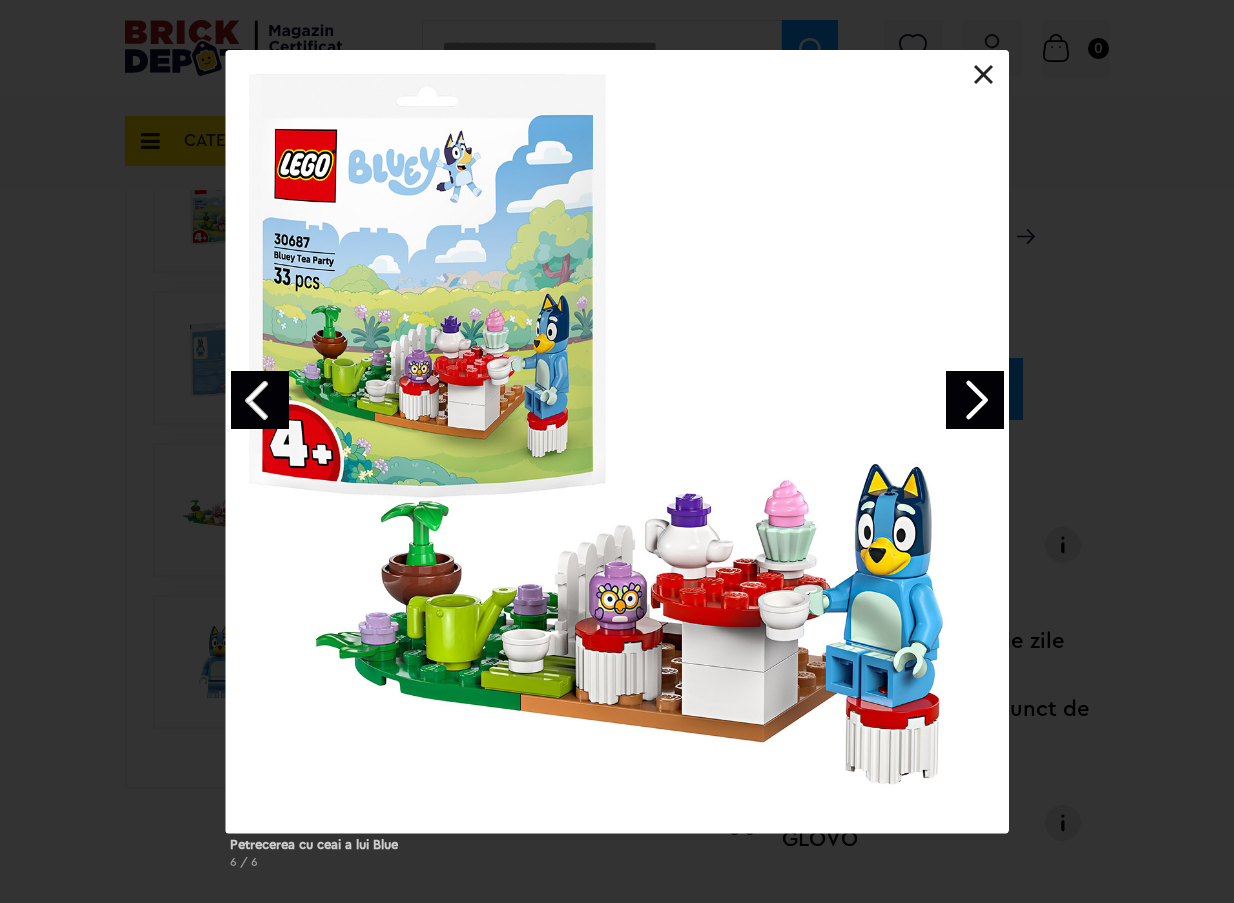 click at bounding box center (975, 400) 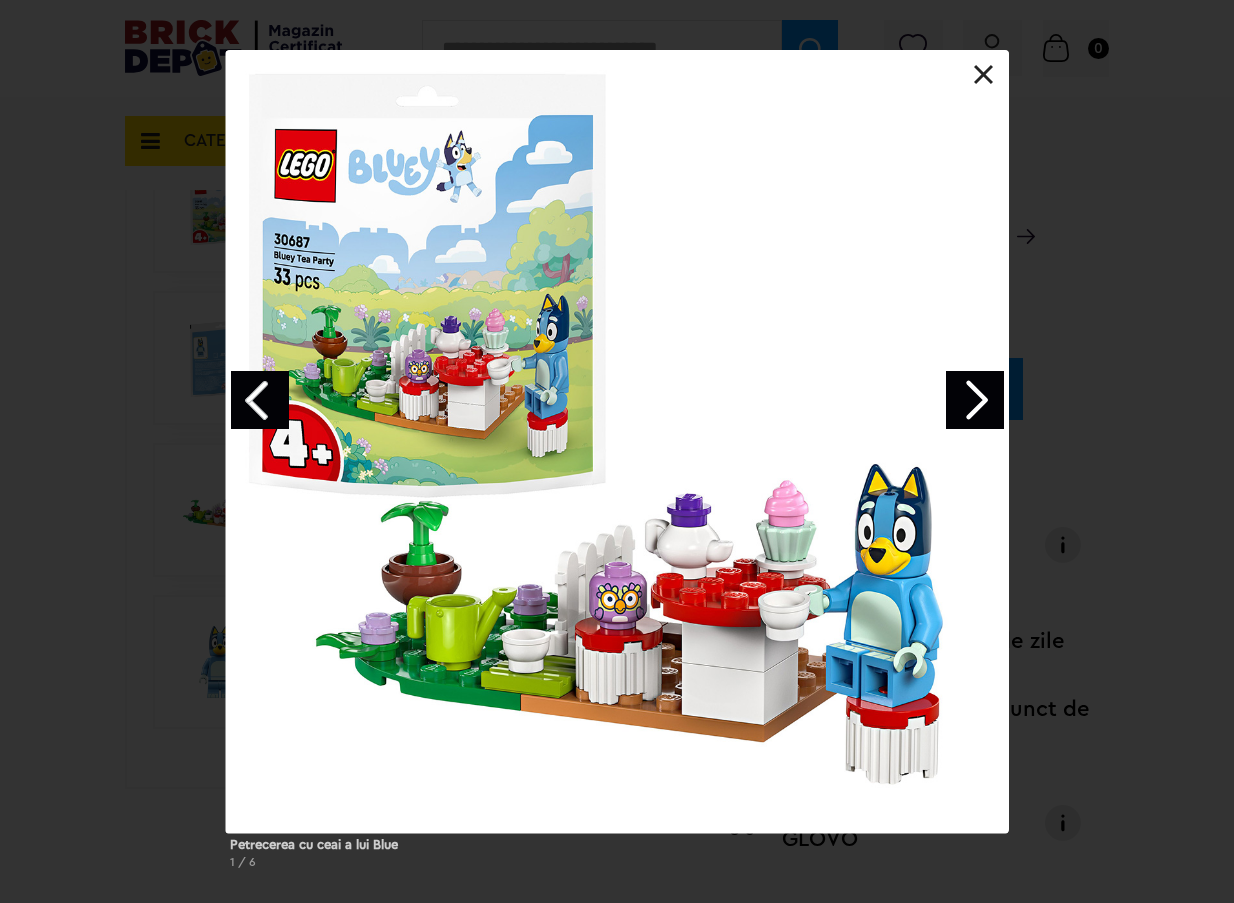 click at bounding box center [975, 400] 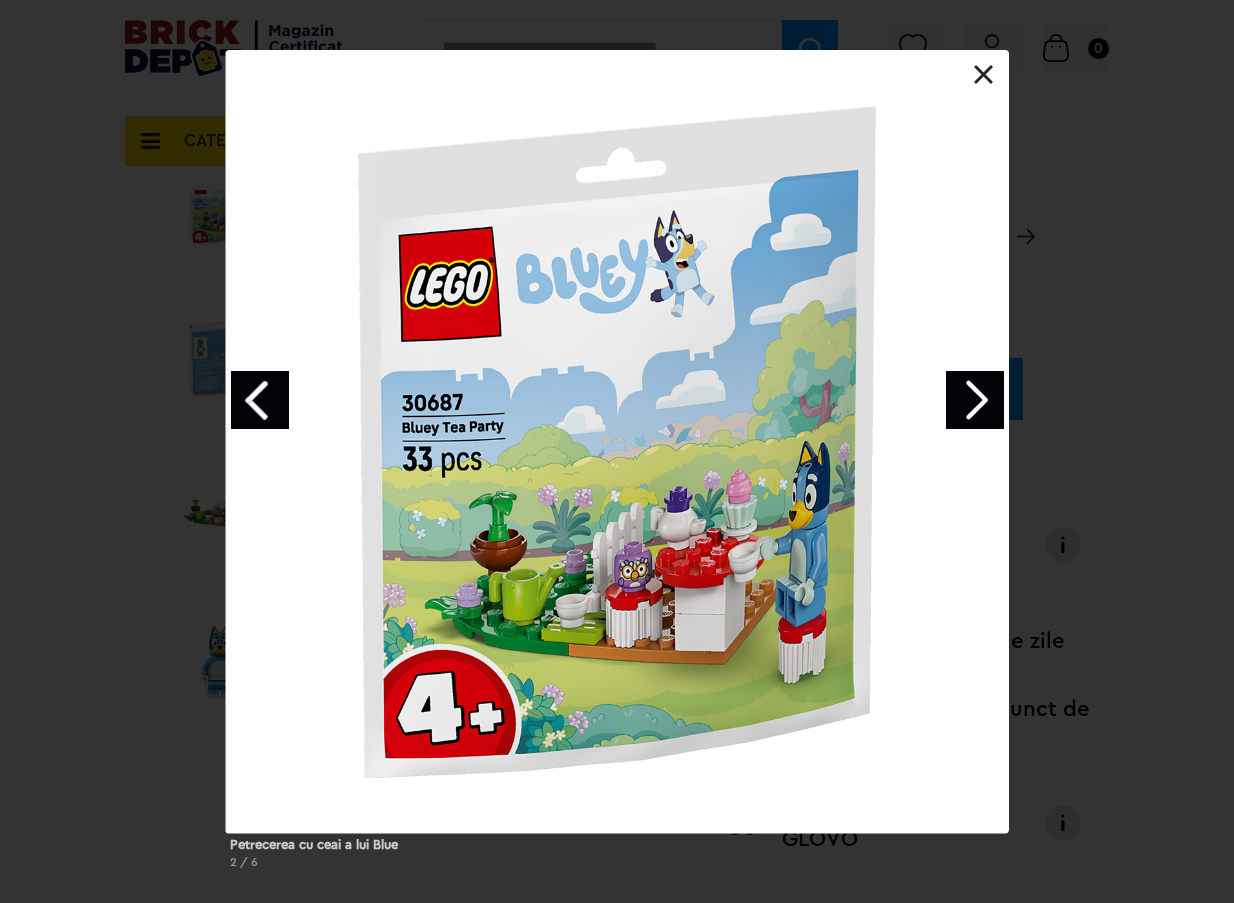 click at bounding box center (984, 75) 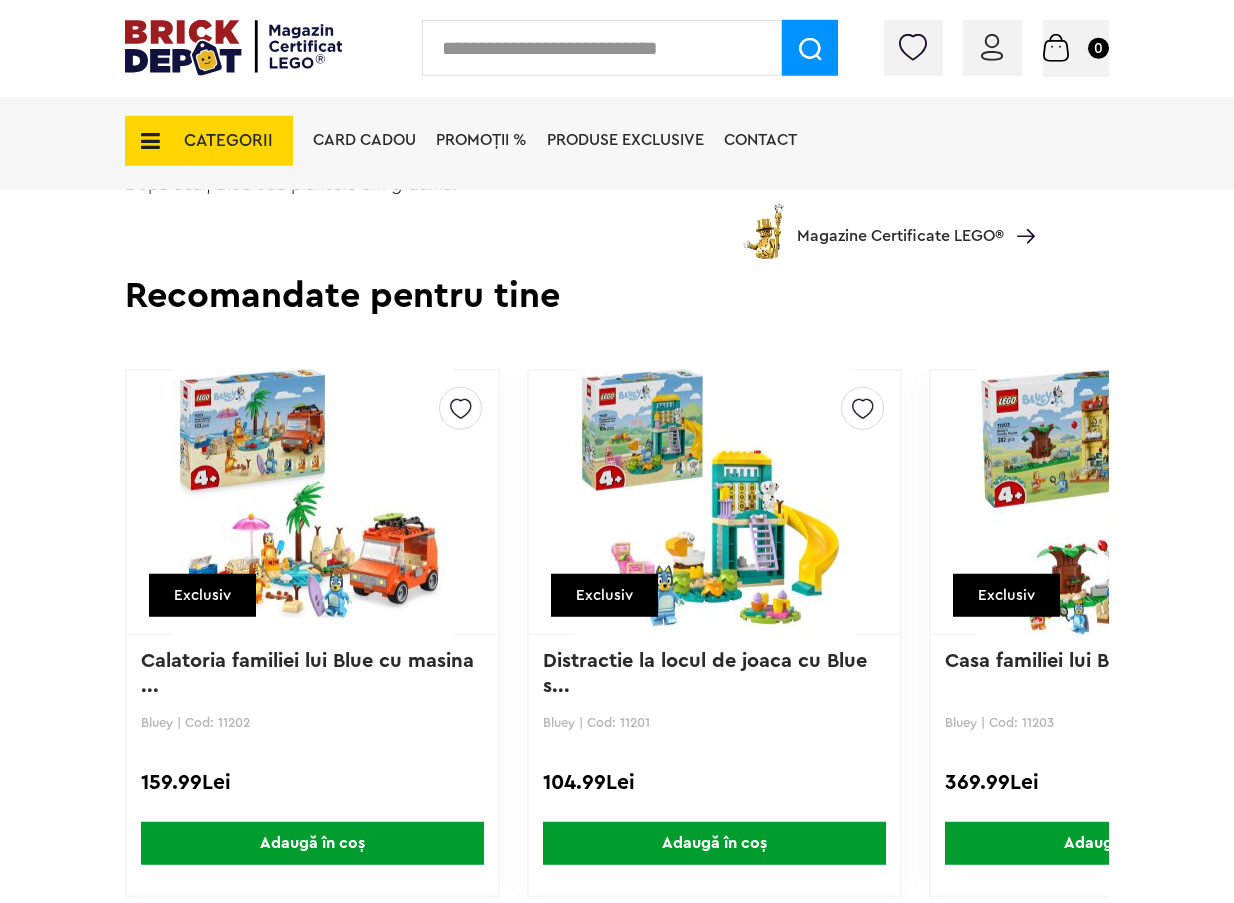 scroll, scrollTop: 1656, scrollLeft: 0, axis: vertical 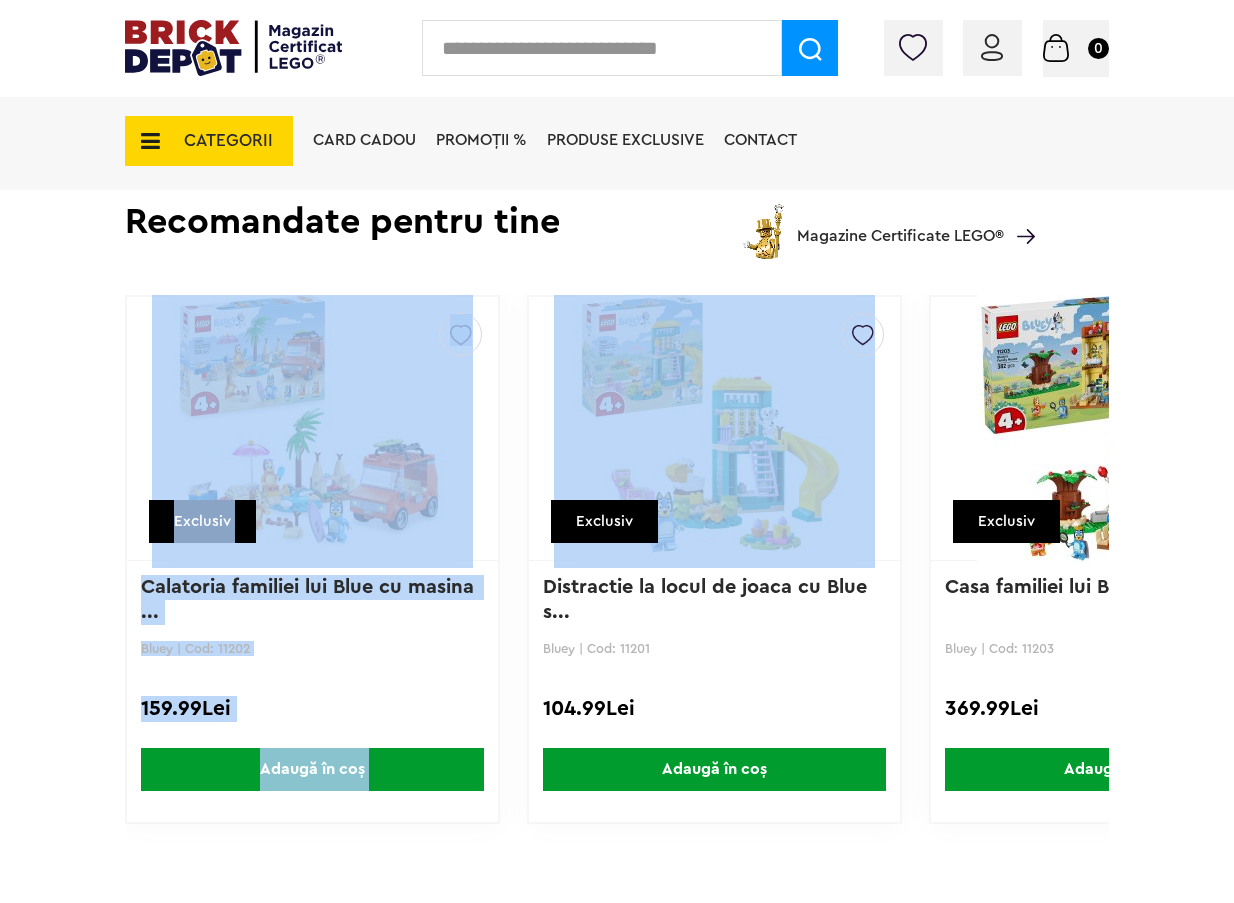 drag, startPoint x: 898, startPoint y: 460, endPoint x: 436, endPoint y: 485, distance: 462.6759 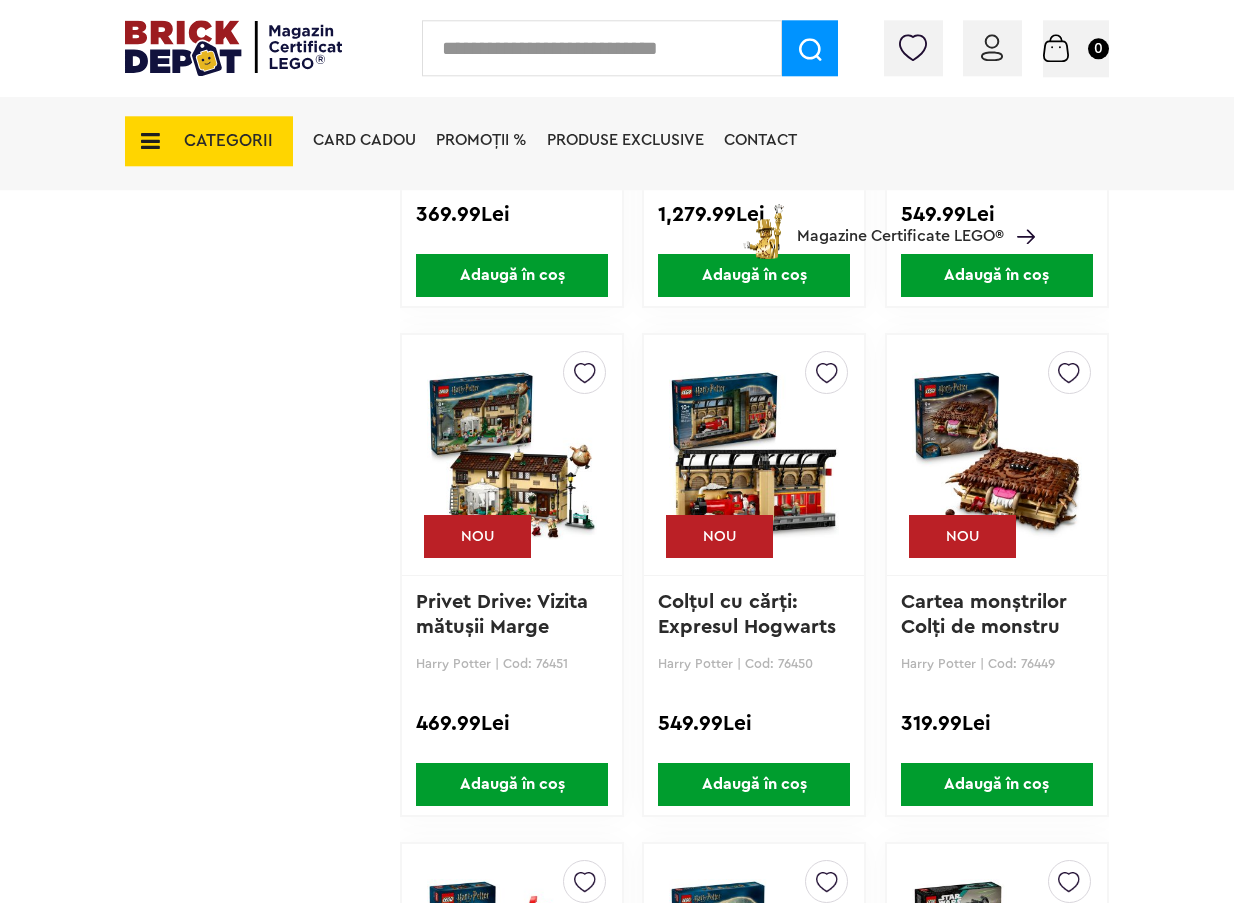 scroll, scrollTop: 2346, scrollLeft: 0, axis: vertical 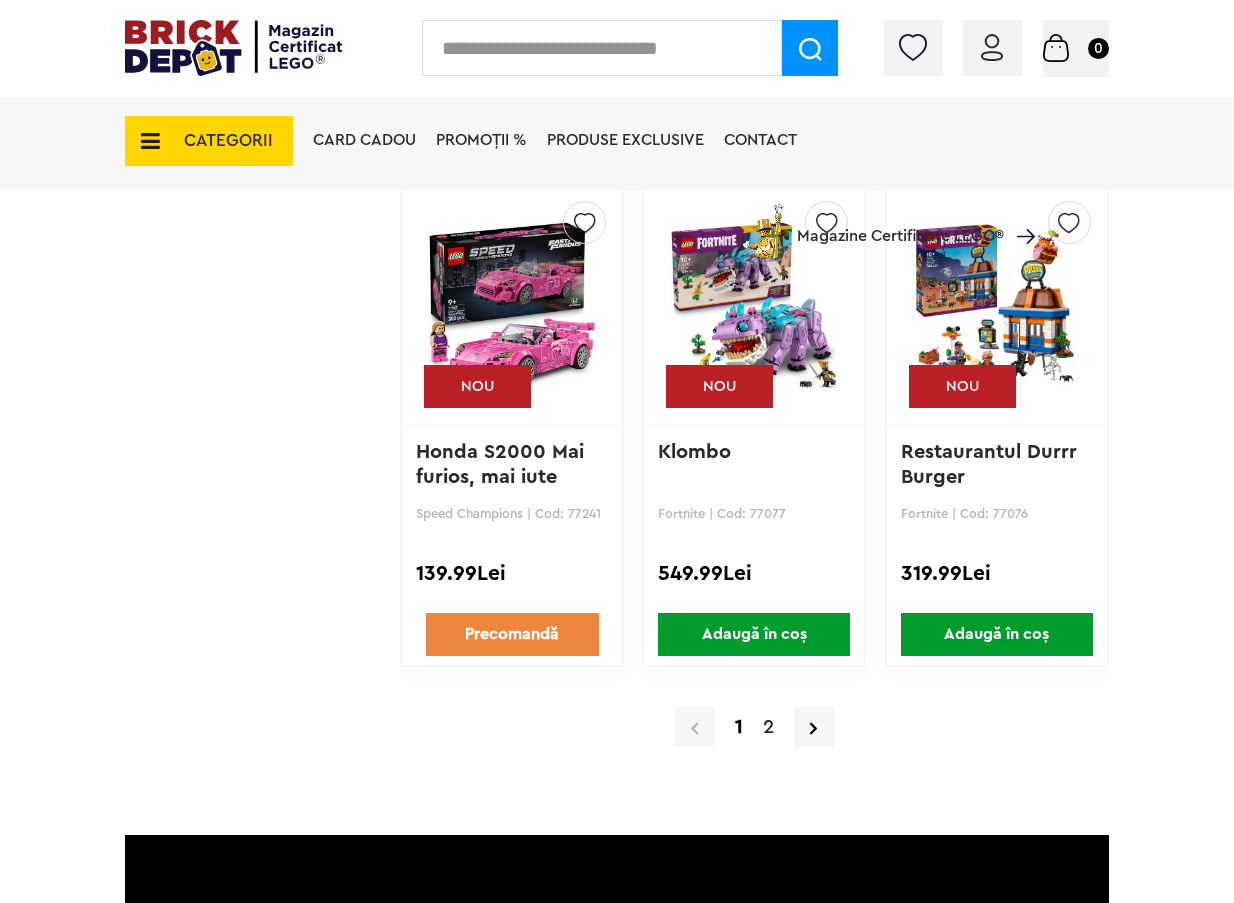 click on "2" at bounding box center (768, 727) 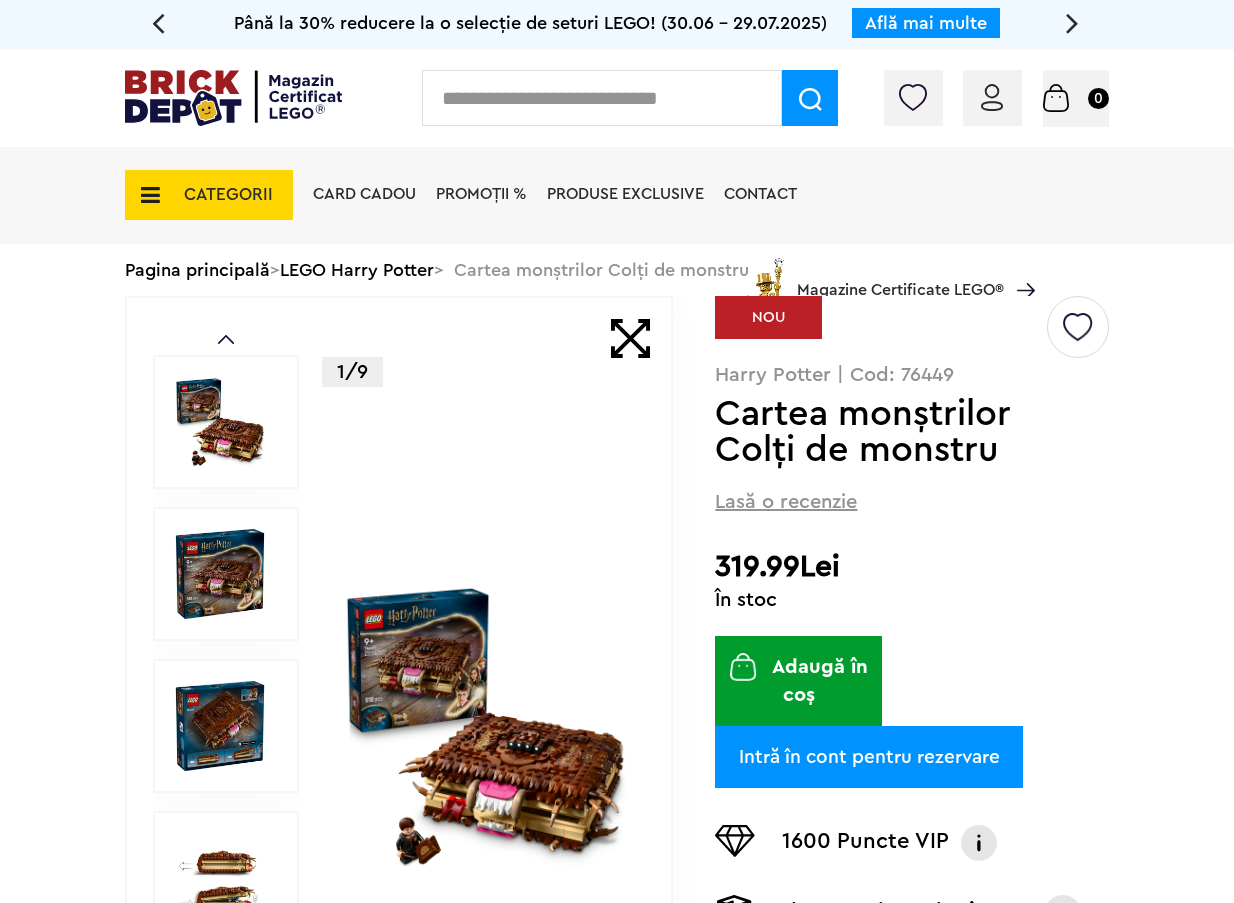 scroll, scrollTop: 0, scrollLeft: 0, axis: both 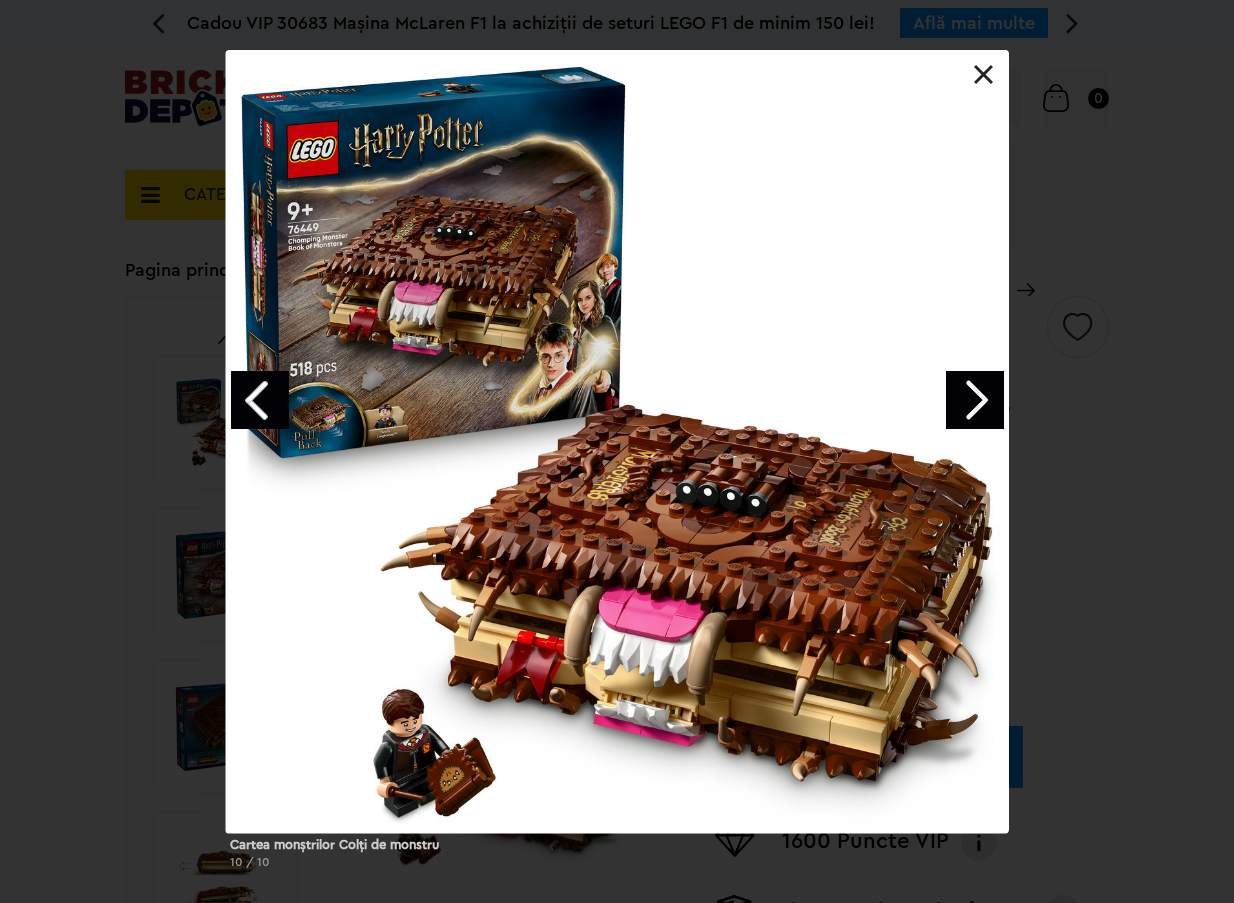 click at bounding box center [975, 400] 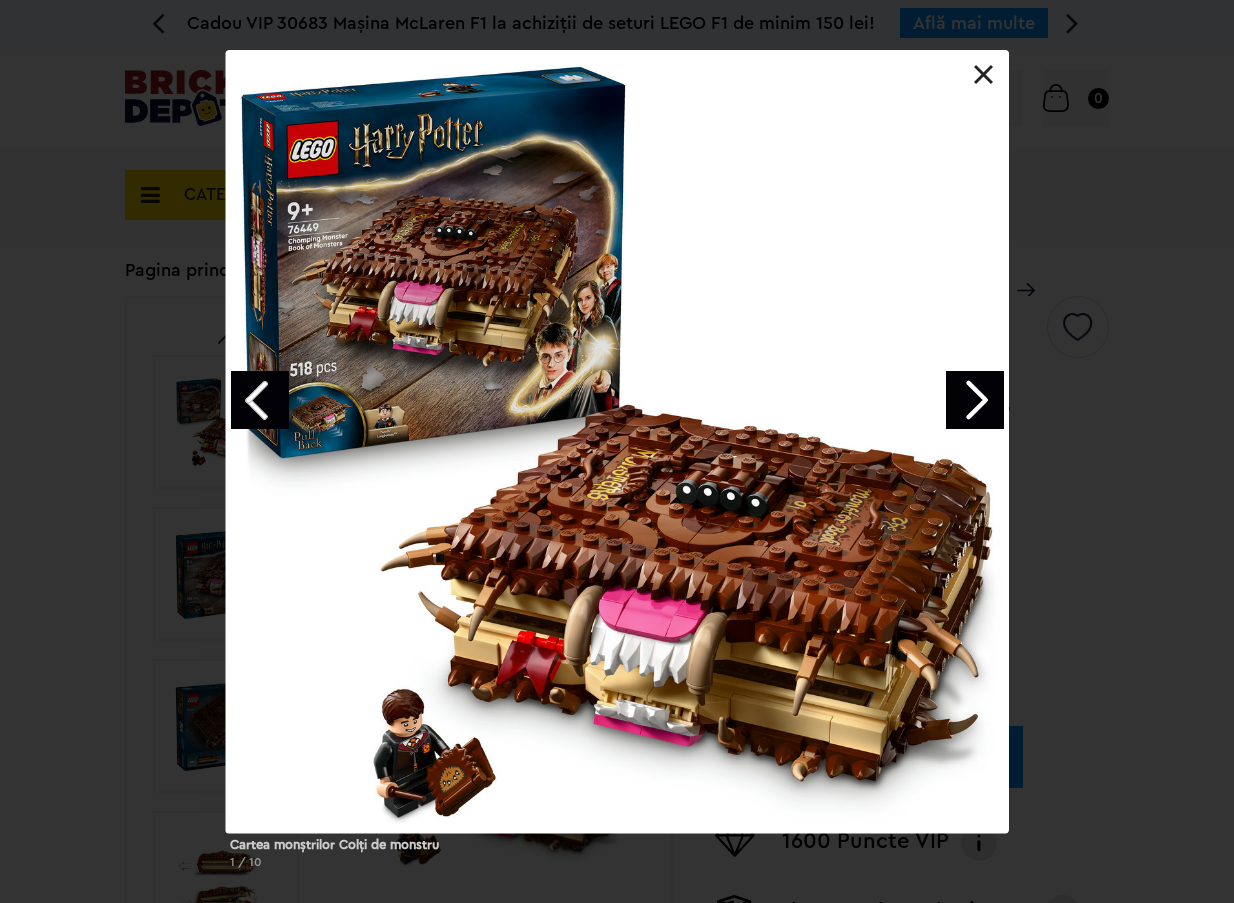 click at bounding box center [975, 400] 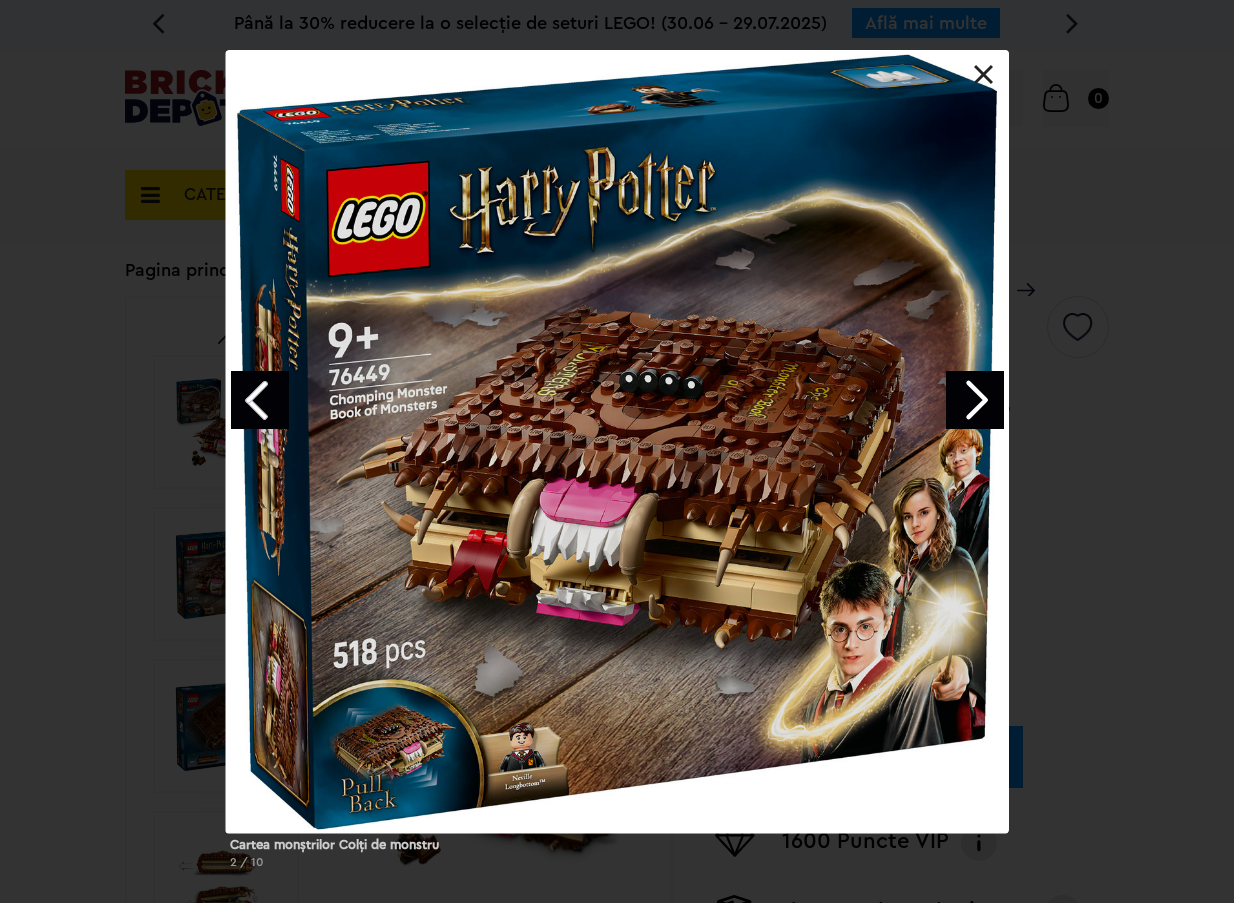 click at bounding box center [975, 400] 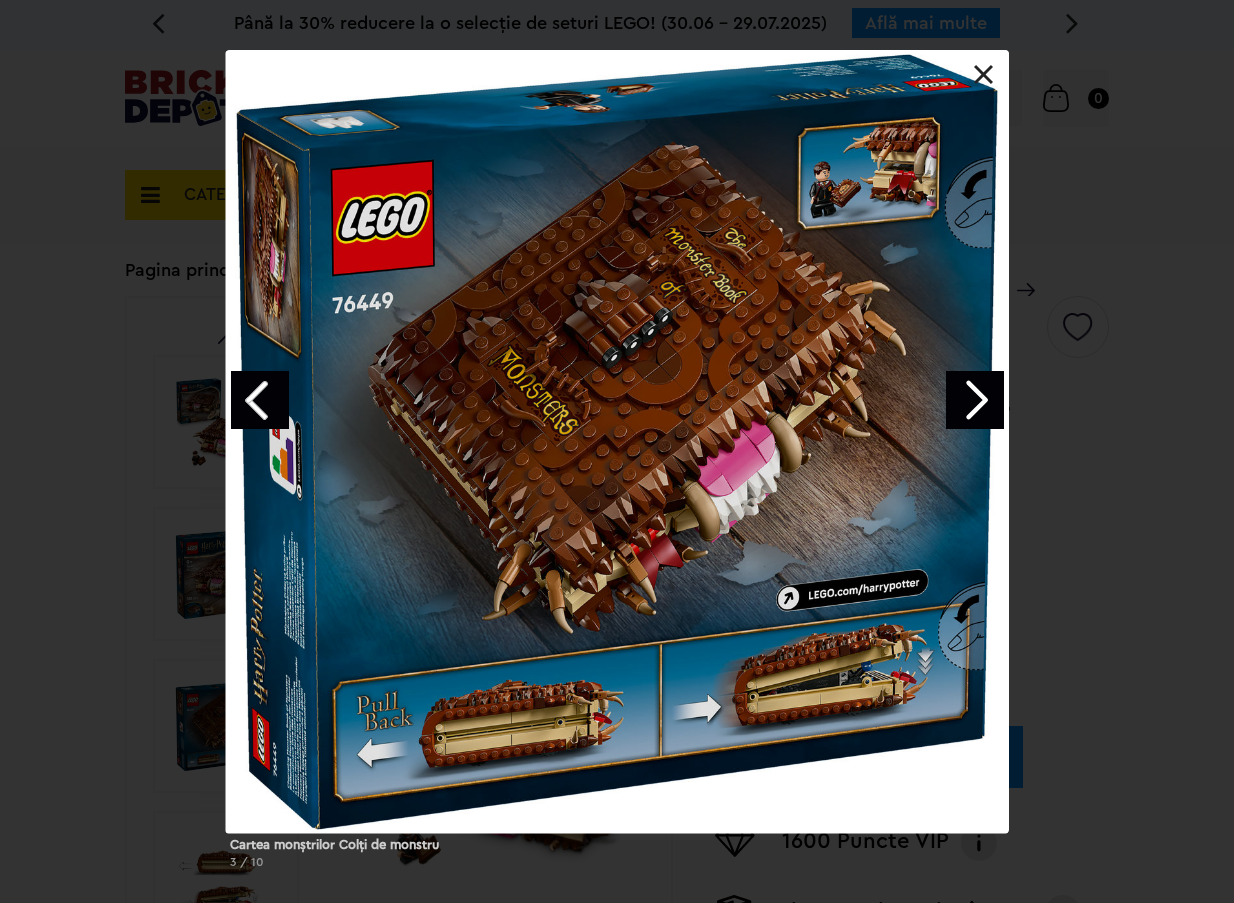 click at bounding box center [975, 400] 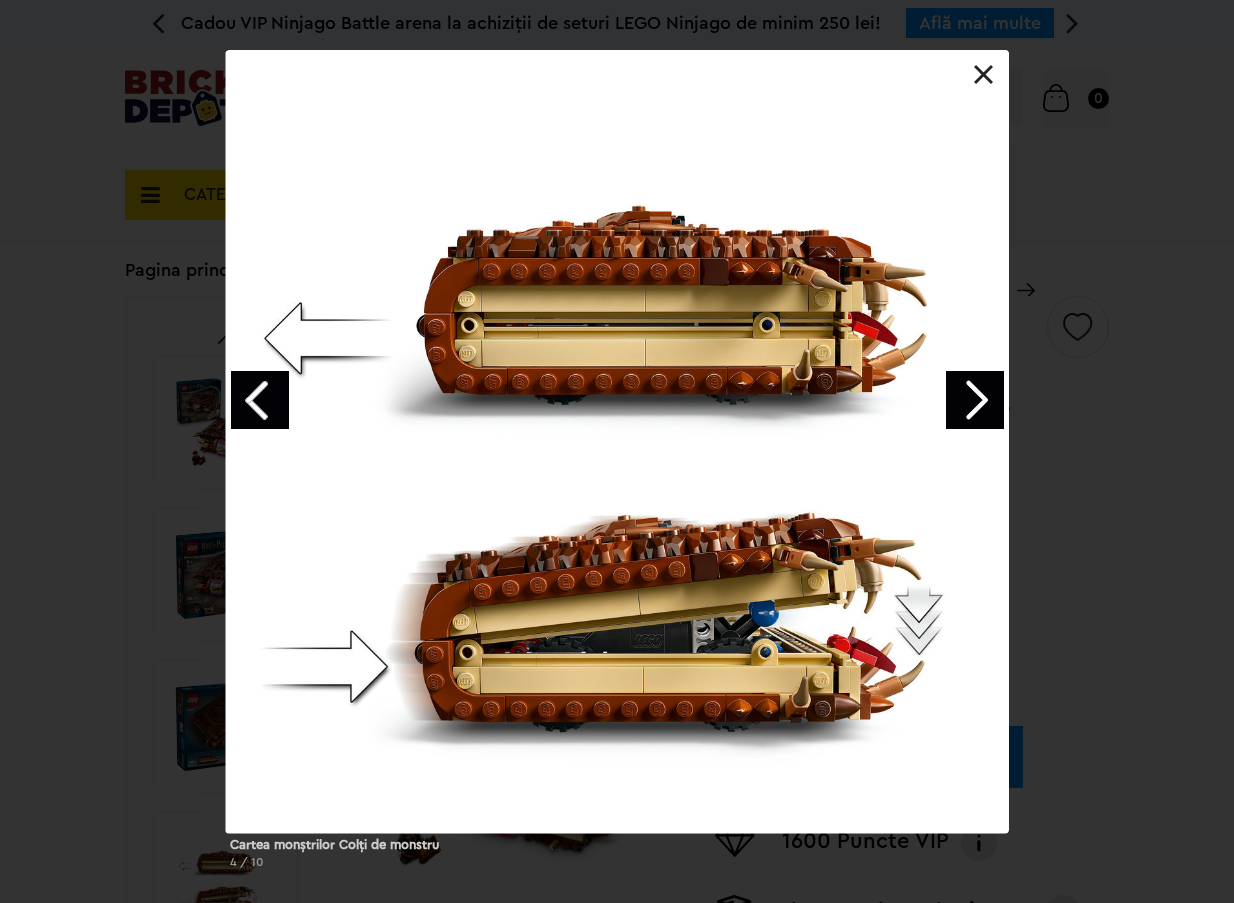 click at bounding box center (975, 400) 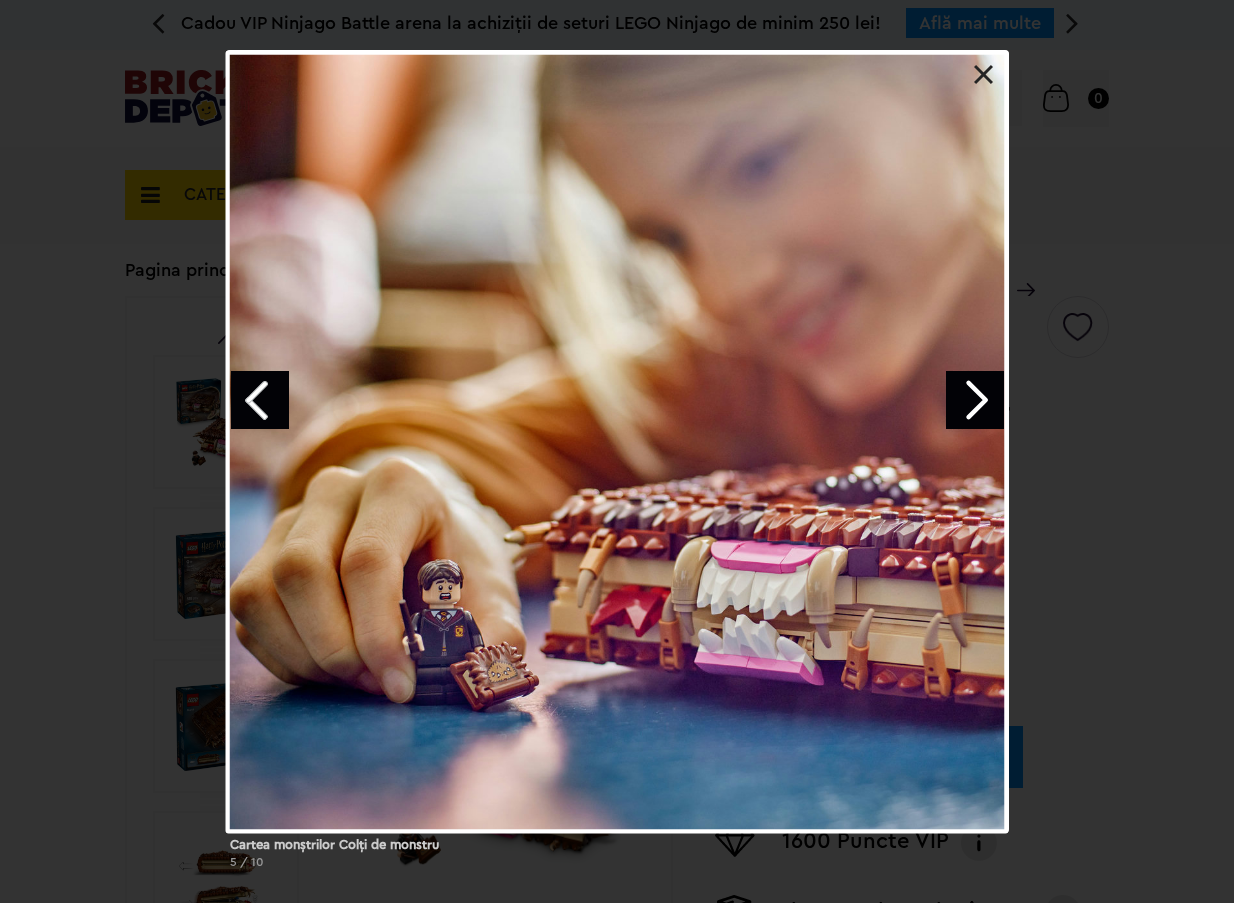 click at bounding box center [975, 400] 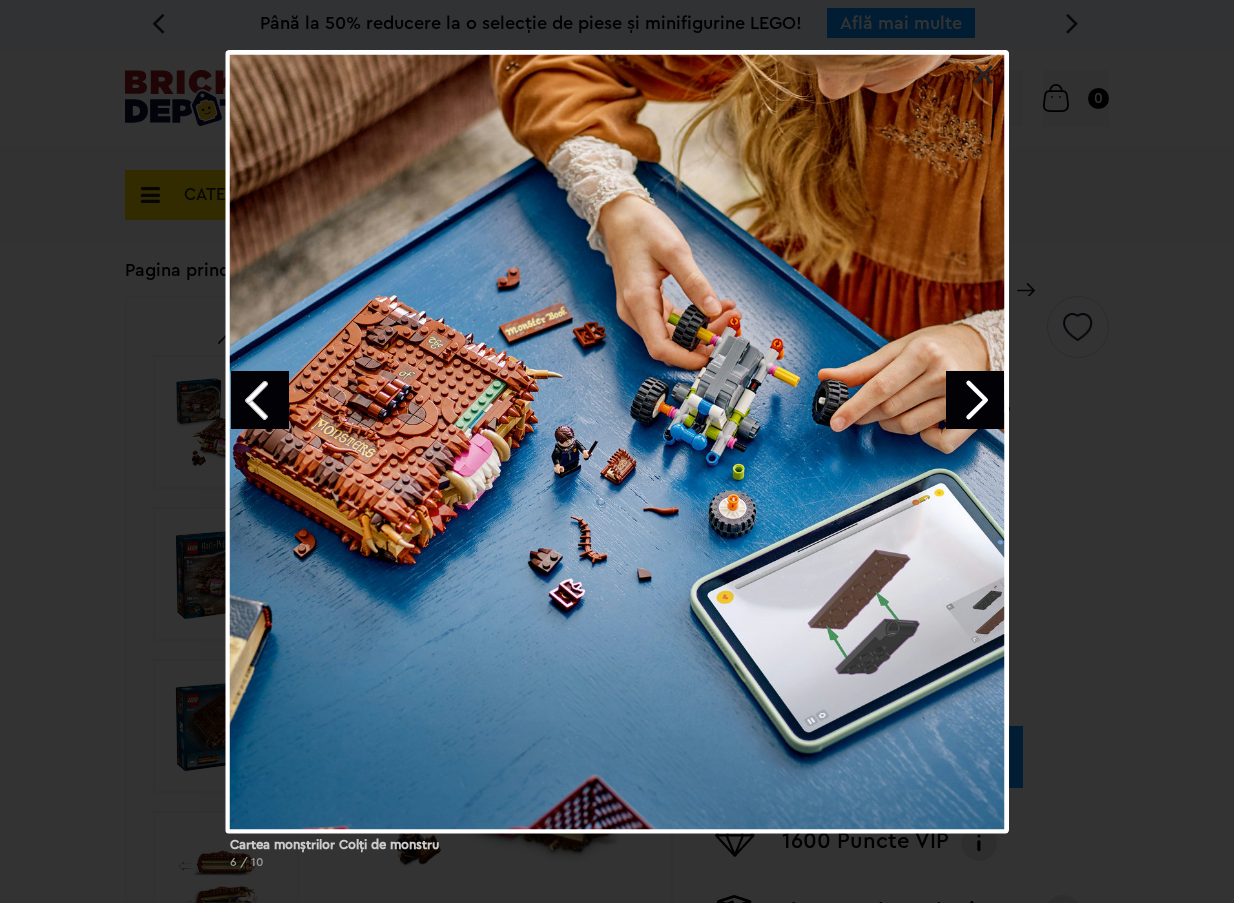 click at bounding box center (975, 400) 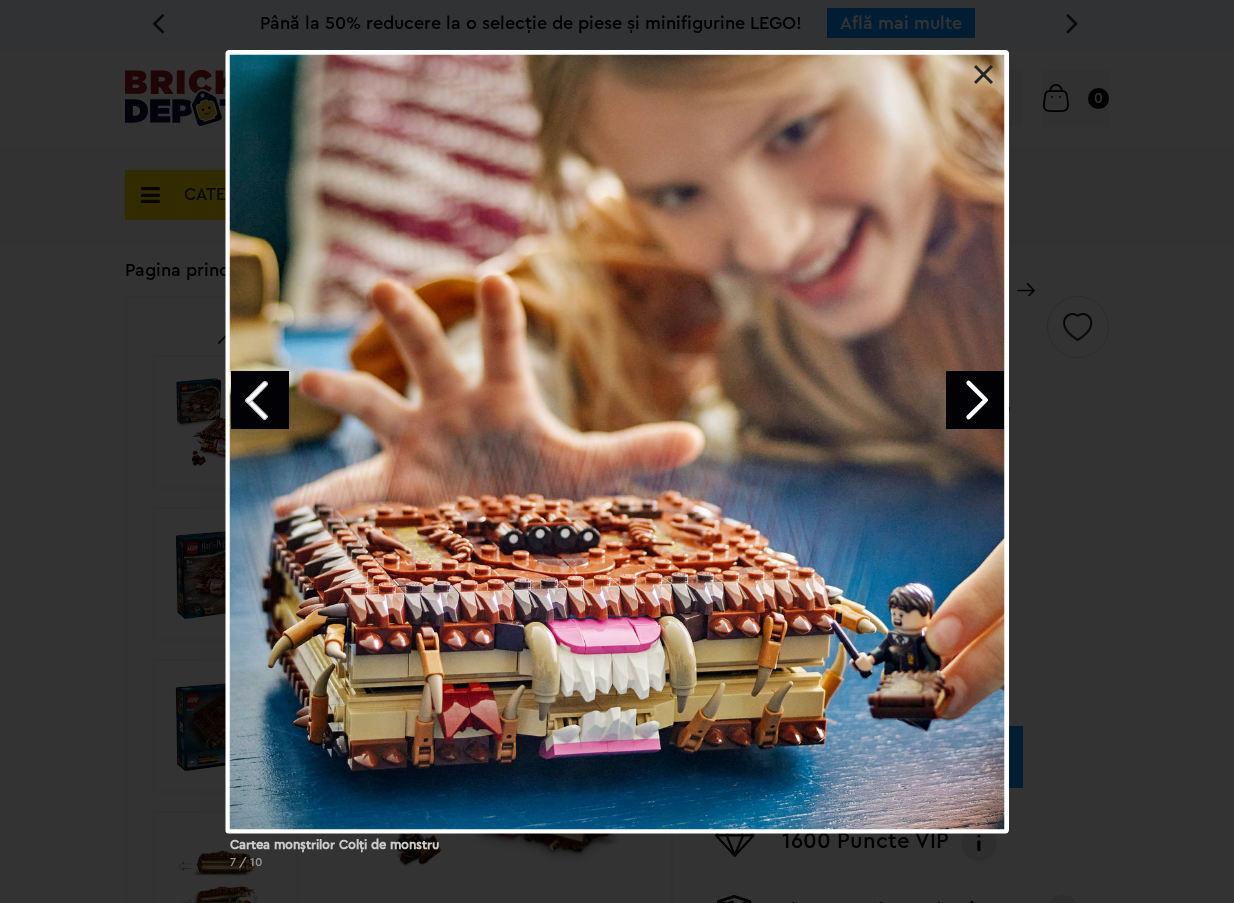 click at bounding box center (975, 400) 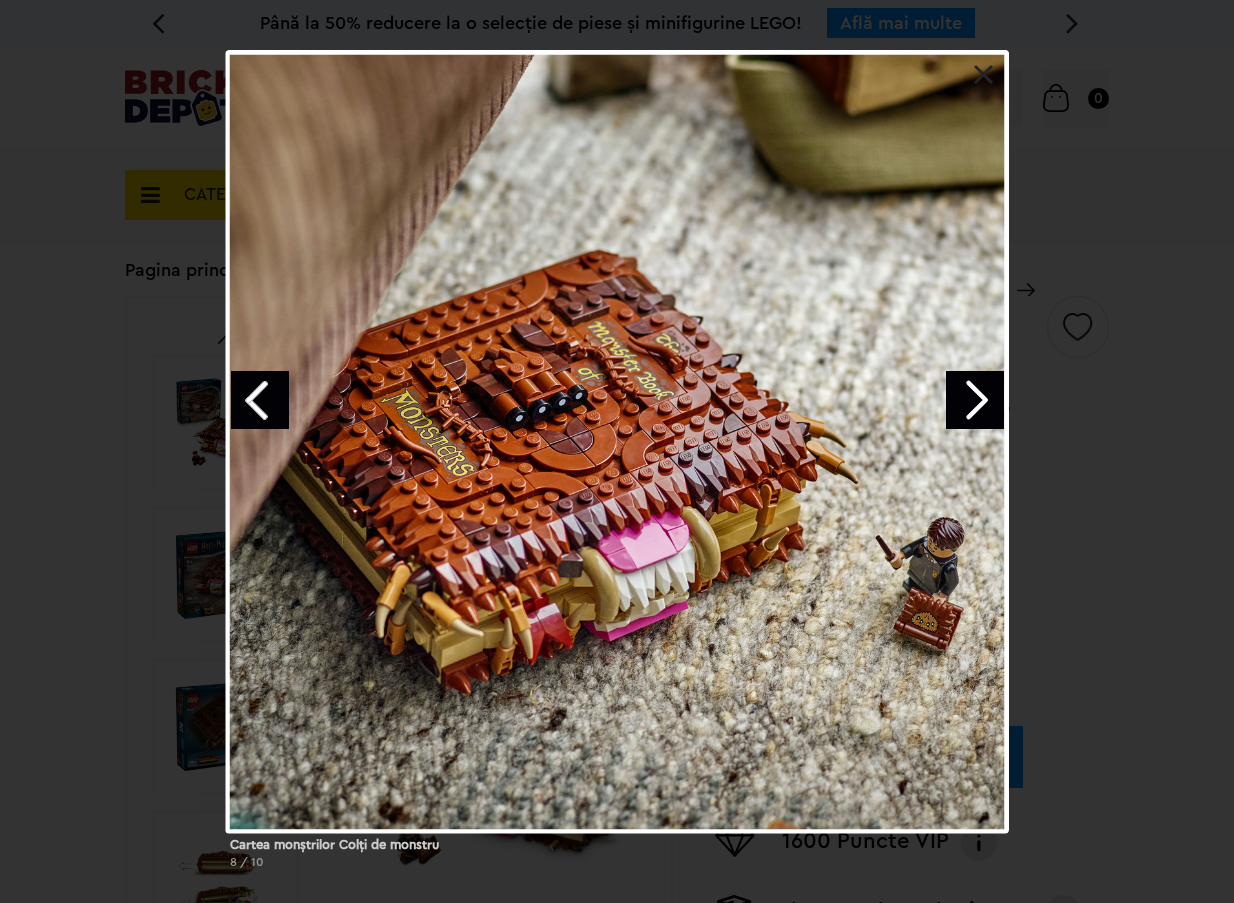 click at bounding box center [975, 400] 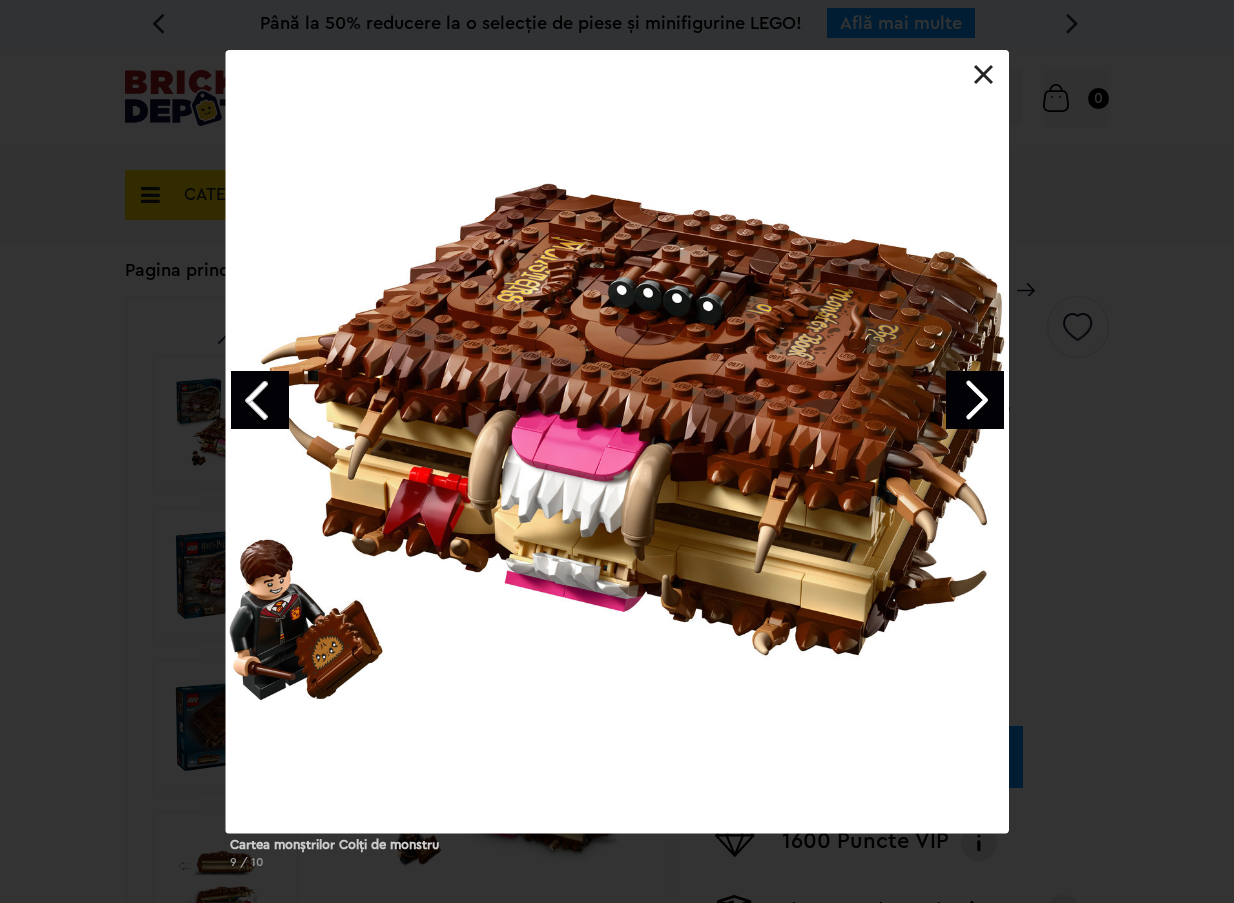 click at bounding box center (975, 400) 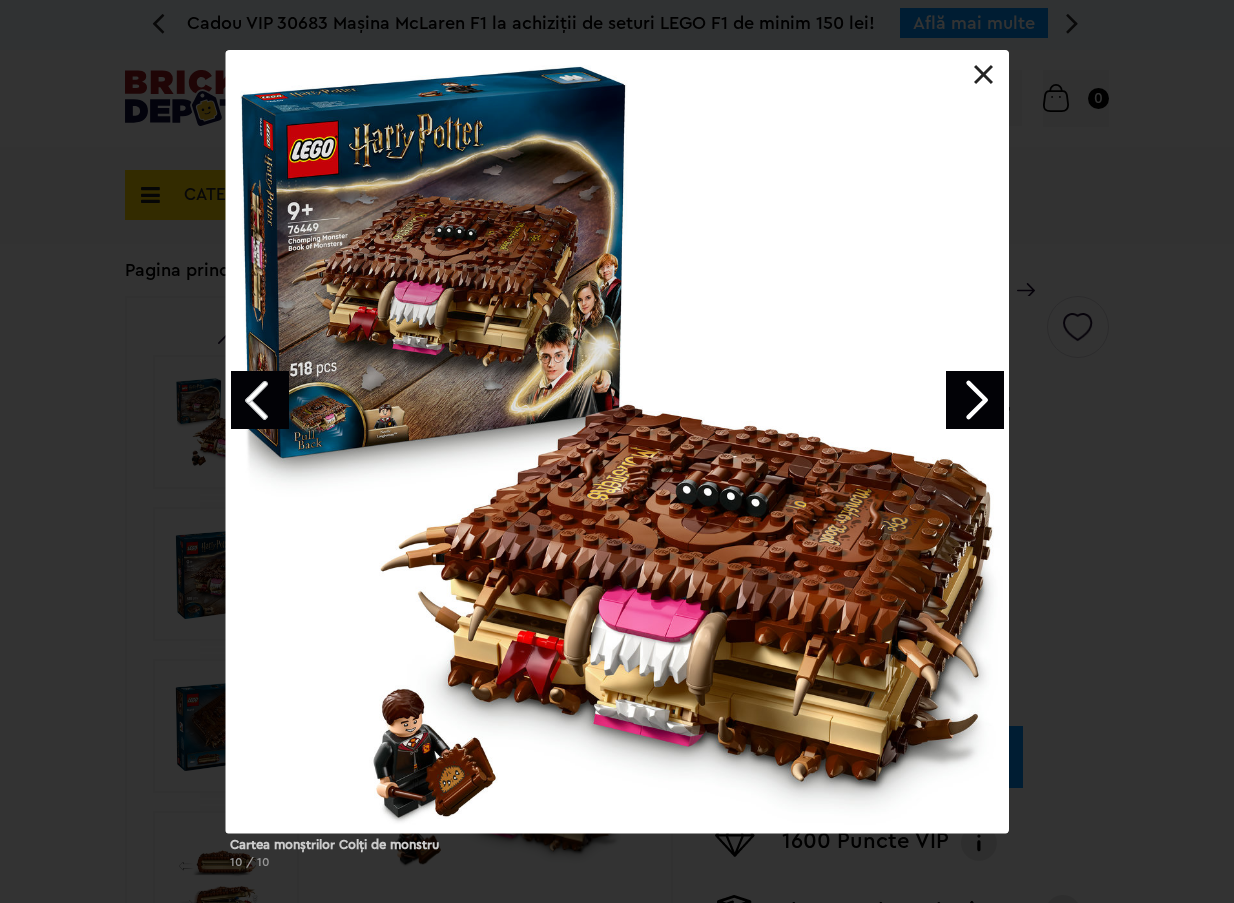 click on "Cartea monștrilor Colți de monstru 10 / 10" at bounding box center [617, 467] 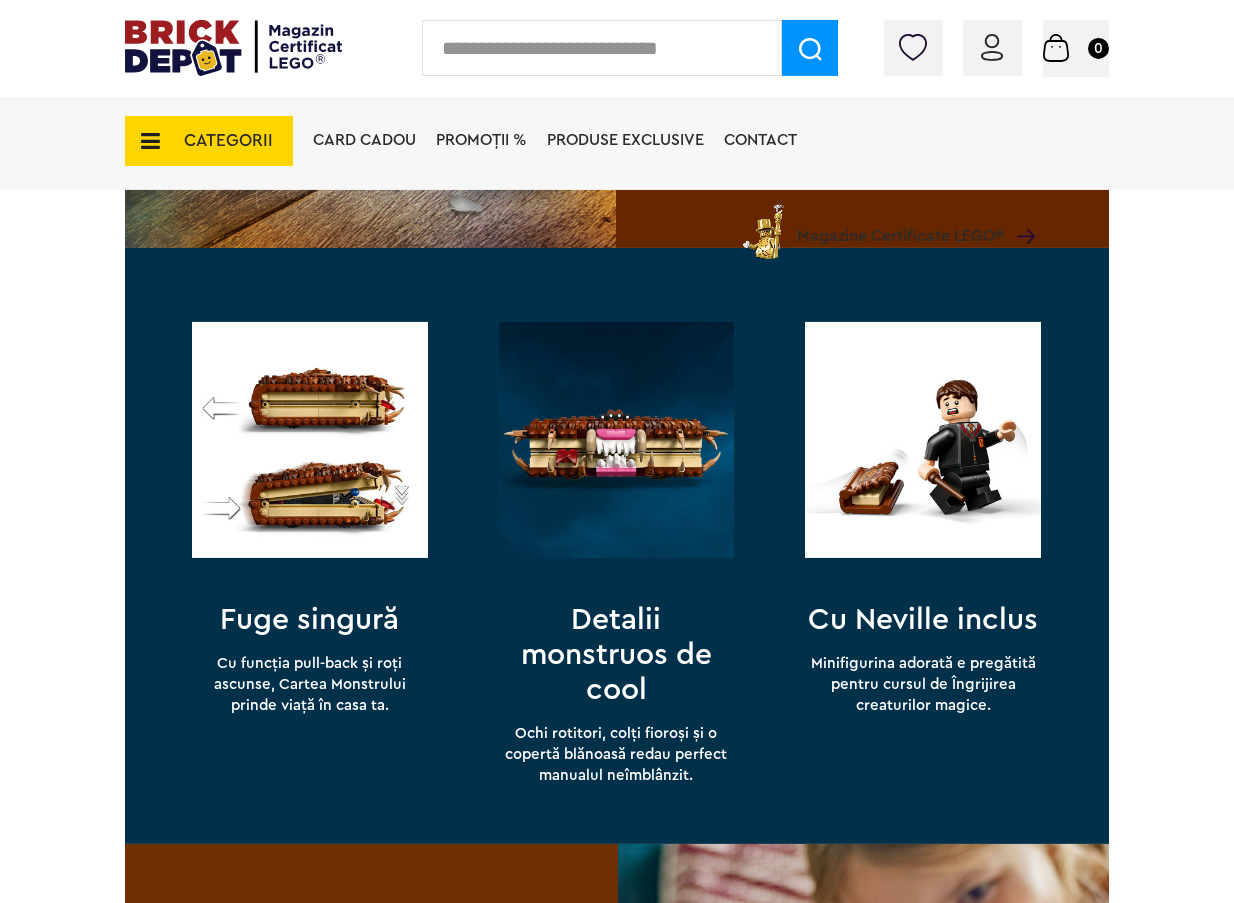 scroll, scrollTop: 1932, scrollLeft: 0, axis: vertical 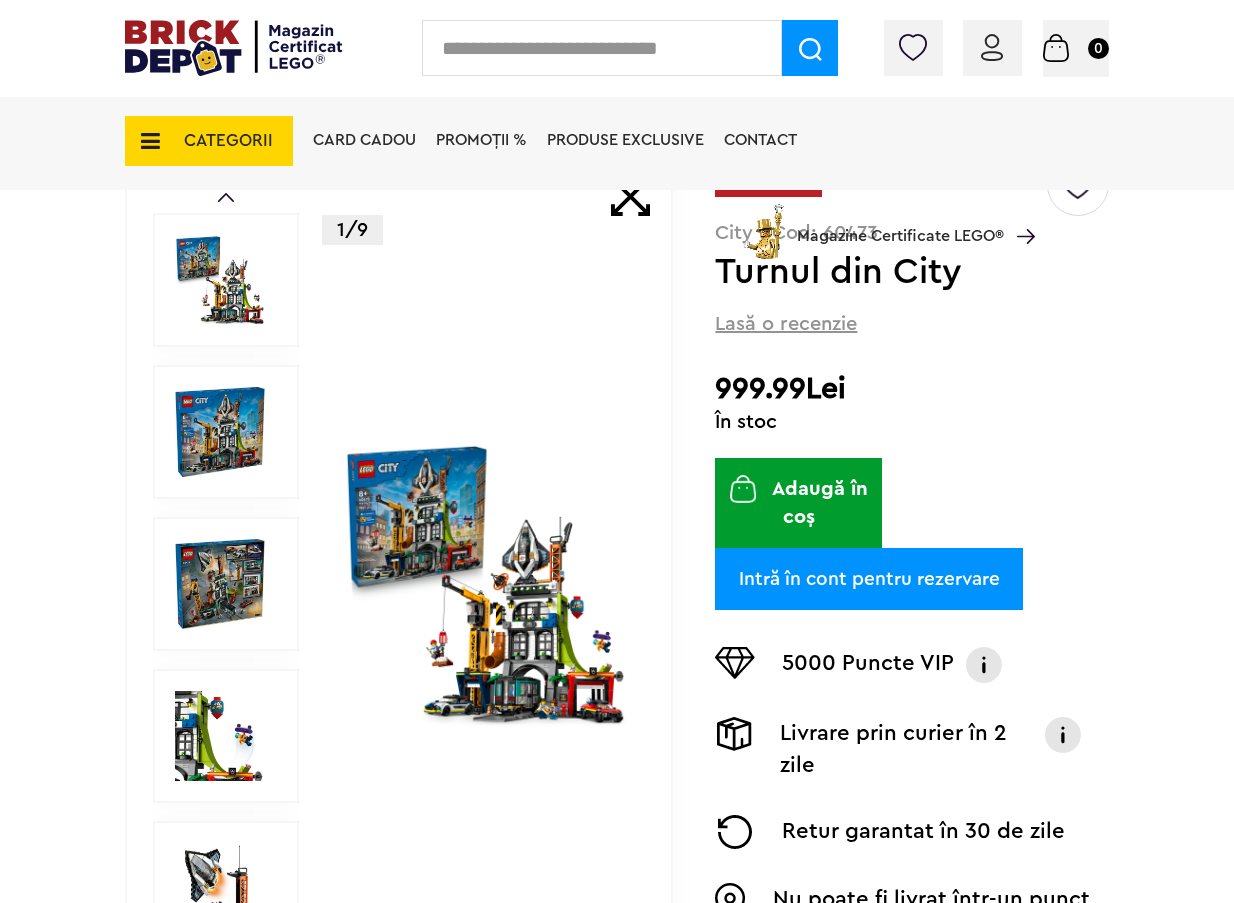 click at bounding box center (485, 584) 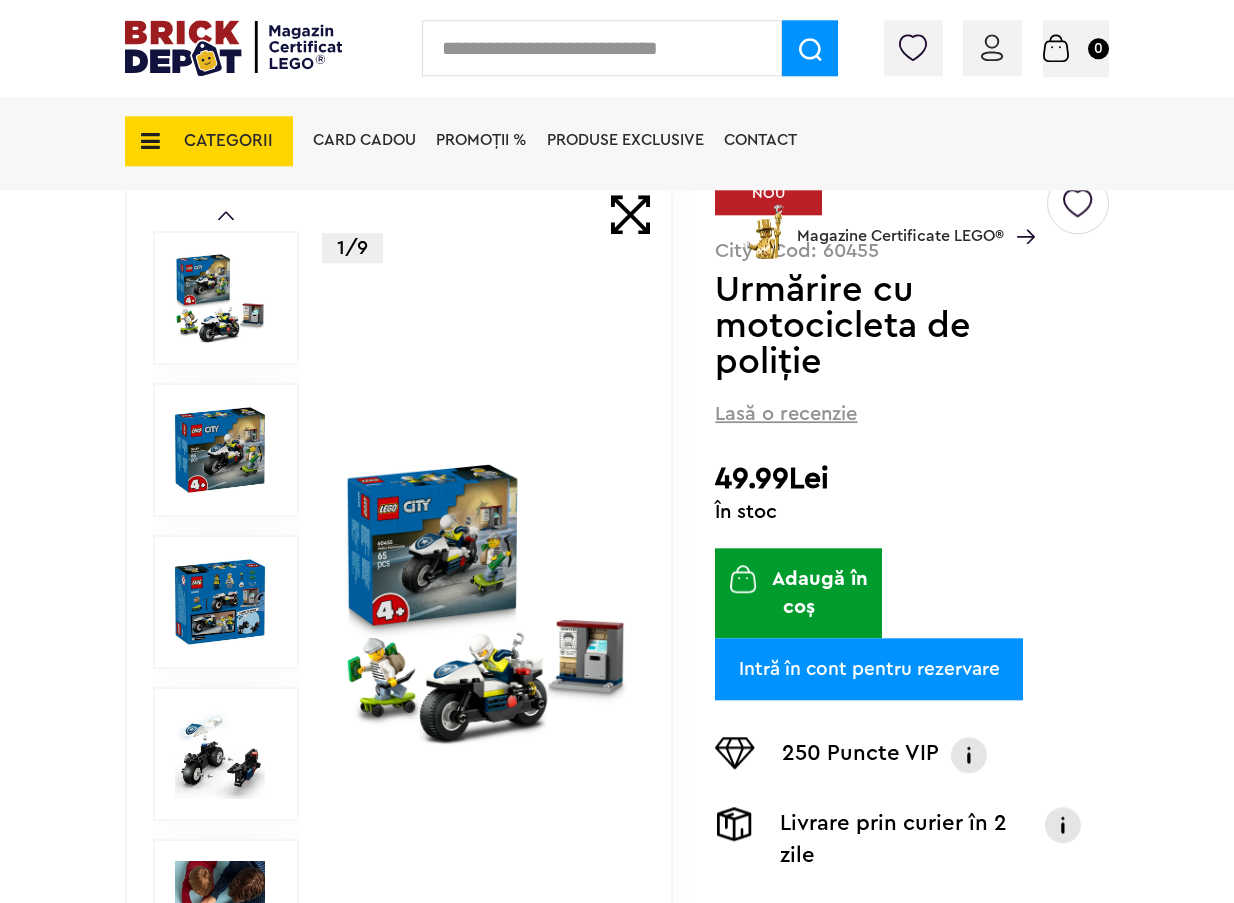 scroll, scrollTop: 276, scrollLeft: 0, axis: vertical 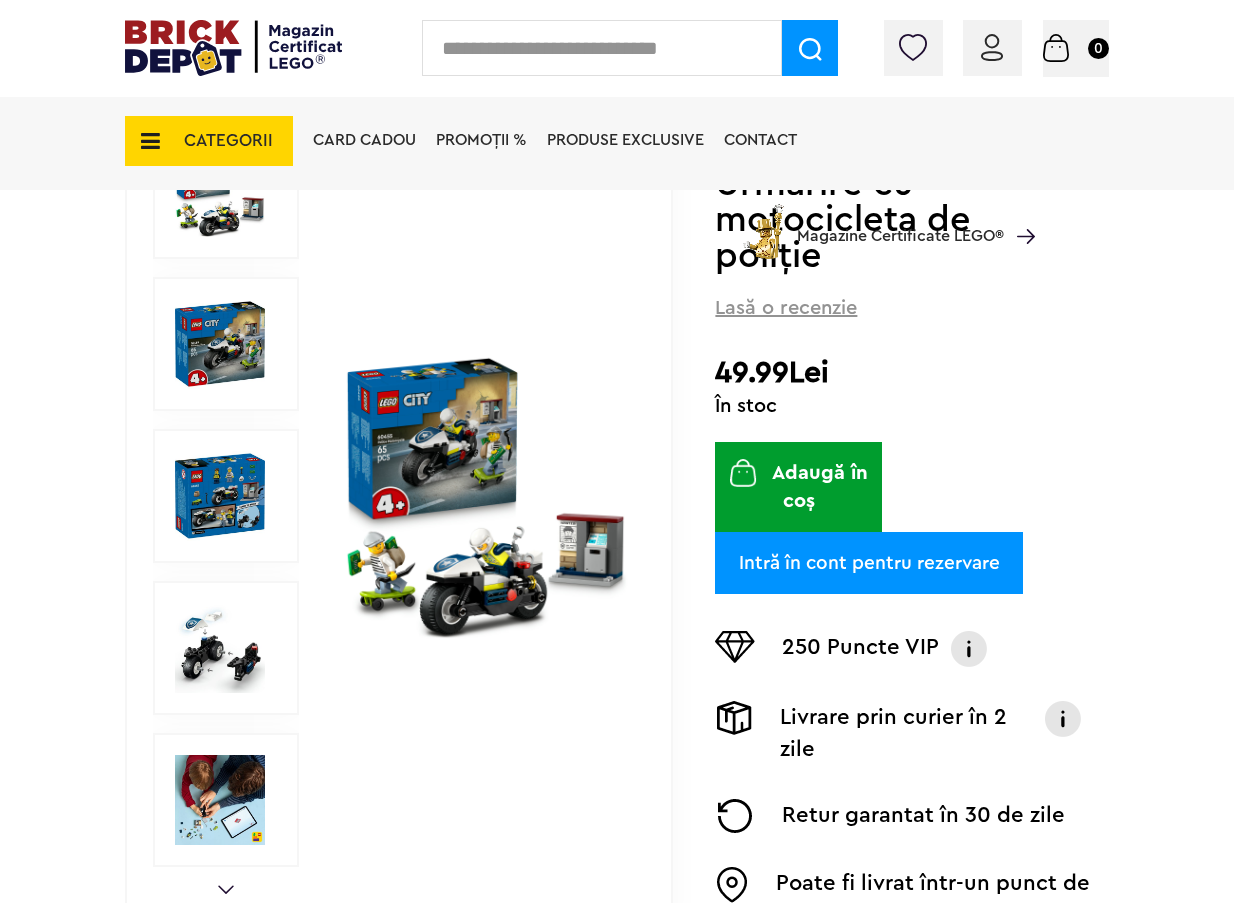 click at bounding box center [485, 496] 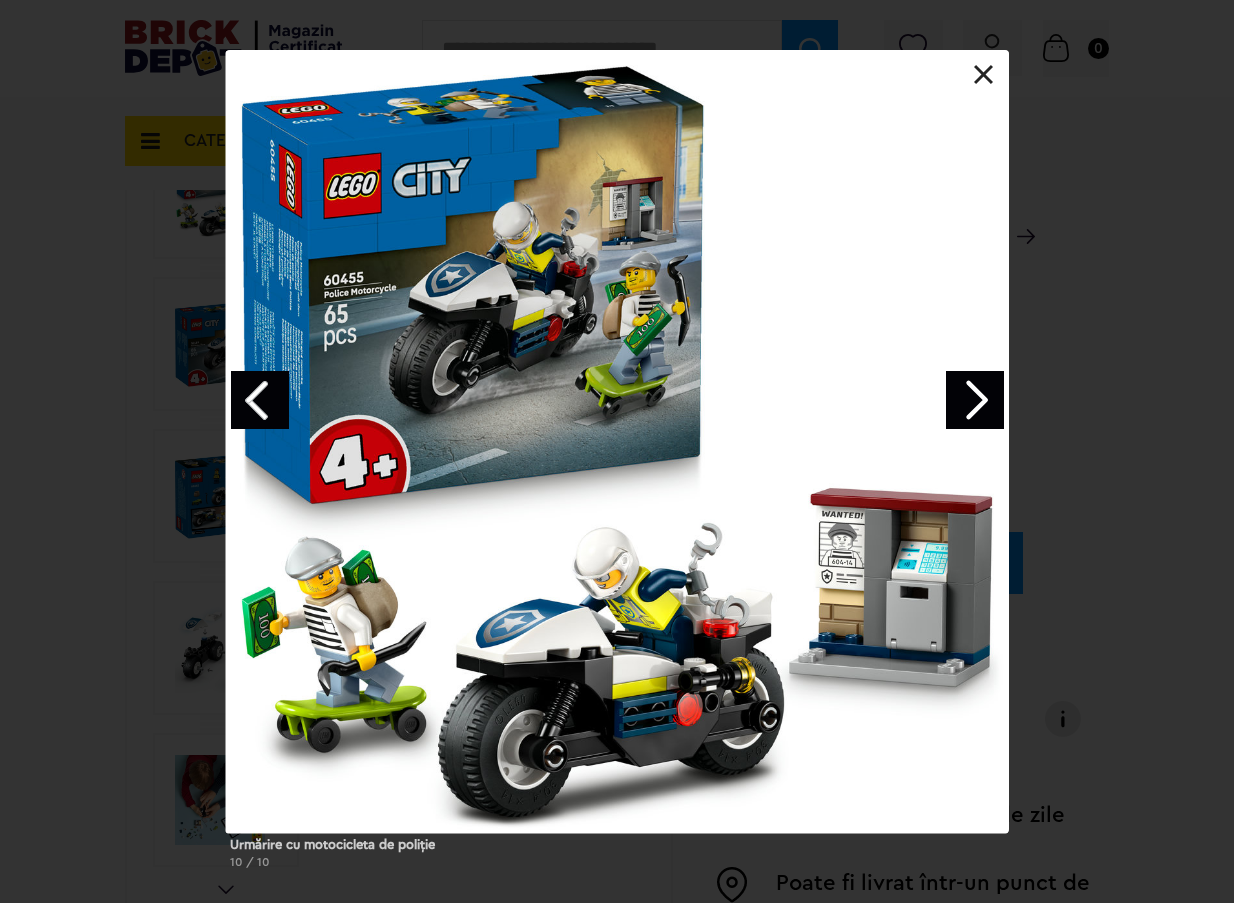 click at bounding box center (975, 400) 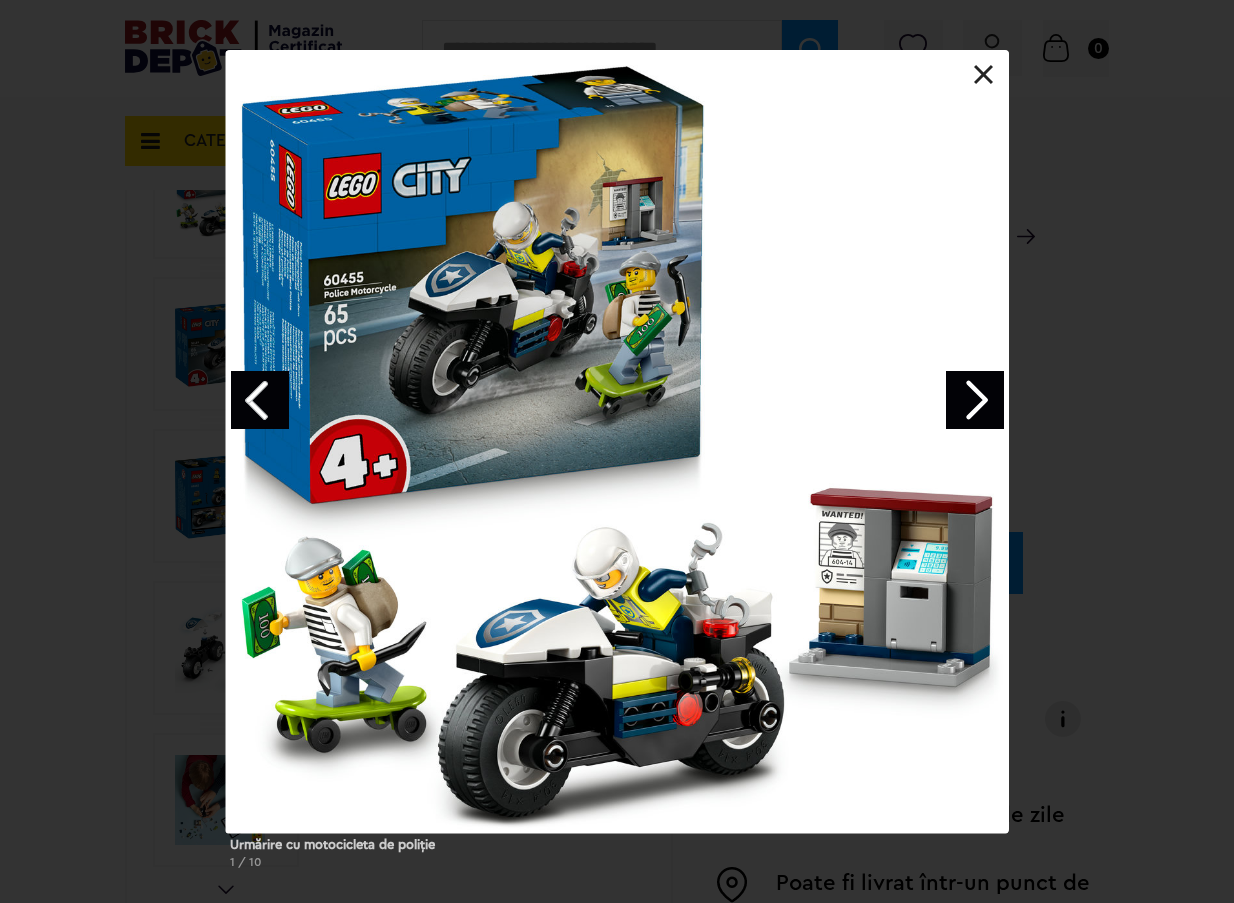 click at bounding box center (975, 400) 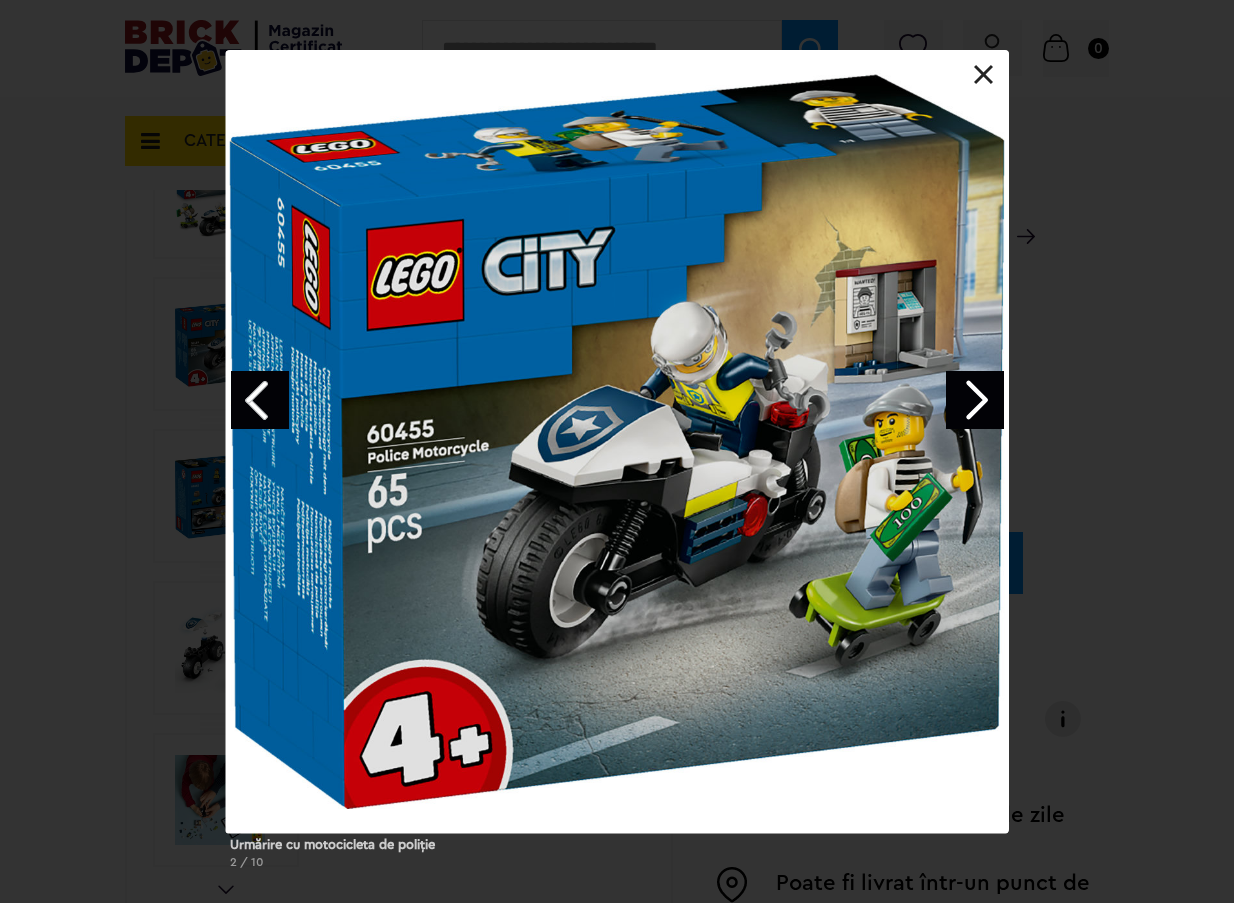 click at bounding box center (975, 400) 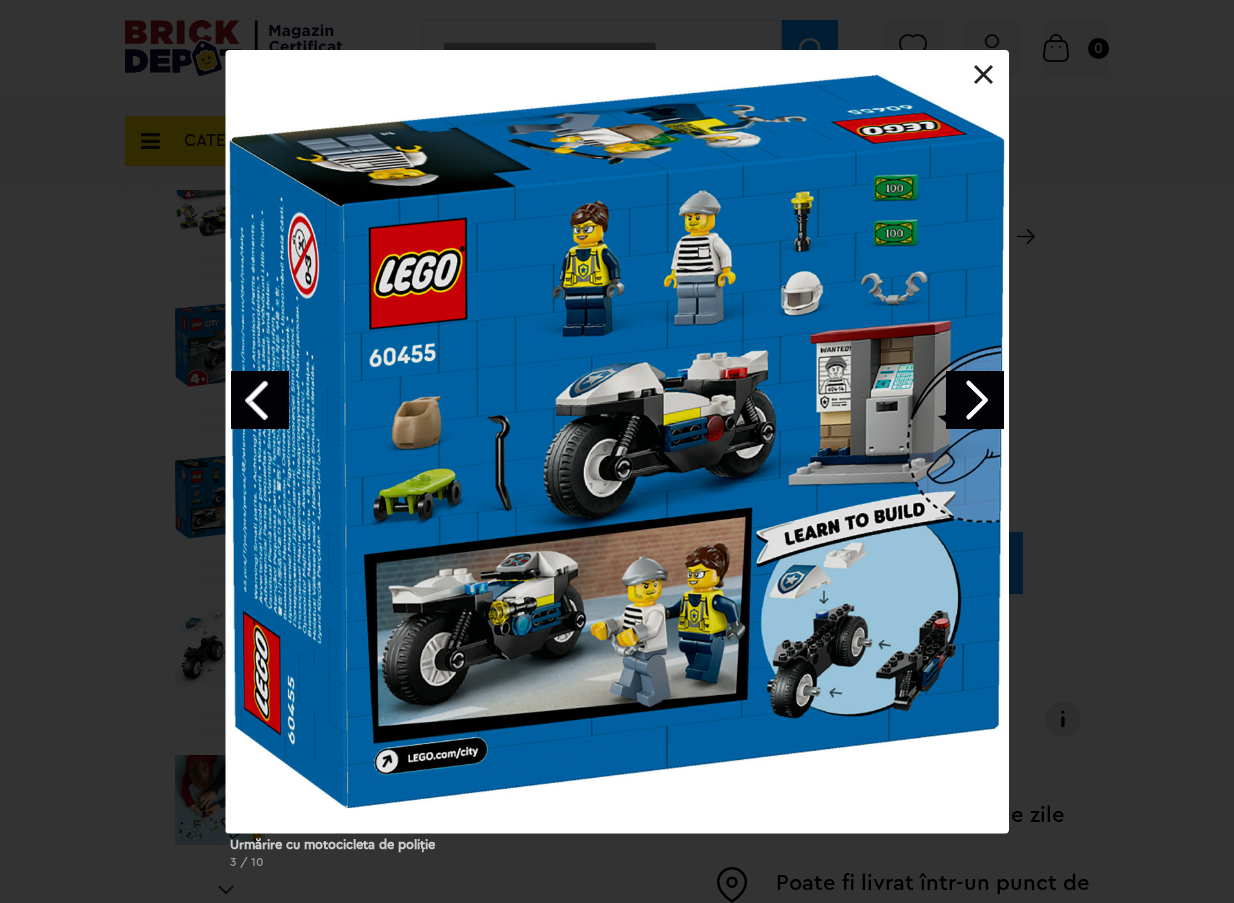 click at bounding box center (984, 75) 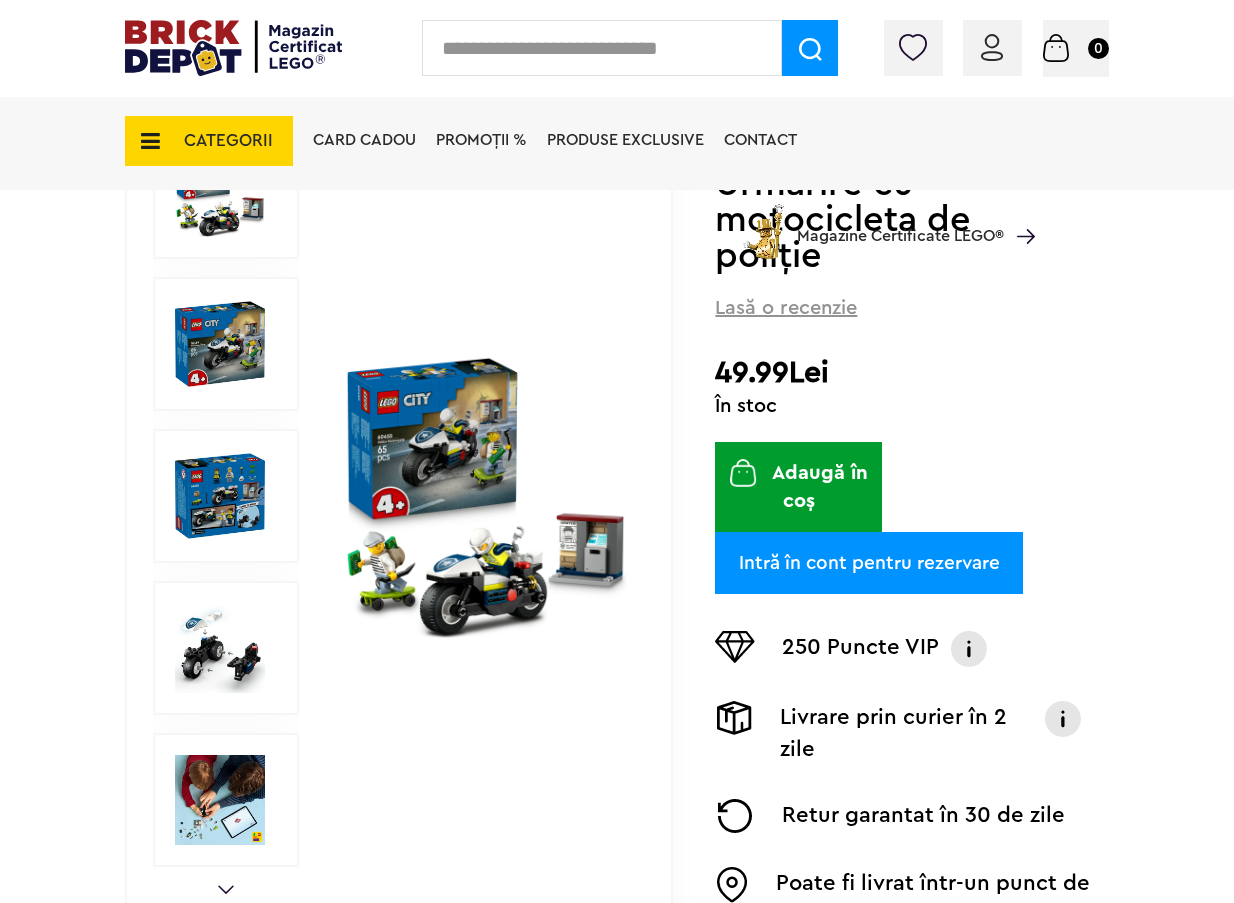 click at bounding box center (485, 496) 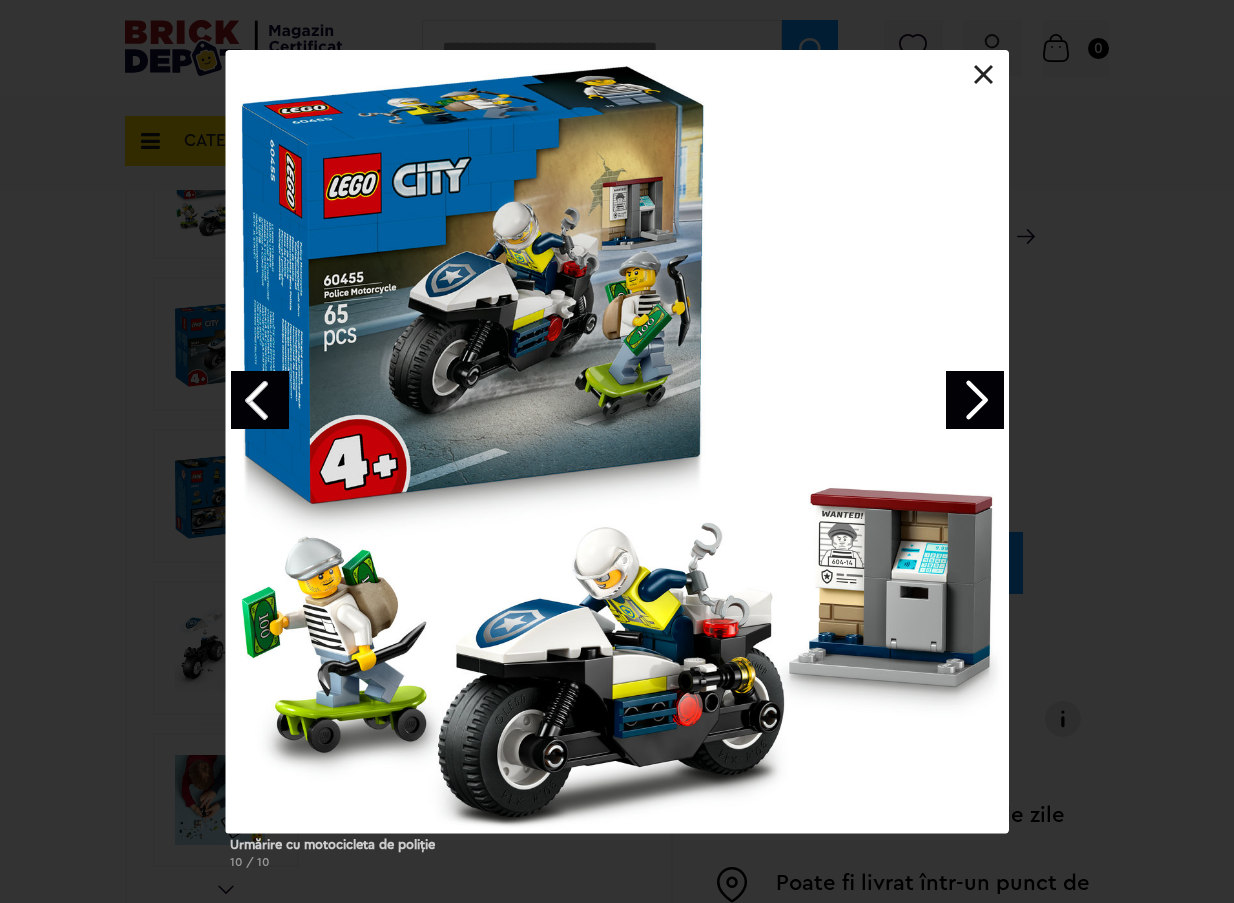 click at bounding box center (975, 400) 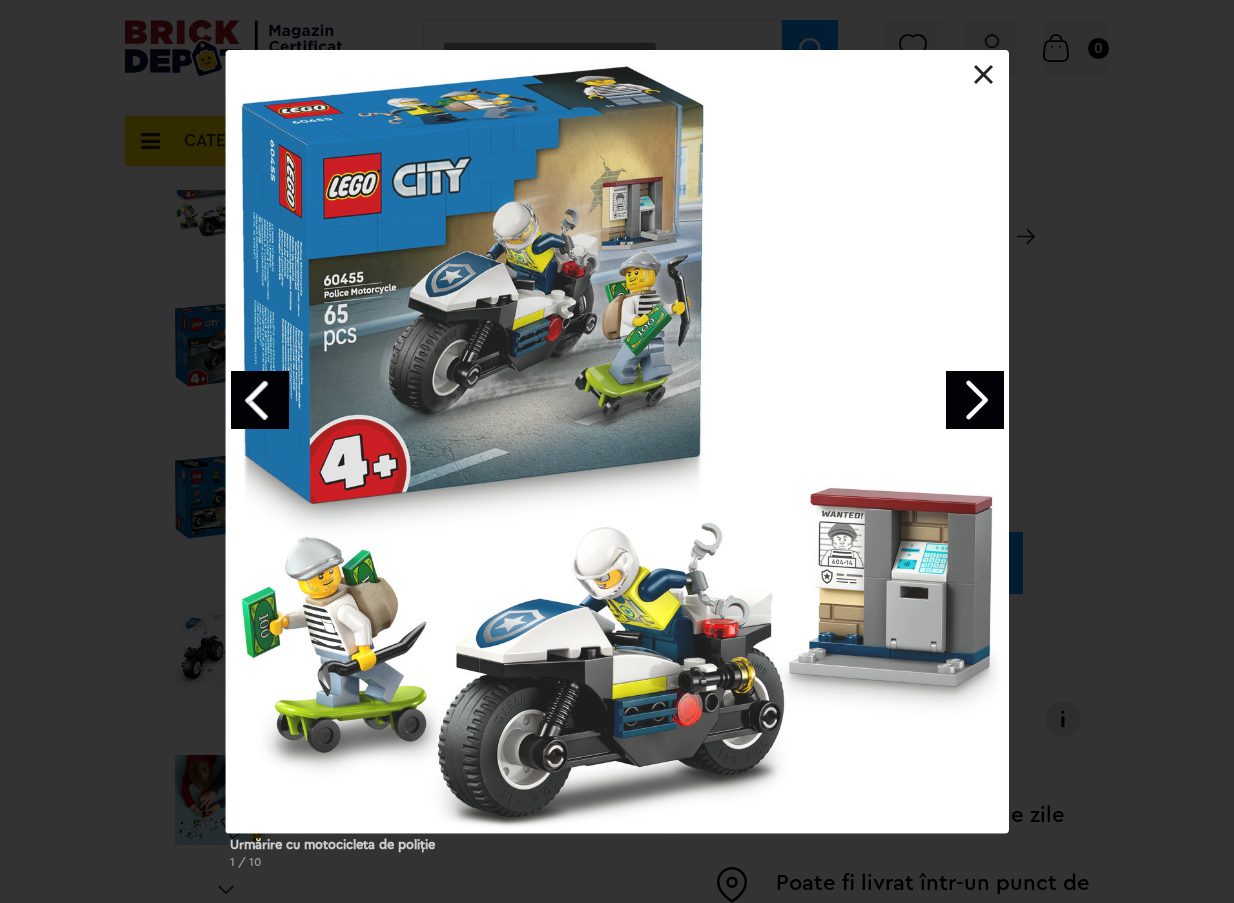 click at bounding box center (975, 400) 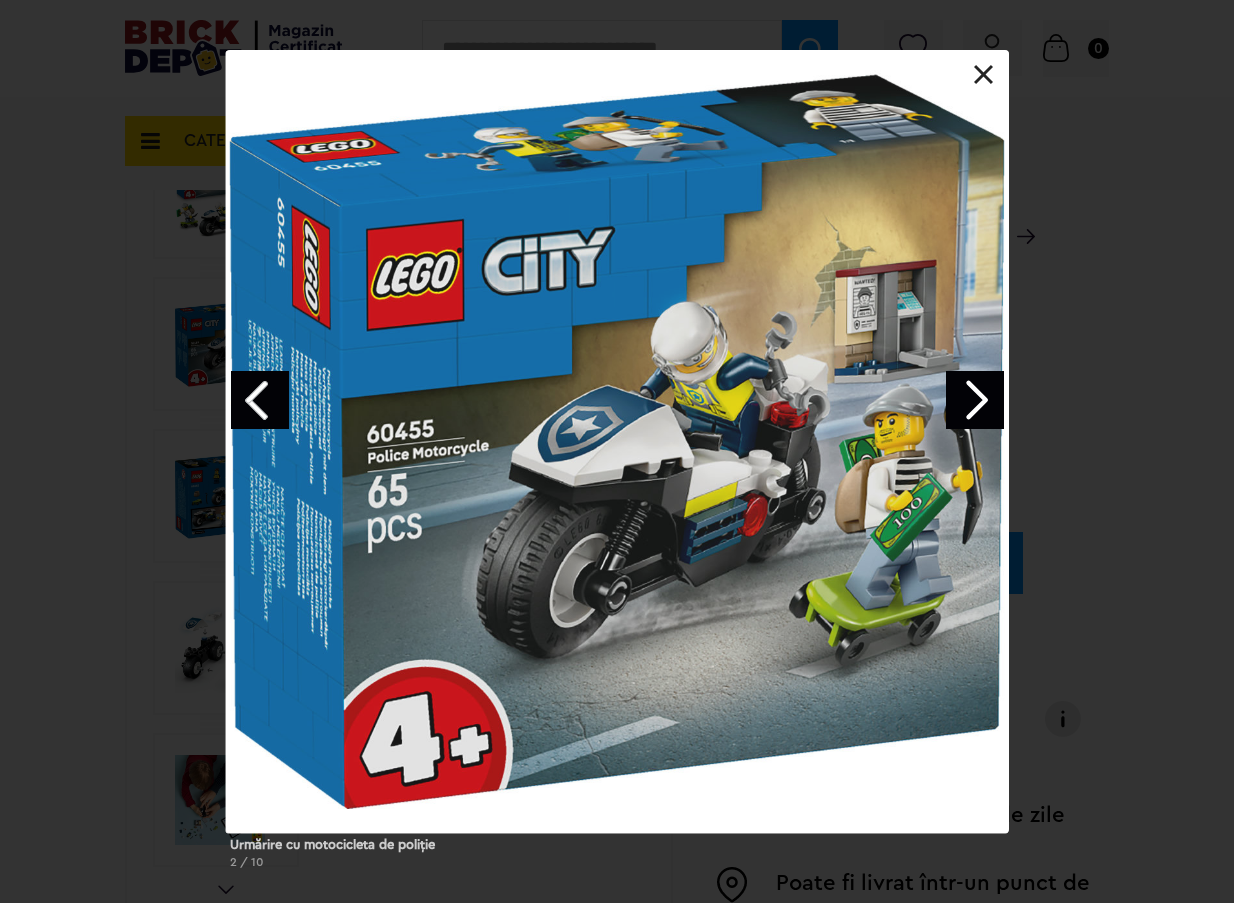 click at bounding box center [975, 400] 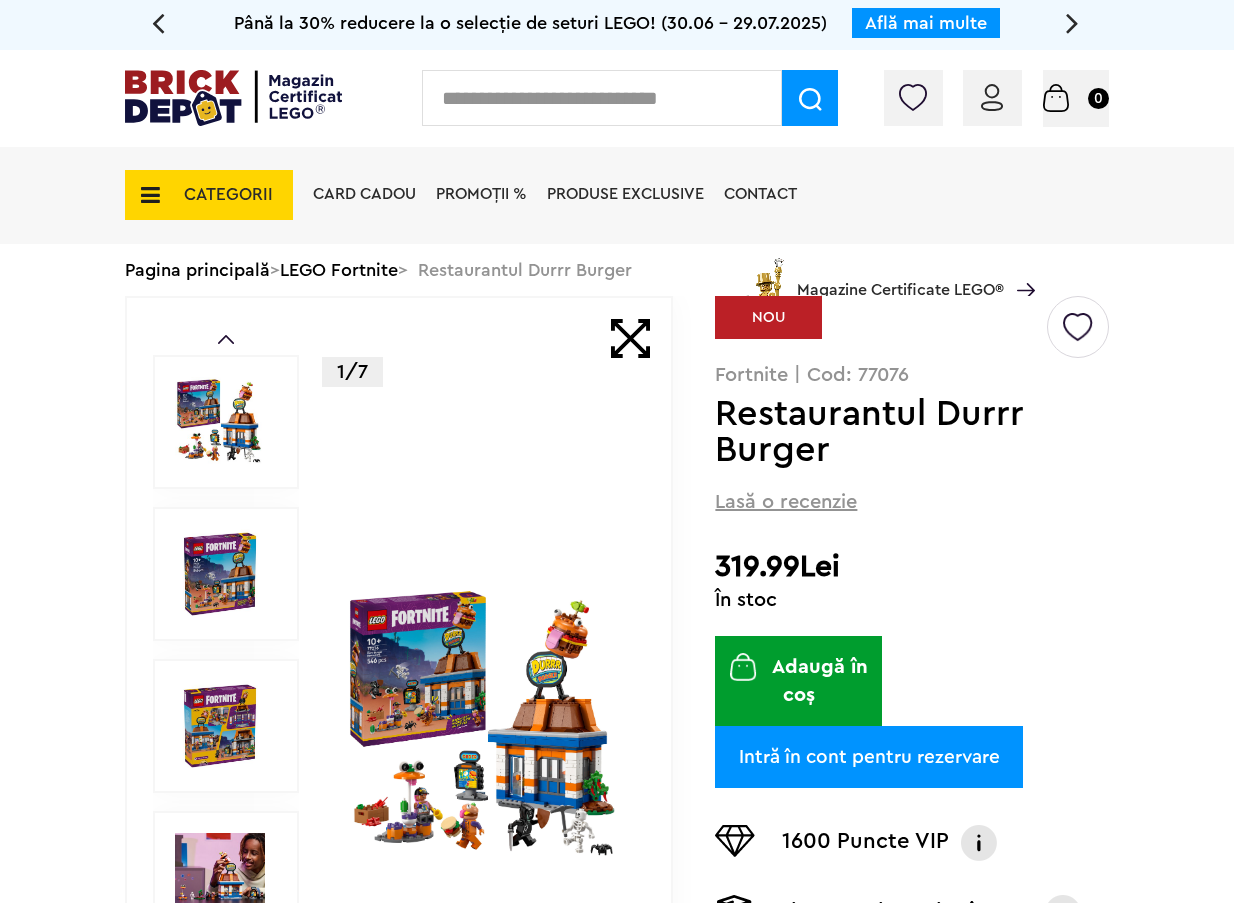 scroll, scrollTop: 0, scrollLeft: 0, axis: both 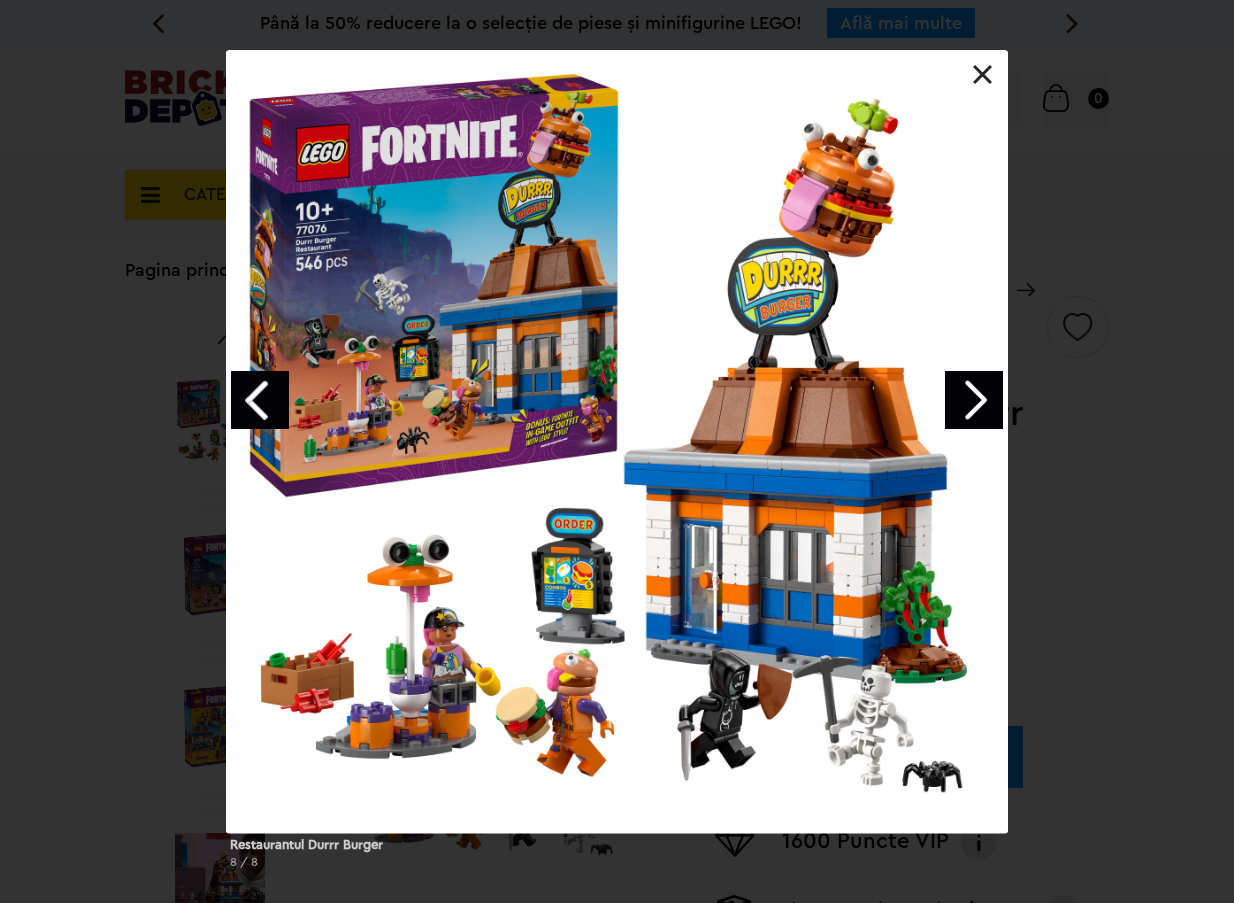 click at bounding box center (974, 400) 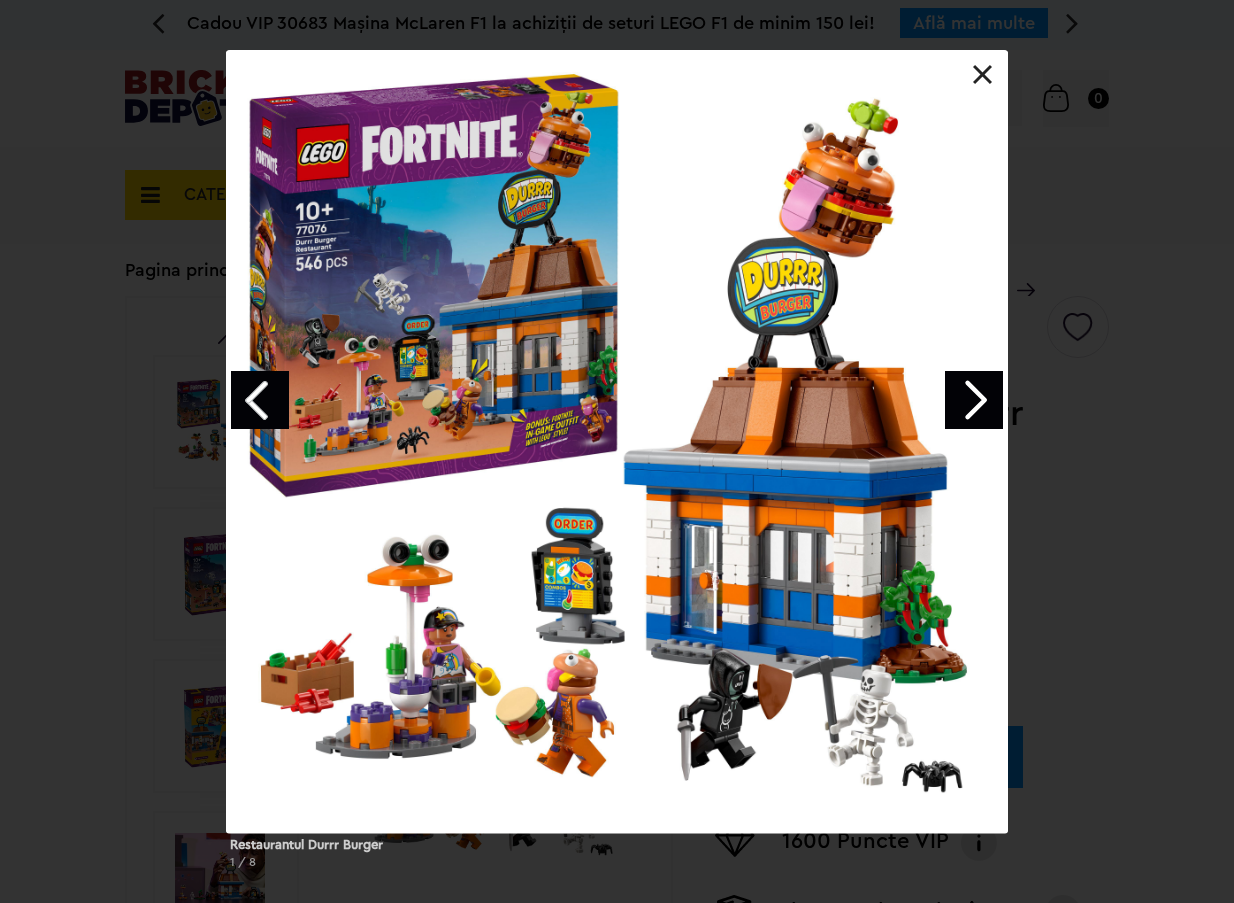 click at bounding box center (974, 400) 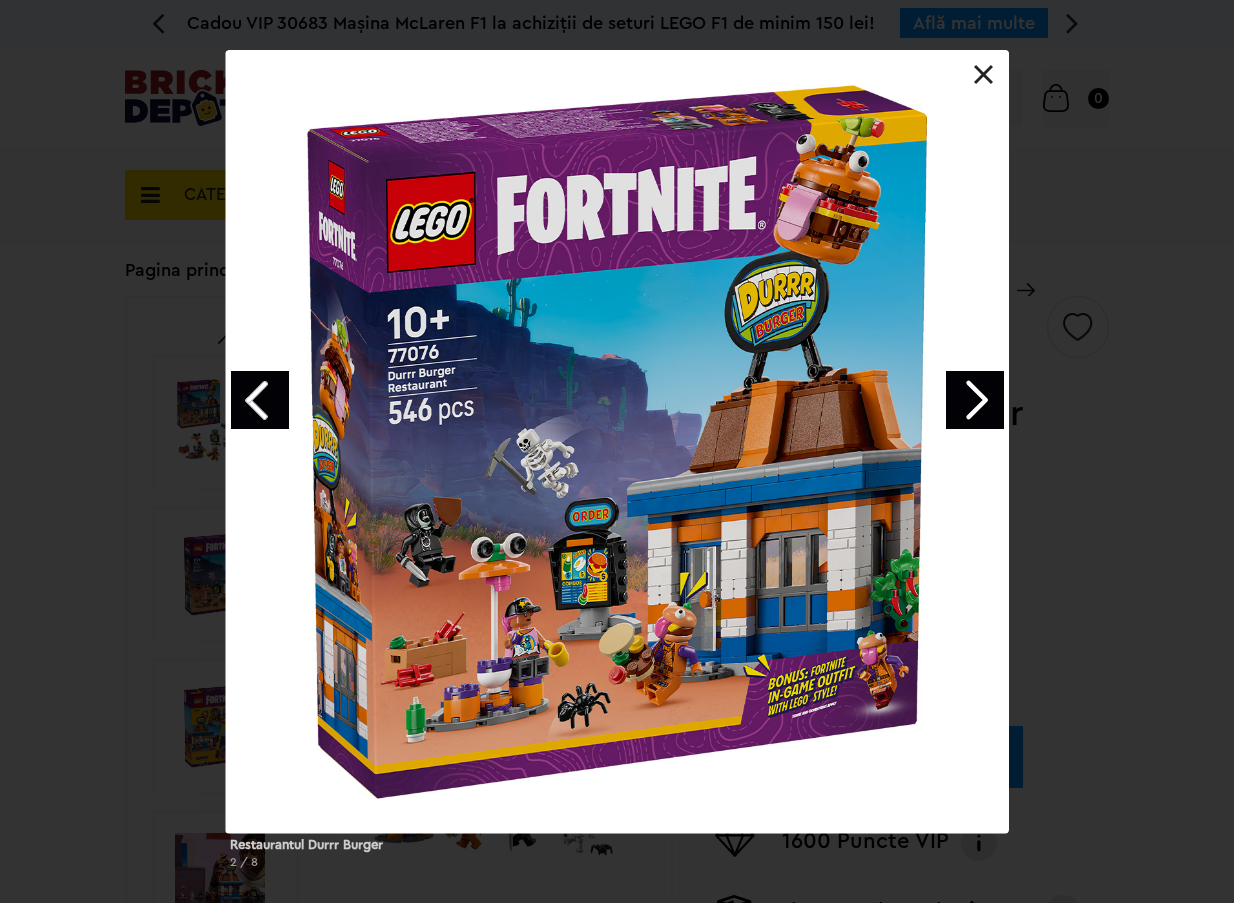 click at bounding box center (975, 400) 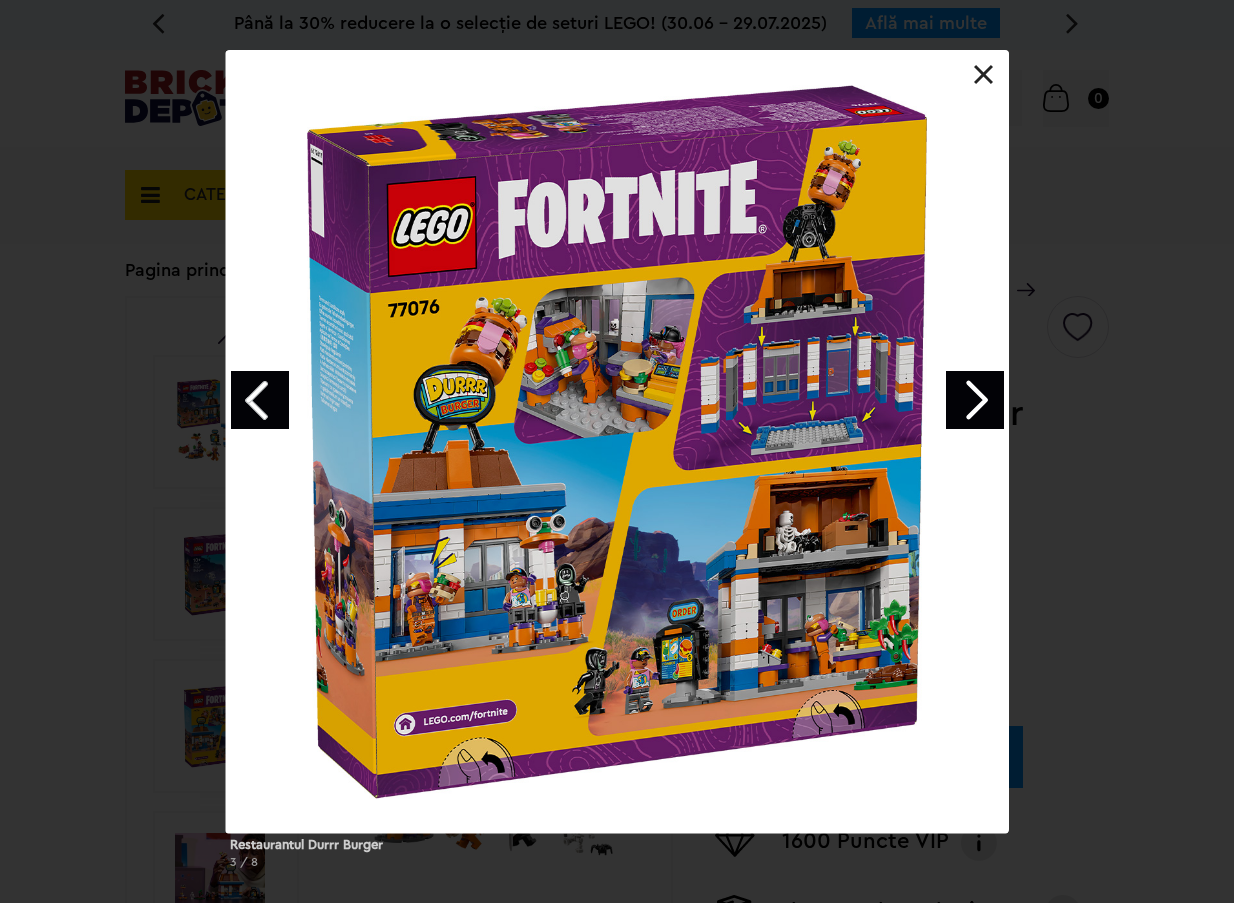 click at bounding box center (975, 400) 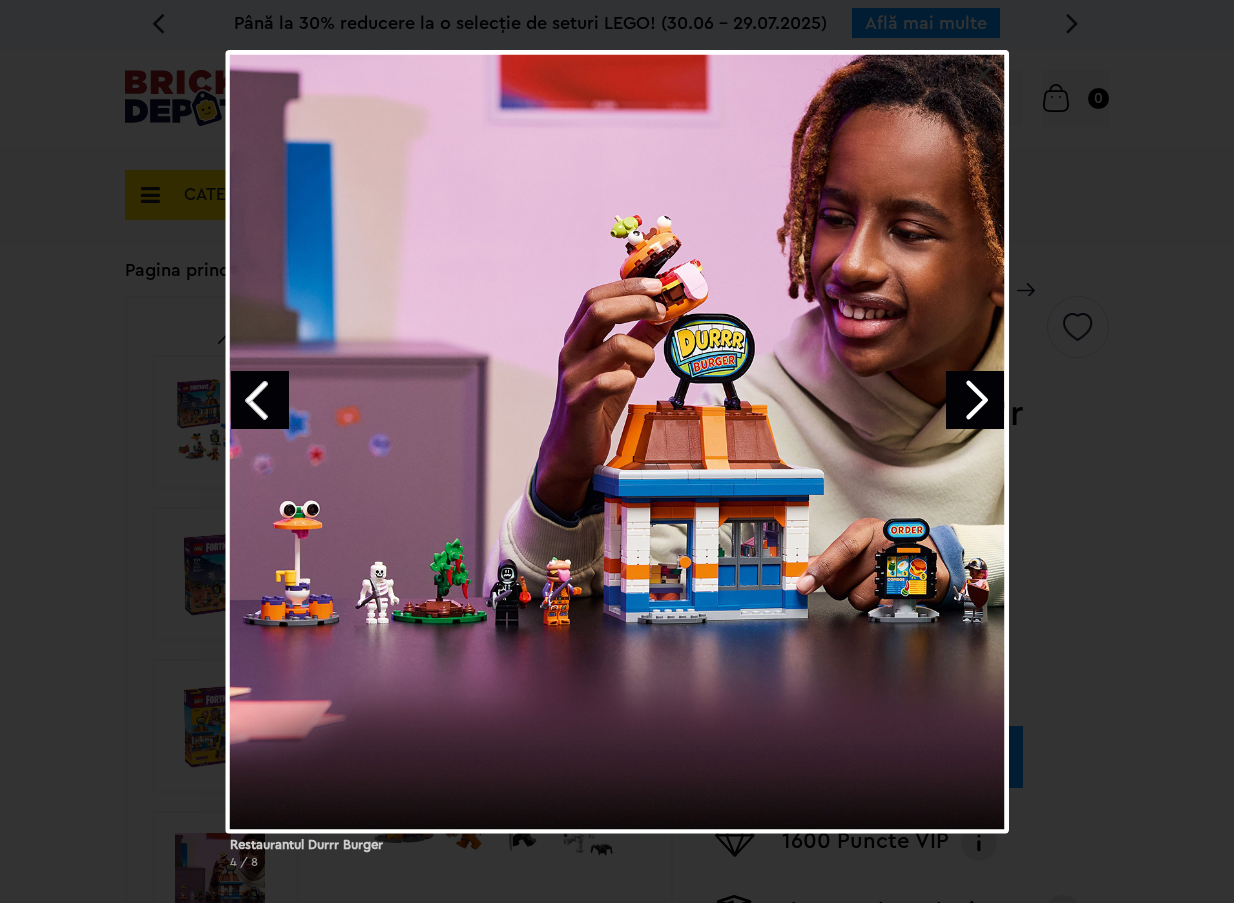 click at bounding box center (975, 400) 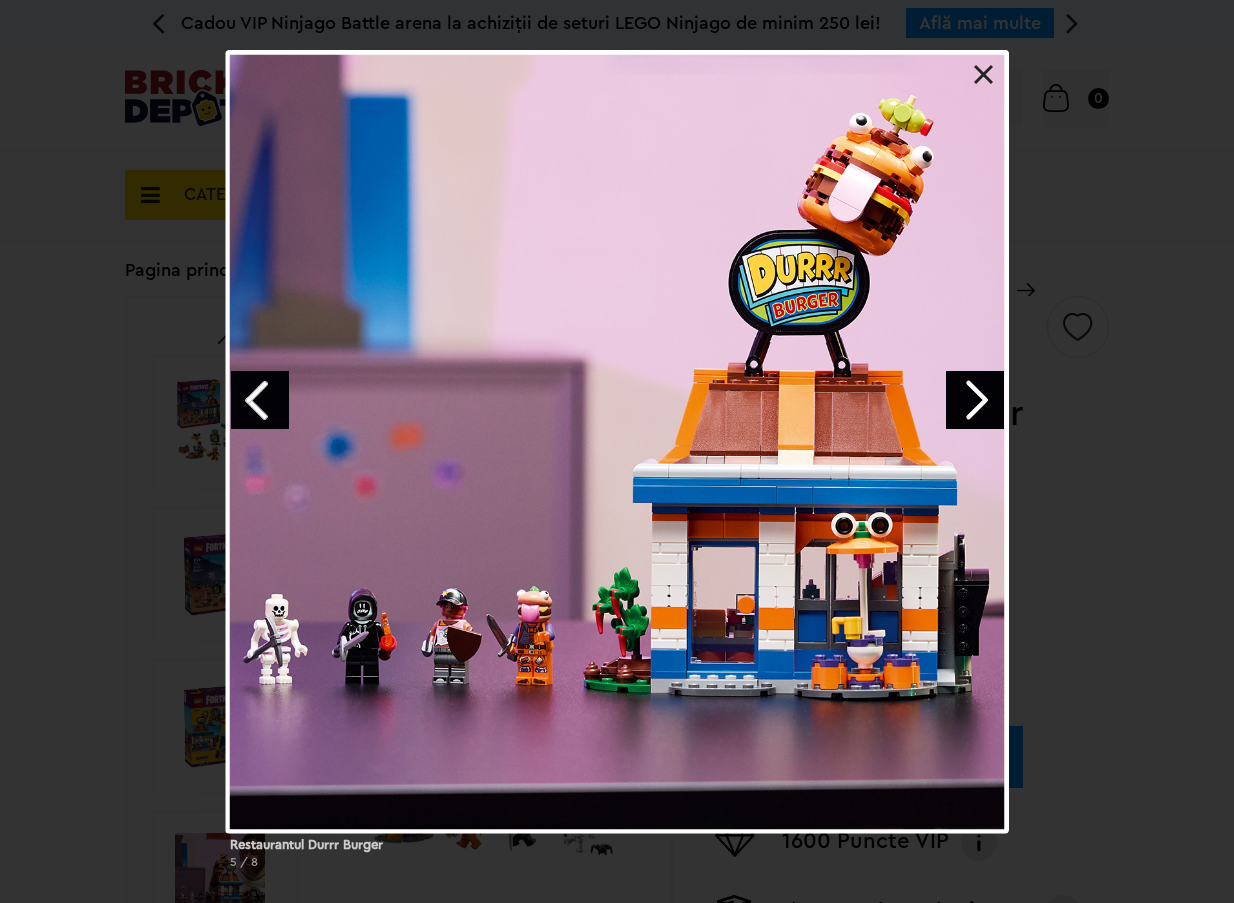 click on "Restaurantul Durrr Burger 5 / 8" at bounding box center (617, 467) 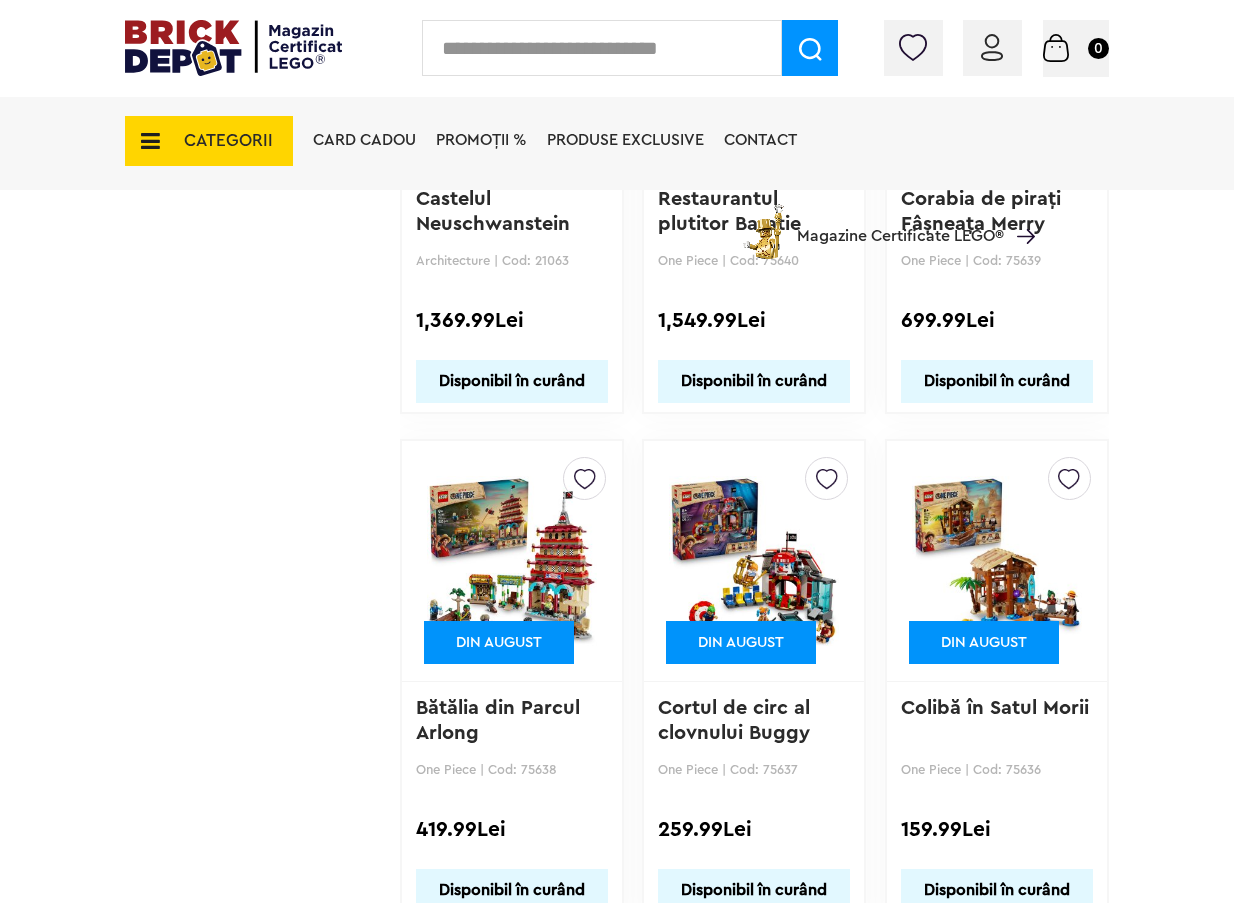 scroll, scrollTop: 4416, scrollLeft: 0, axis: vertical 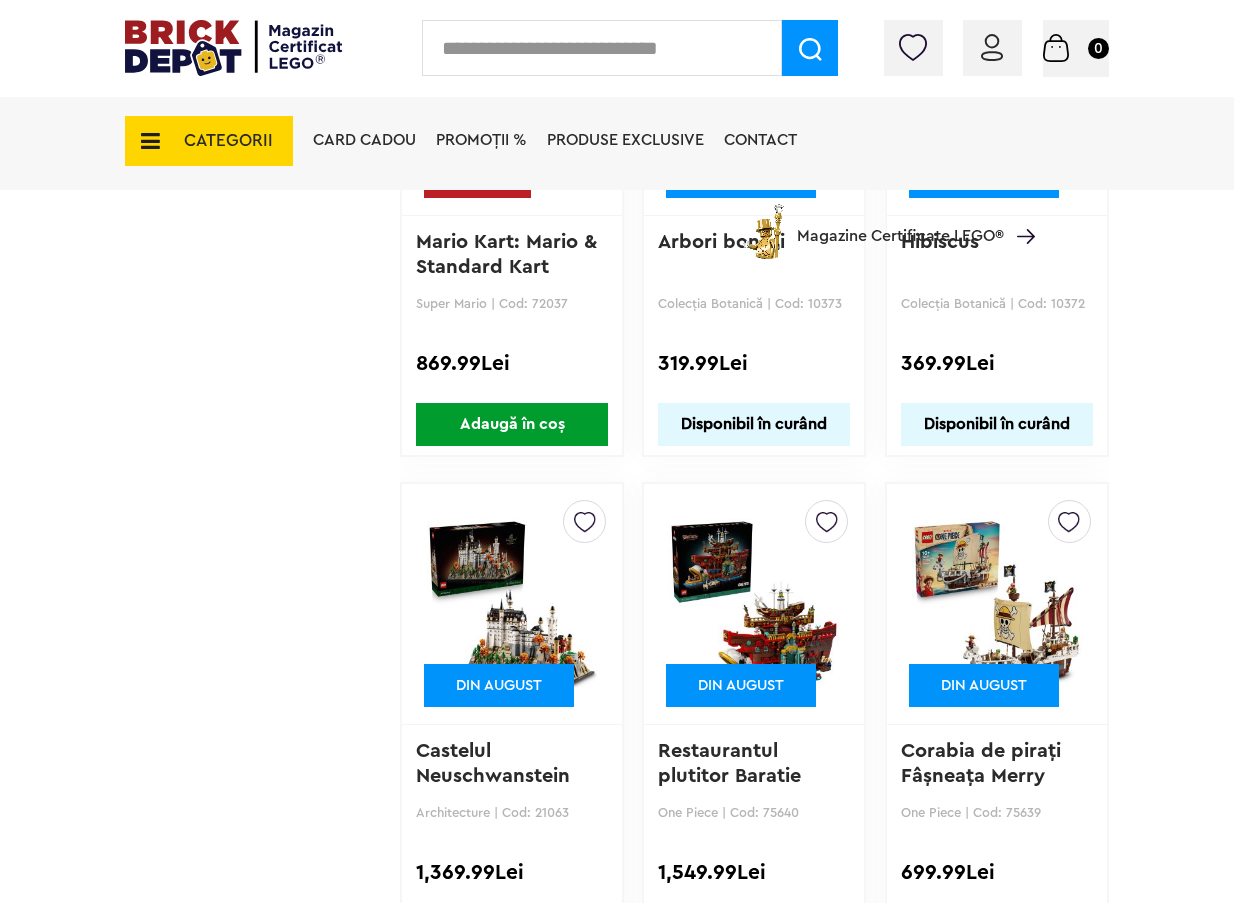 click on "CATEGORII" at bounding box center [228, 140] 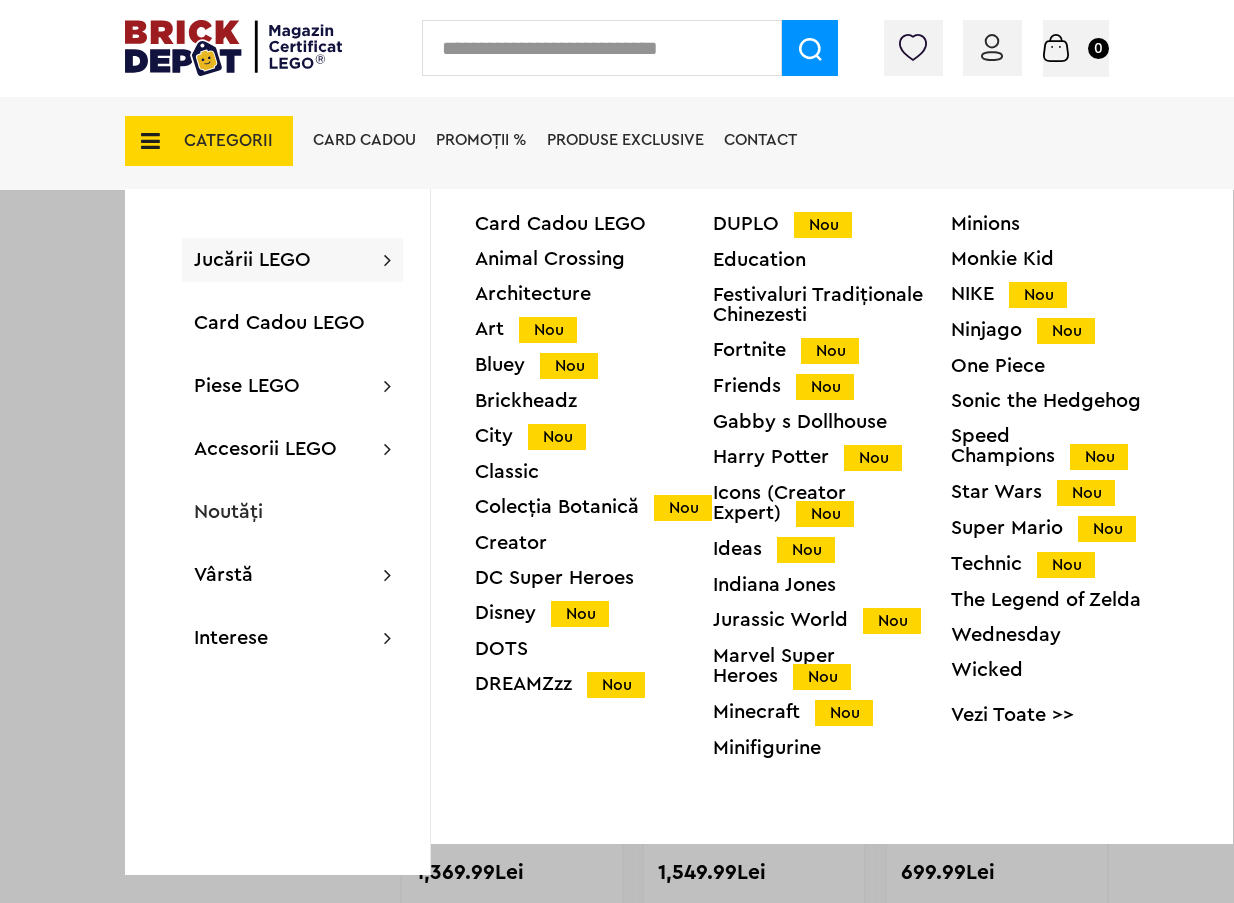 click on "Wicked" at bounding box center (1070, 670) 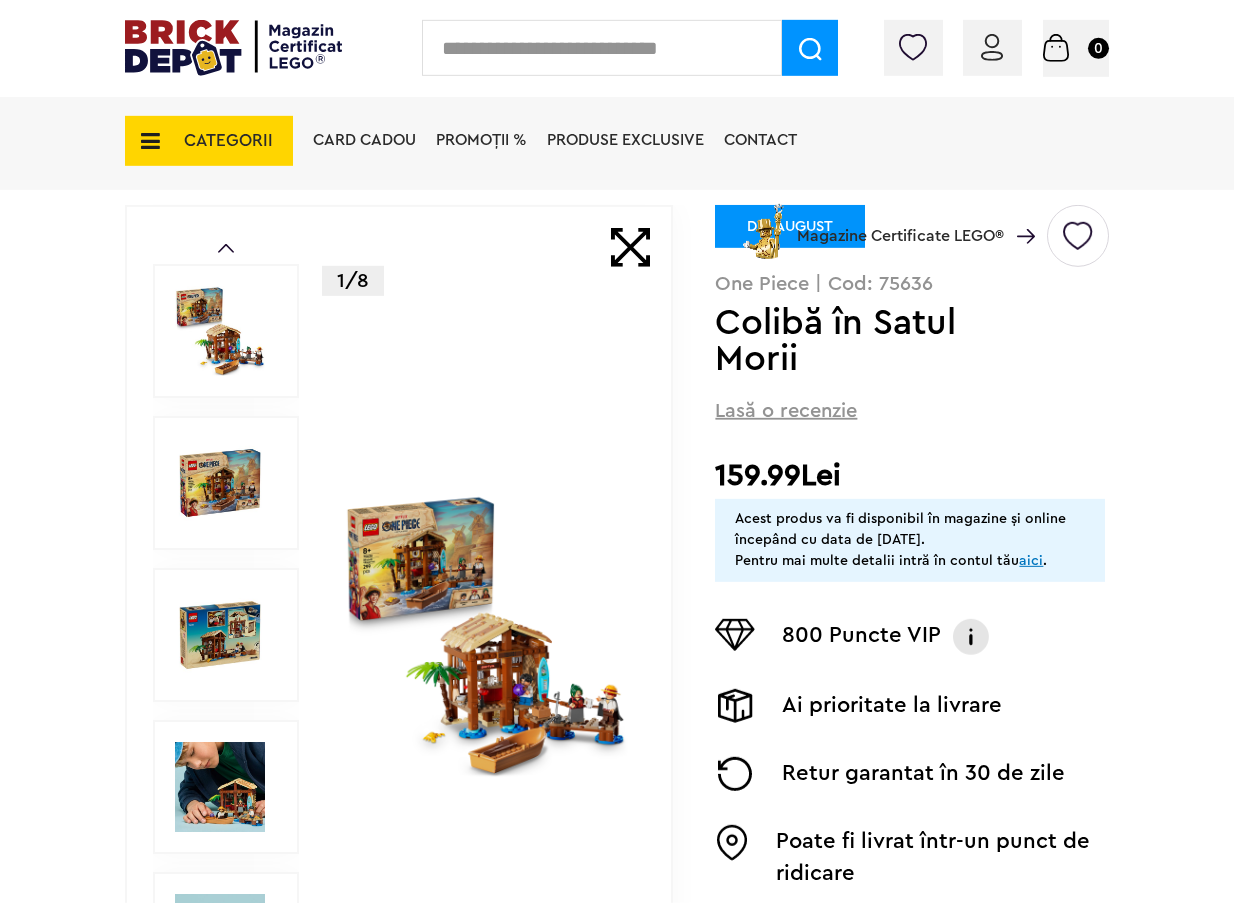 scroll, scrollTop: 276, scrollLeft: 0, axis: vertical 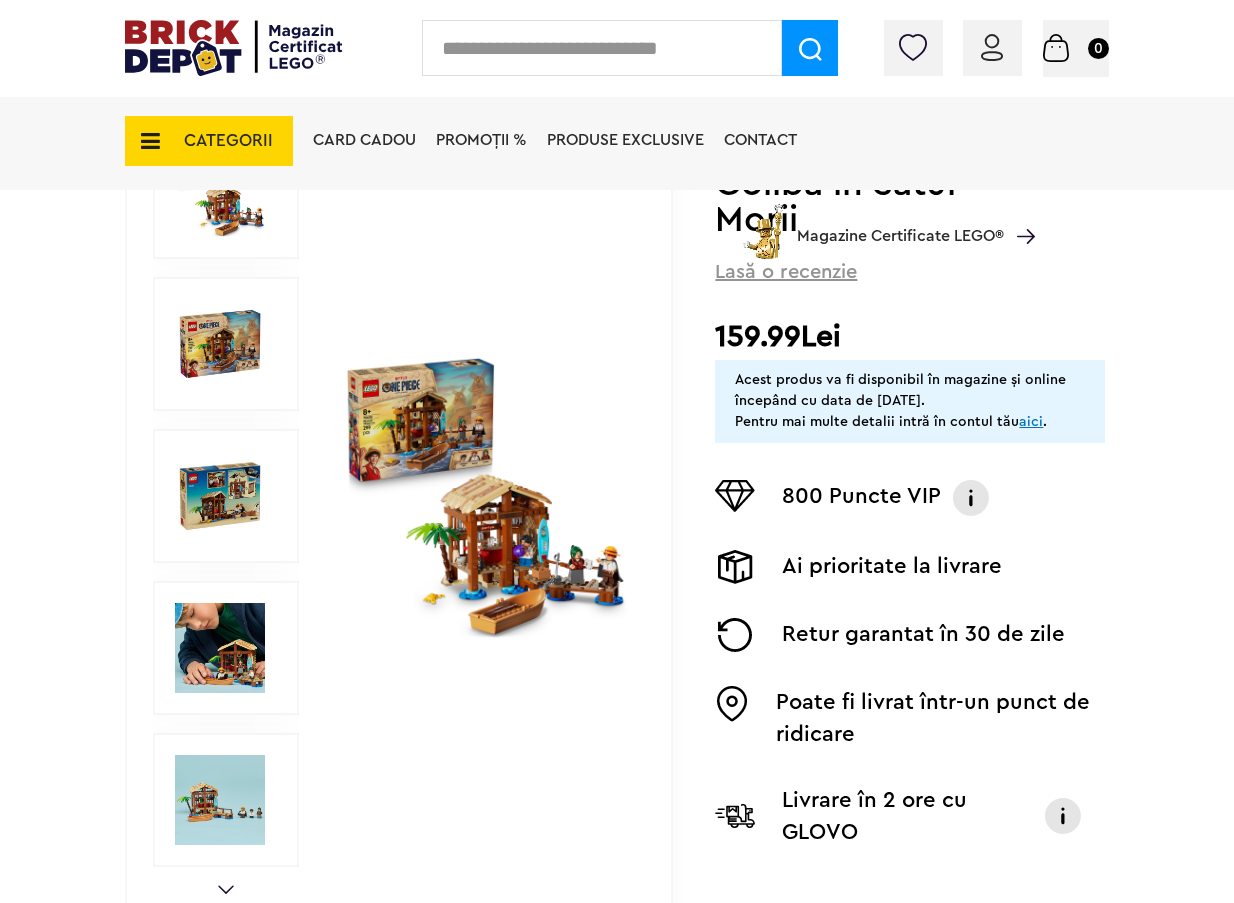 click at bounding box center (485, 496) 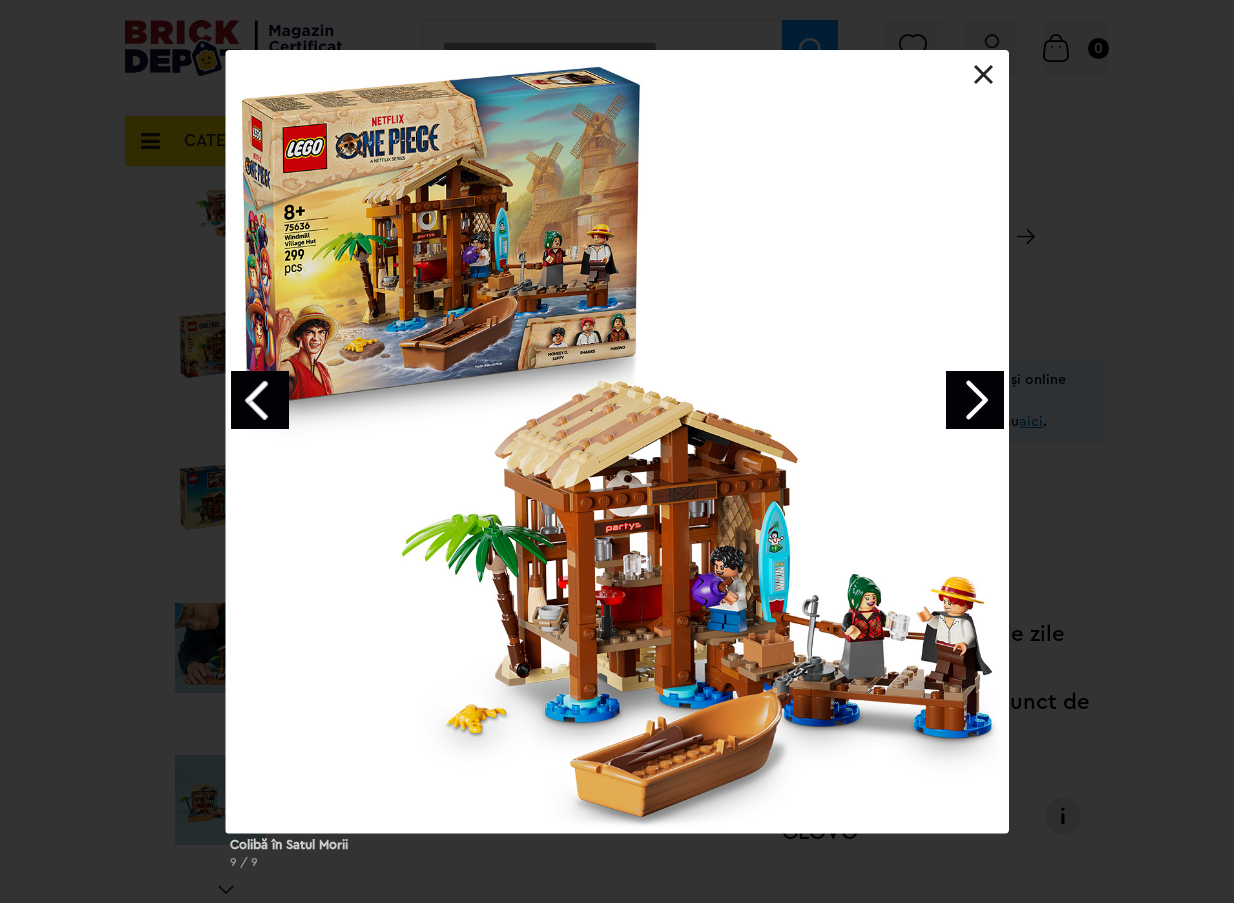 click at bounding box center (984, 75) 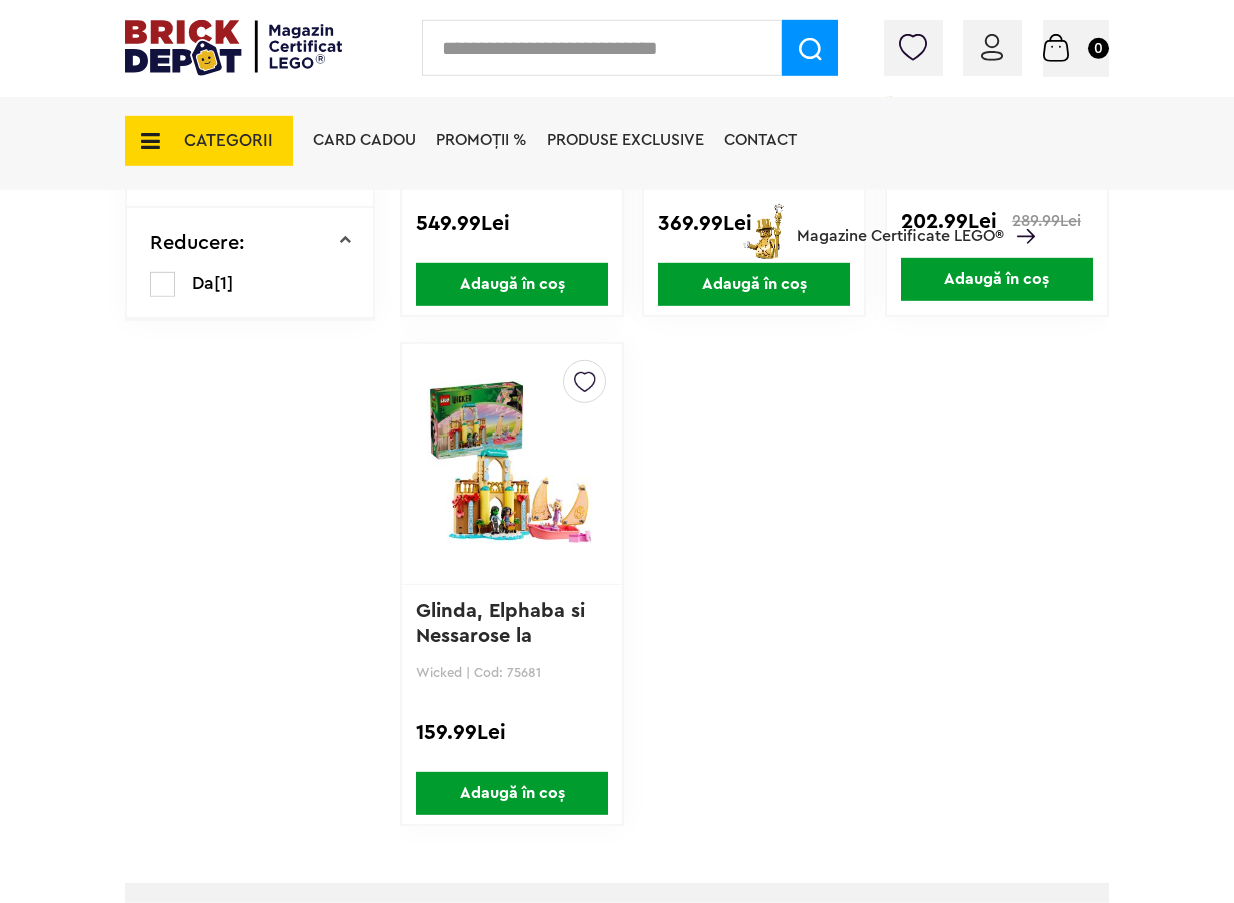 scroll, scrollTop: 1104, scrollLeft: 0, axis: vertical 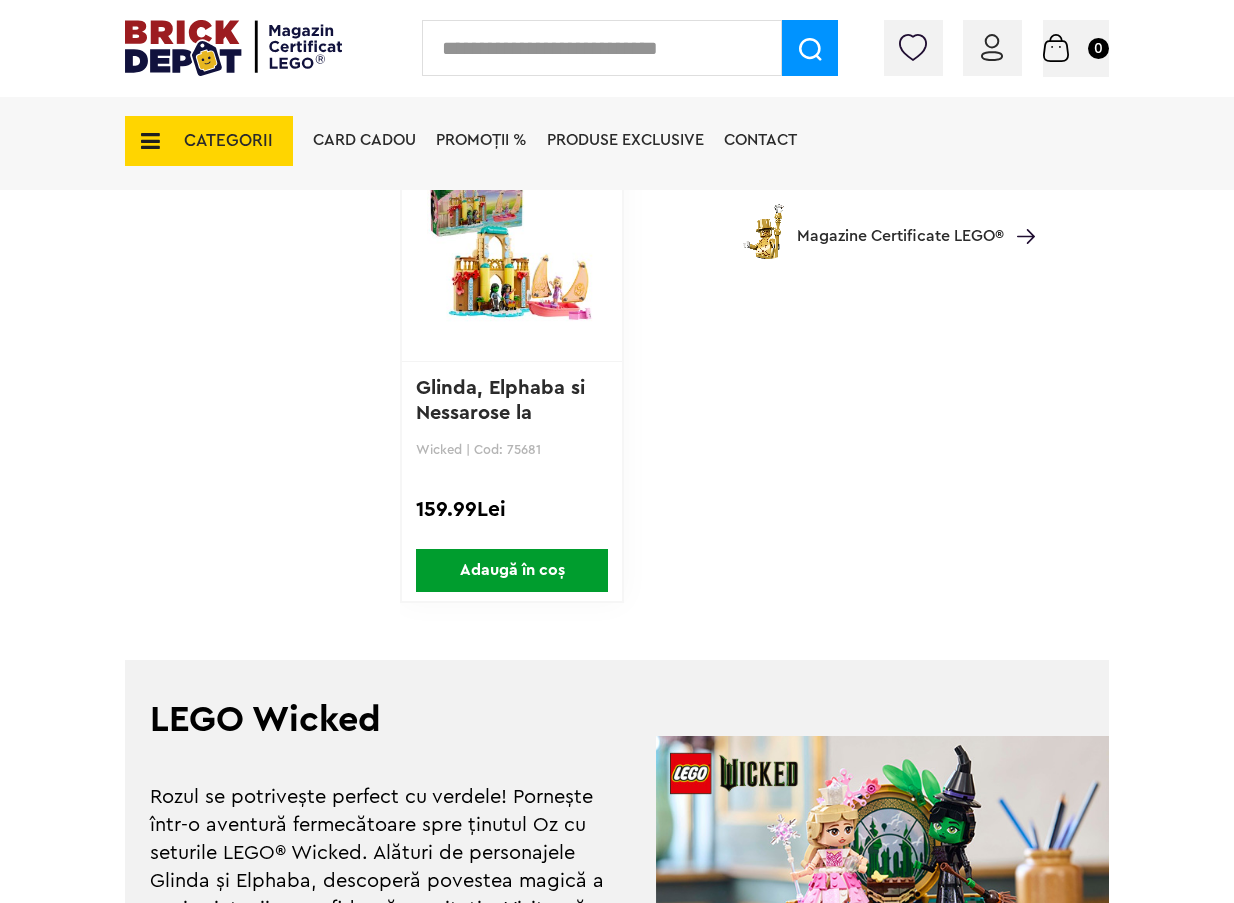 click on "Glinda, Elphaba si Nessarose la Univer..." at bounding box center (503, 413) 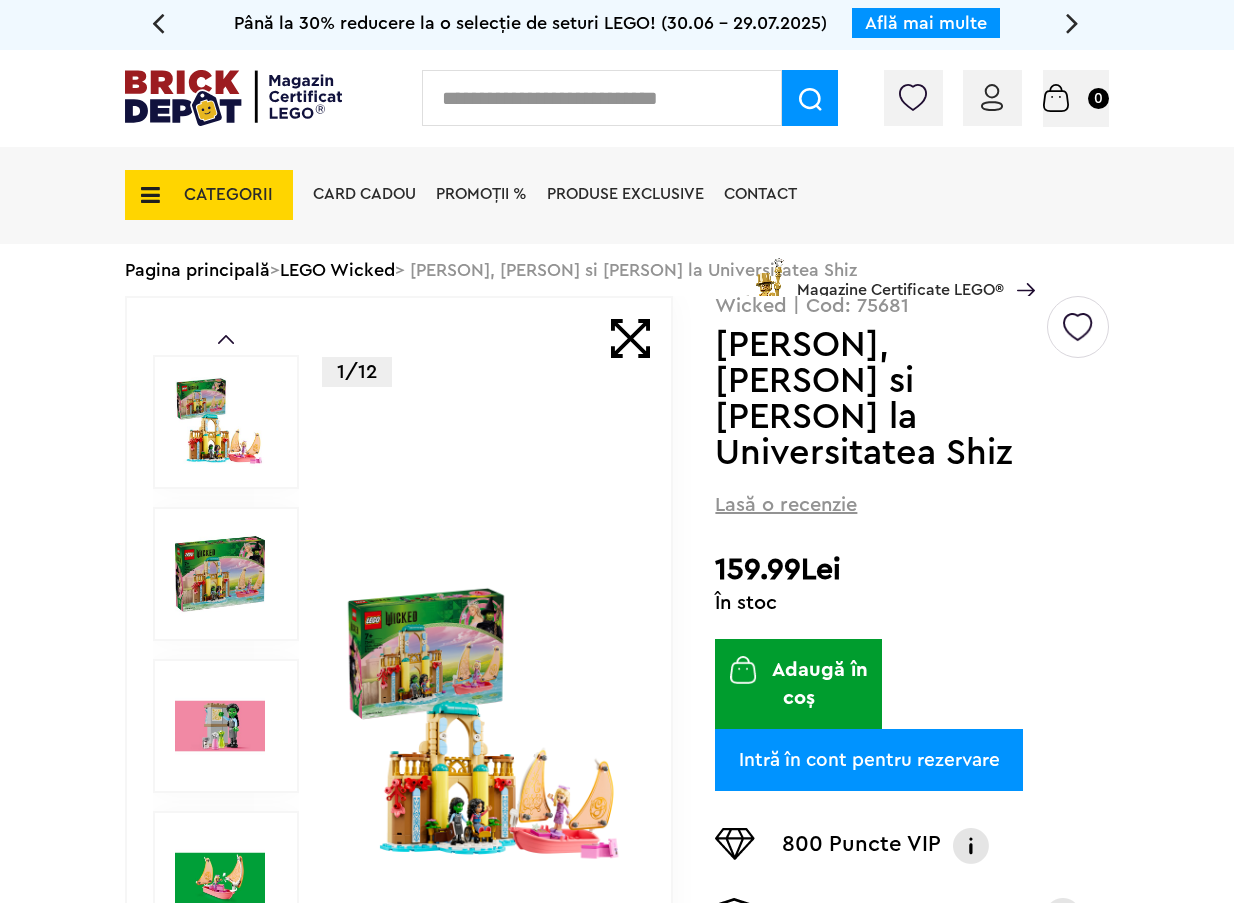 scroll, scrollTop: 0, scrollLeft: 0, axis: both 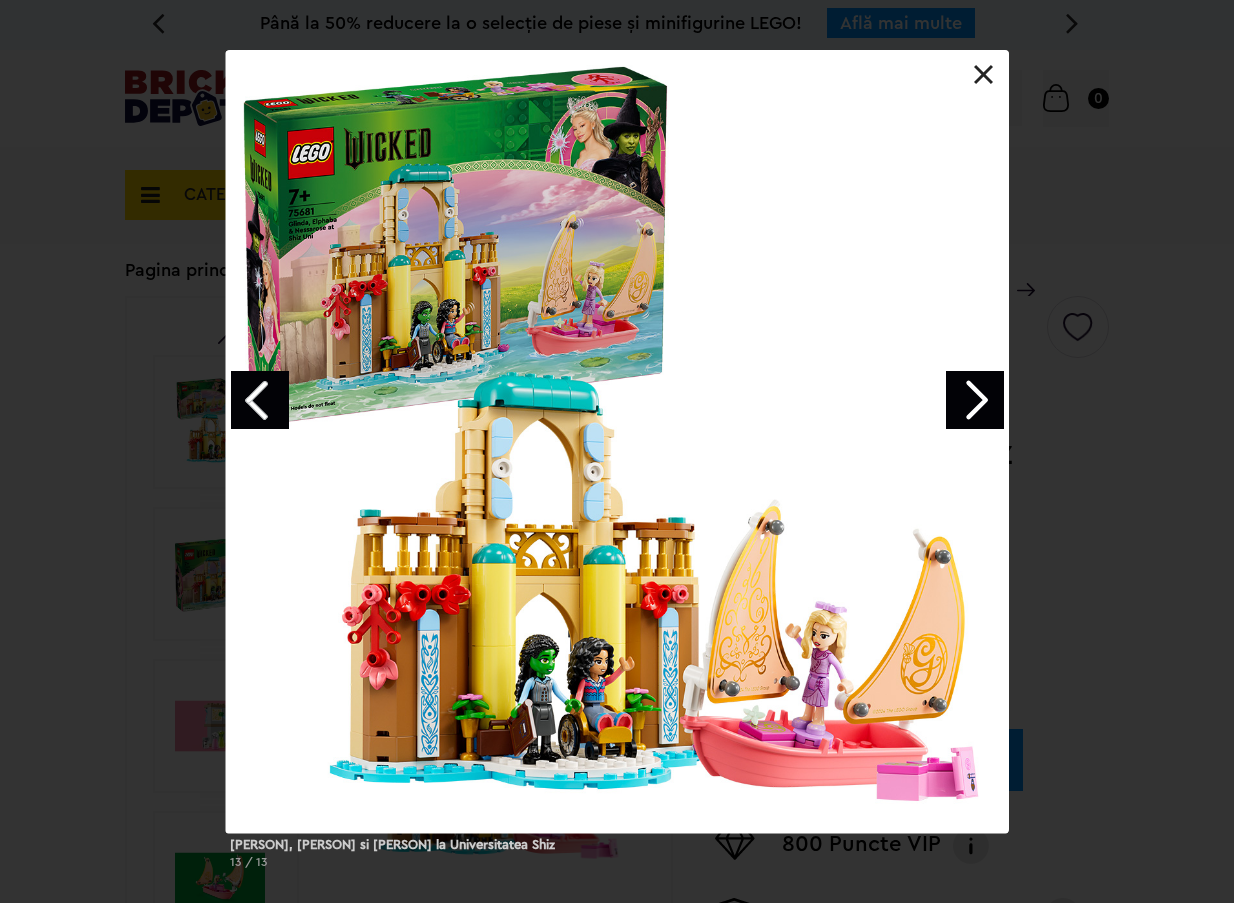 click at bounding box center (975, 400) 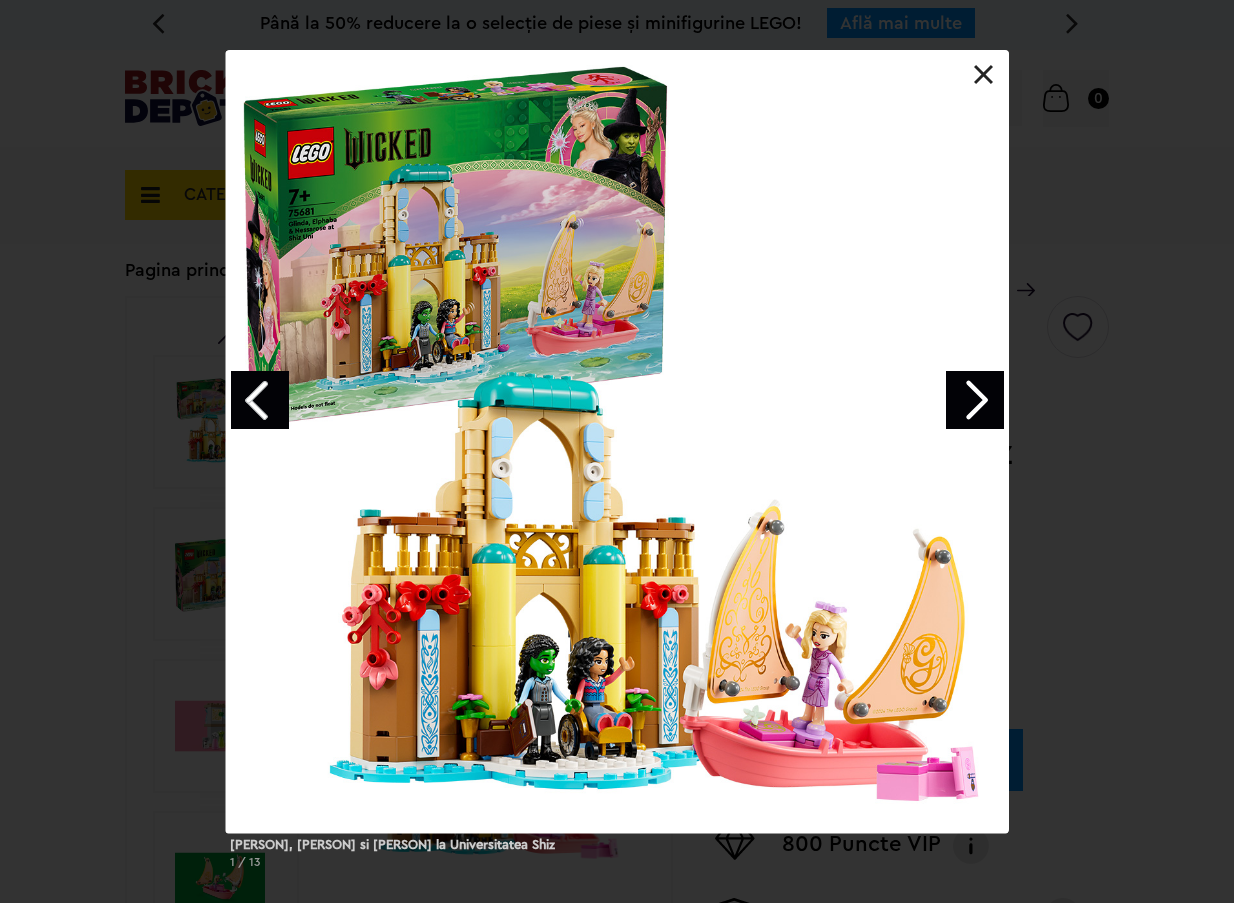 click at bounding box center (975, 400) 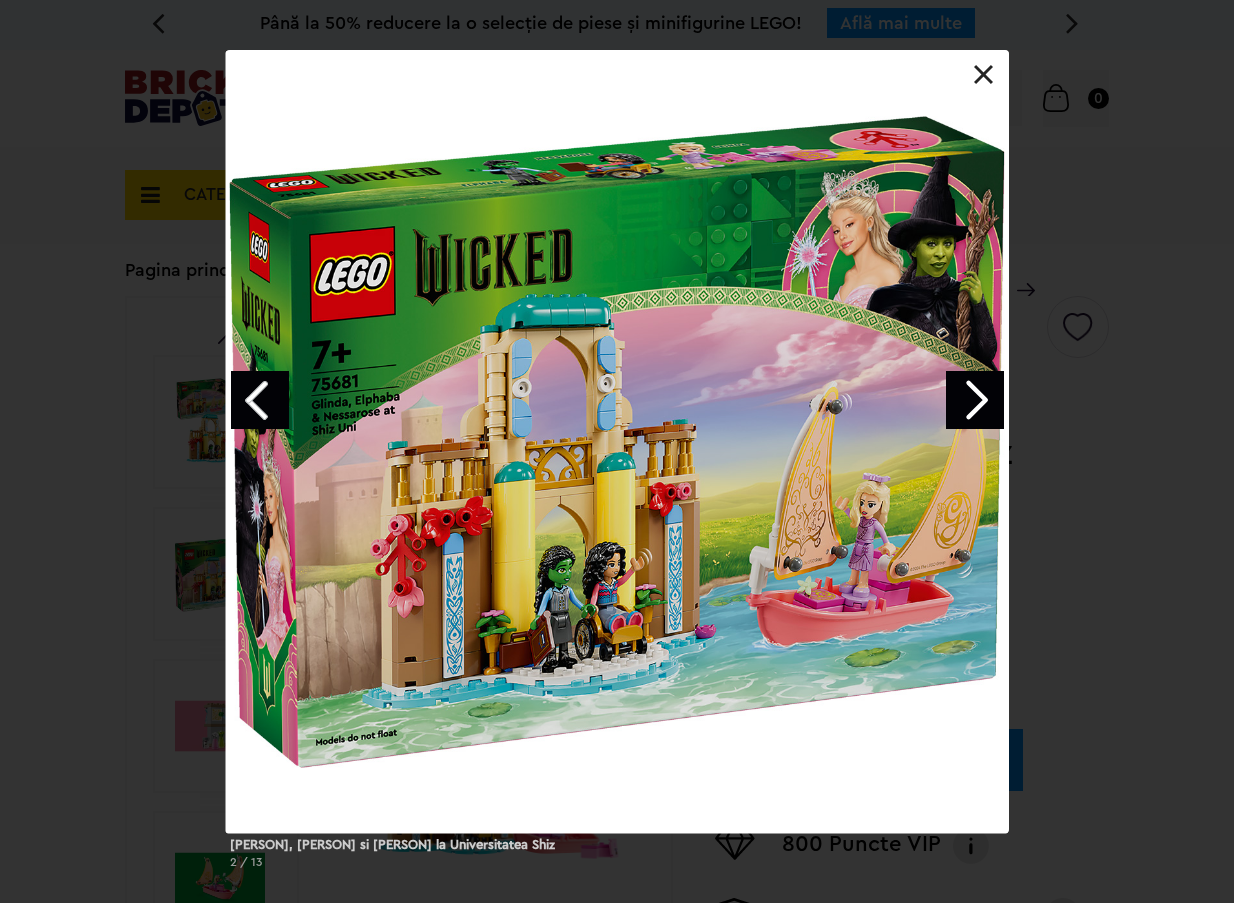 click at bounding box center (975, 400) 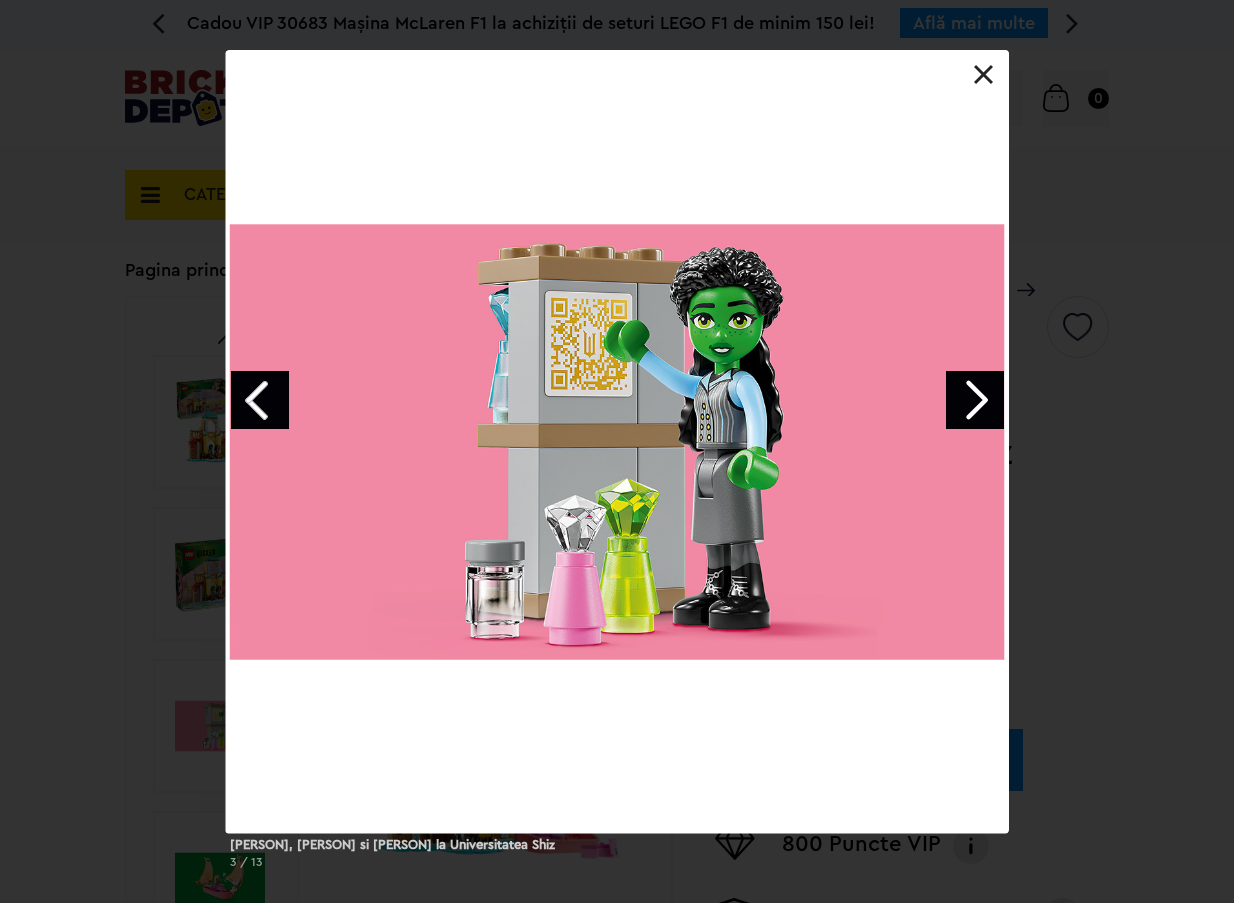 click at bounding box center [975, 400] 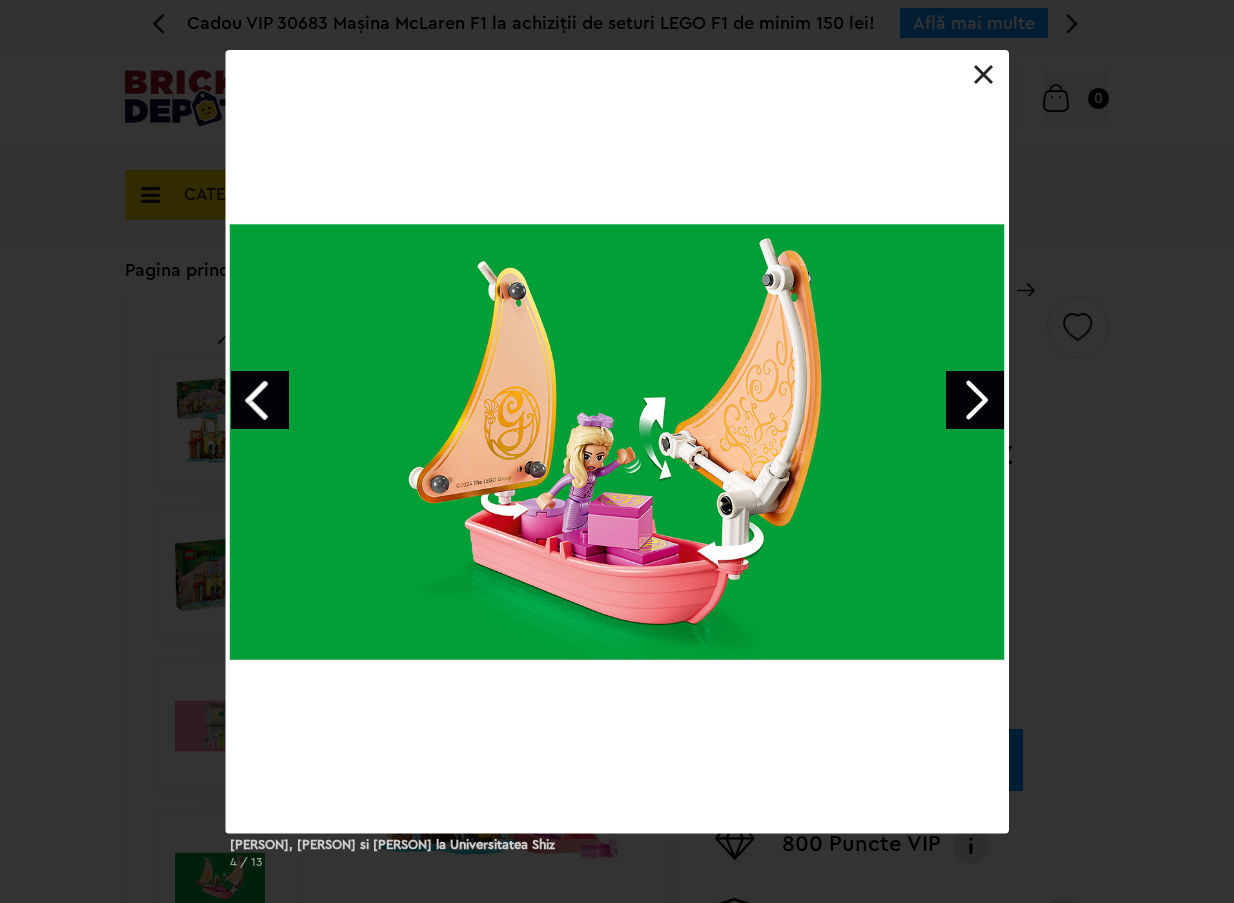 click at bounding box center [260, 400] 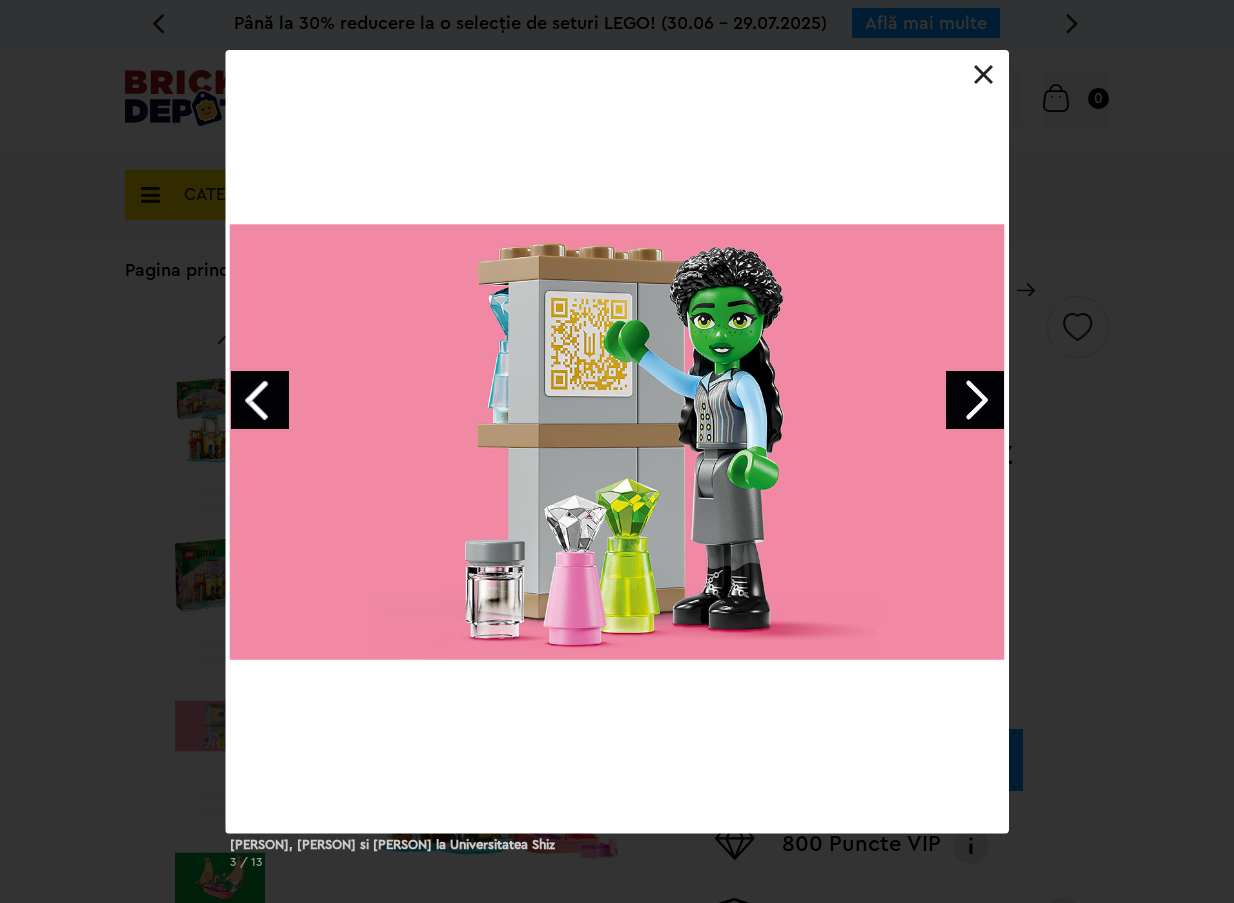 click at bounding box center (975, 400) 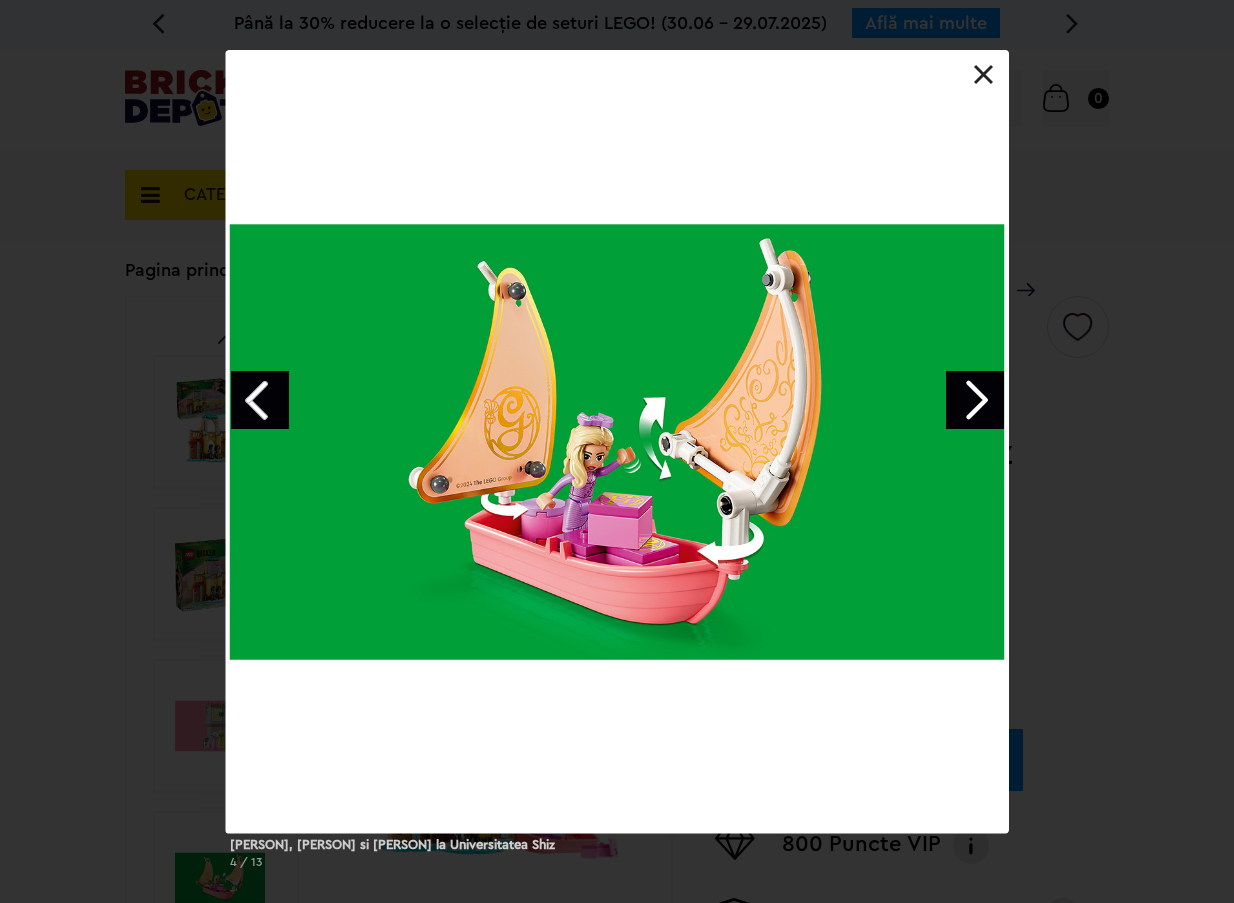 click at bounding box center (975, 400) 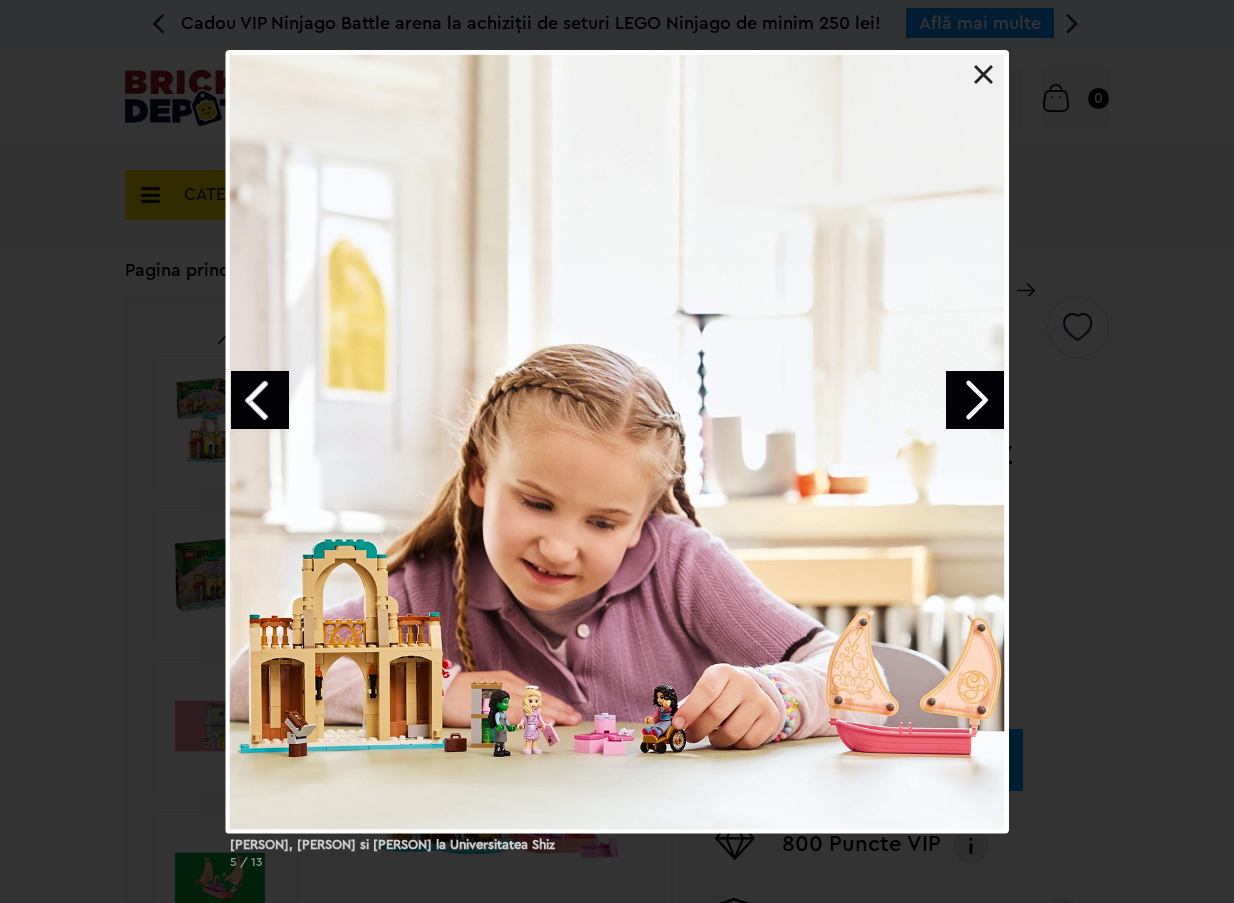 click at bounding box center (984, 75) 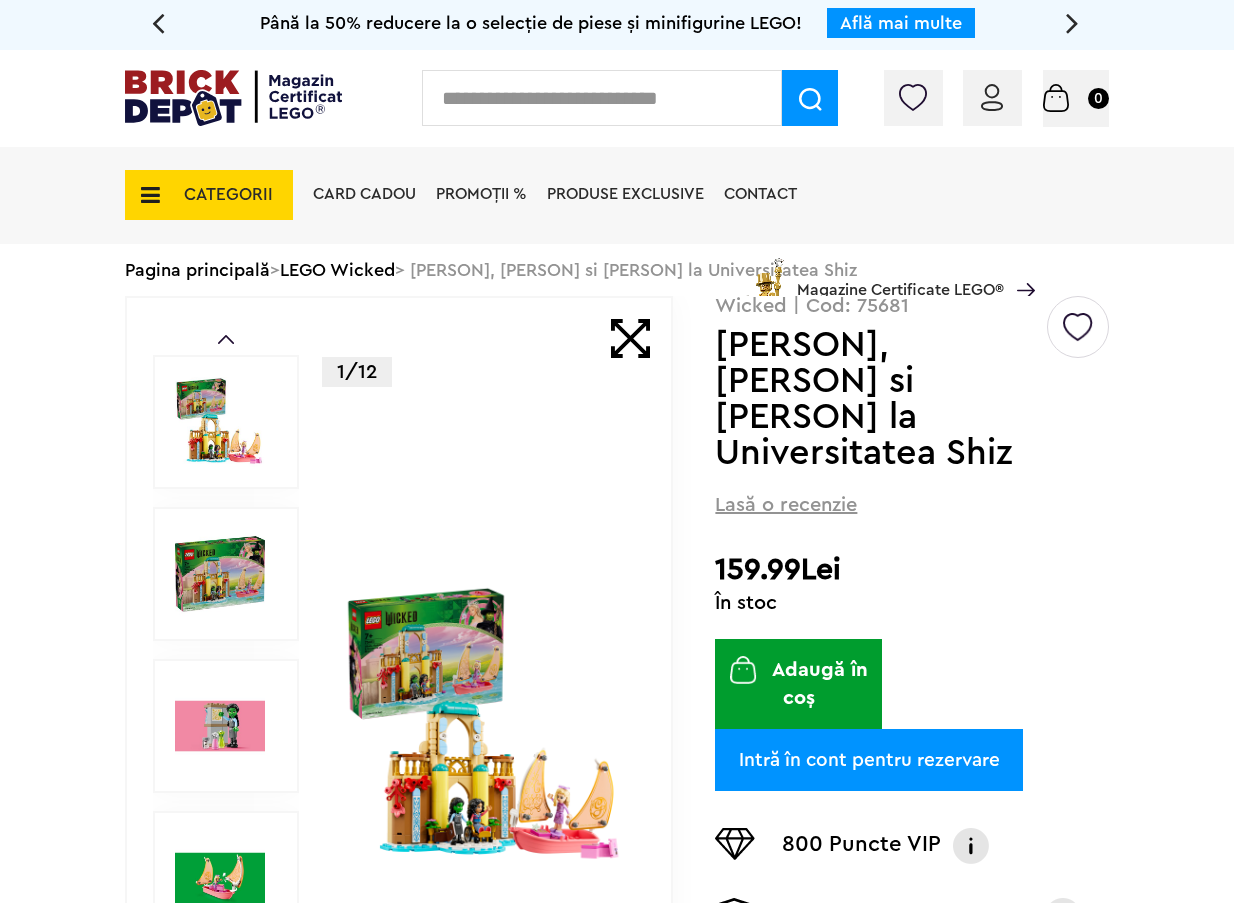 click on "CATEGORII" at bounding box center (228, 194) 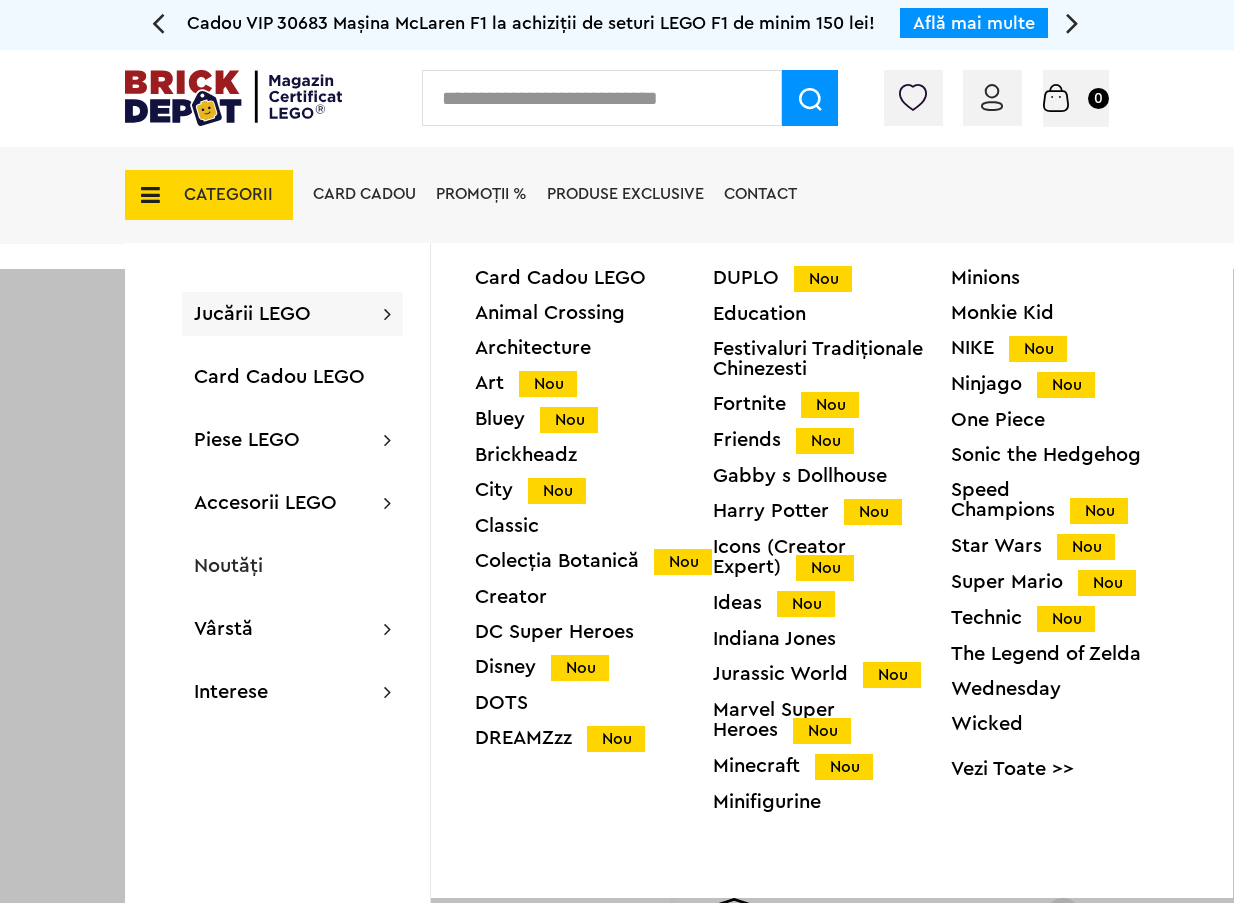click on "One Piece" at bounding box center (1070, 420) 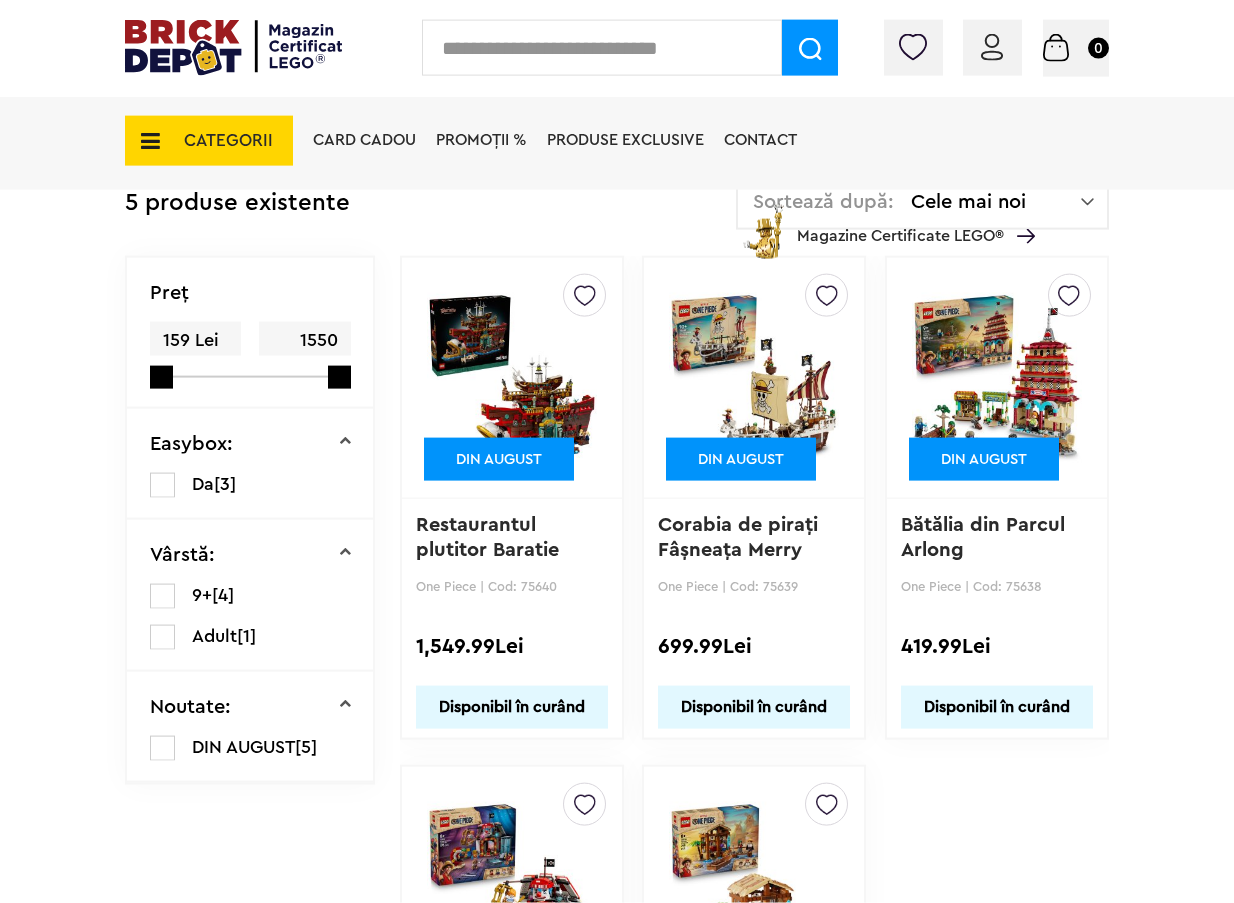 scroll, scrollTop: 414, scrollLeft: 0, axis: vertical 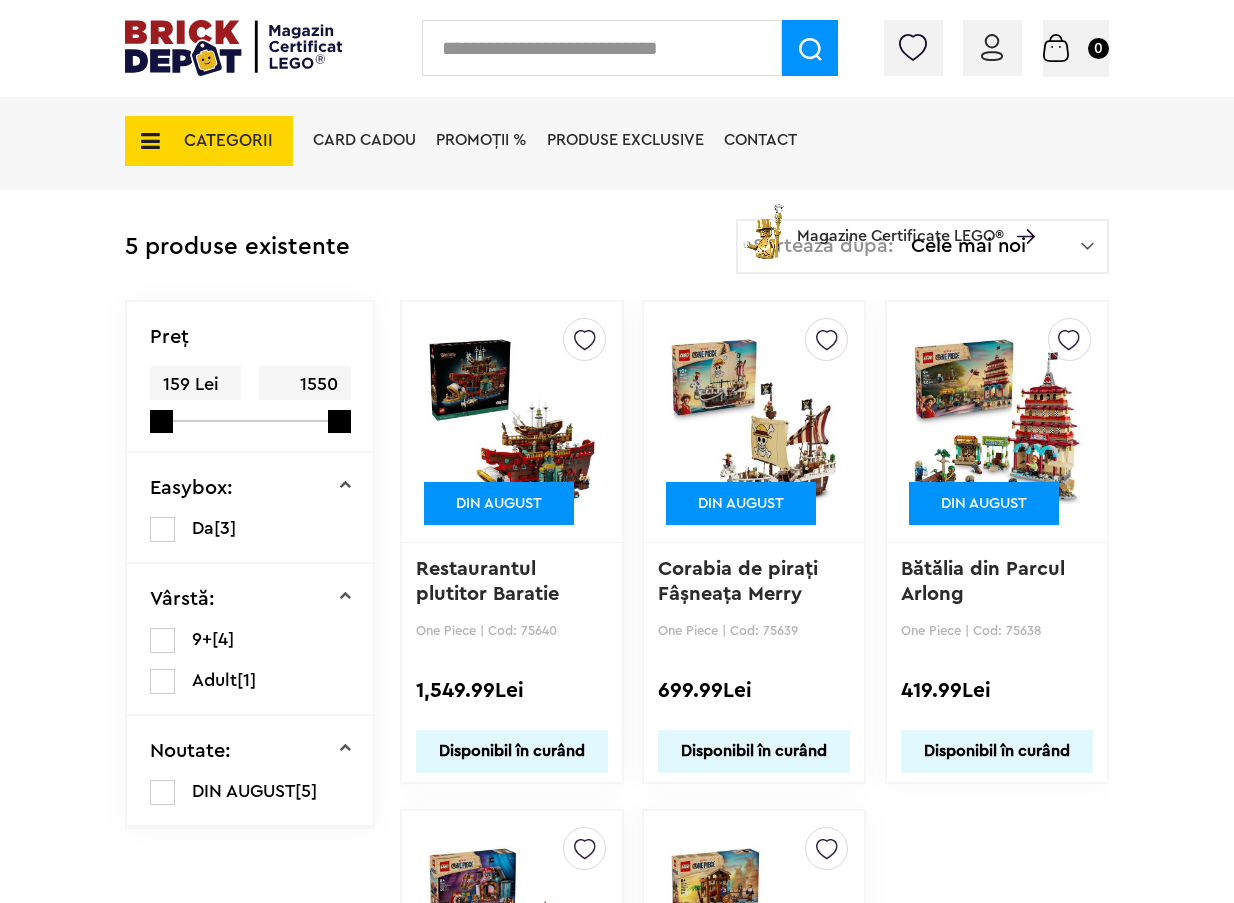 click on "CATEGORII" at bounding box center (228, 140) 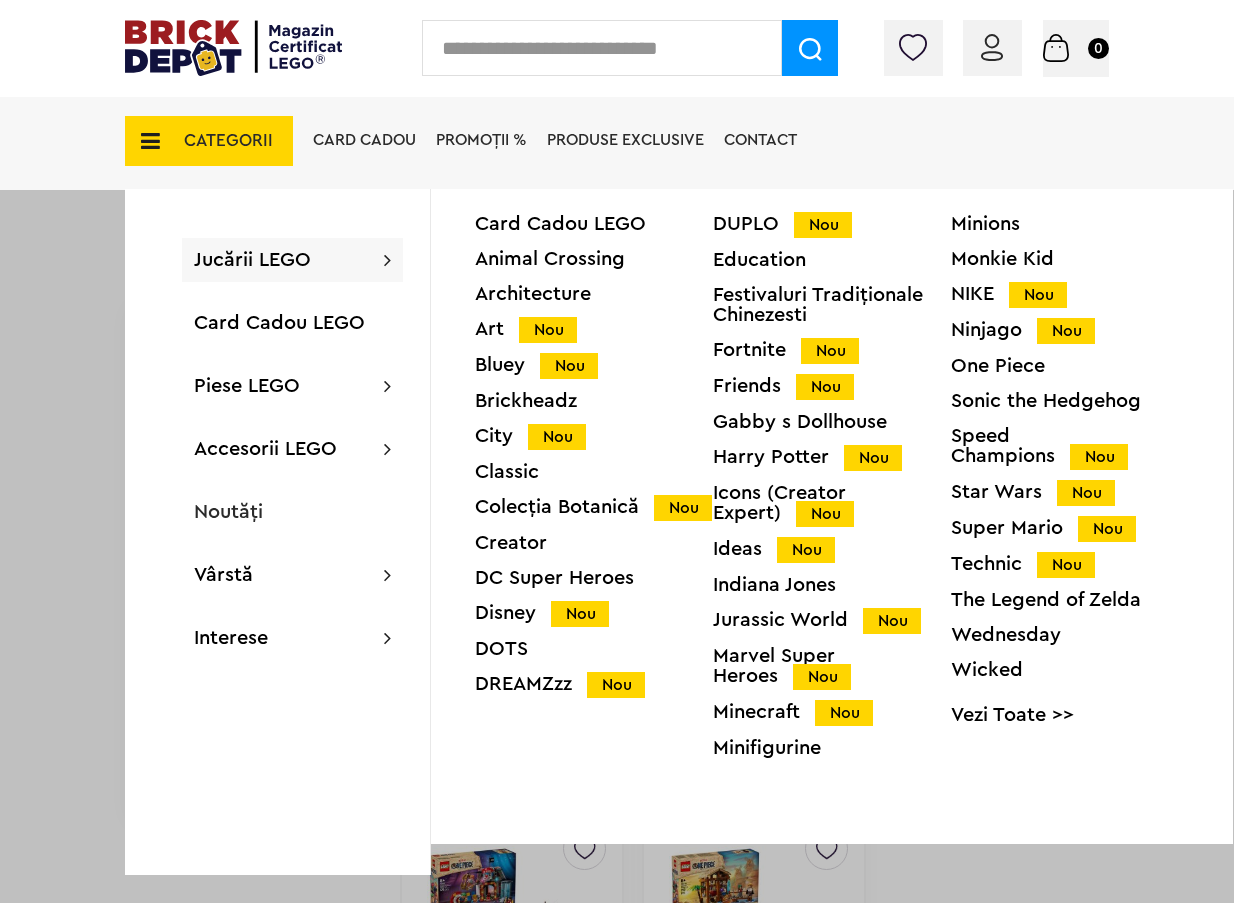 click on "Wednesday" at bounding box center (1070, 635) 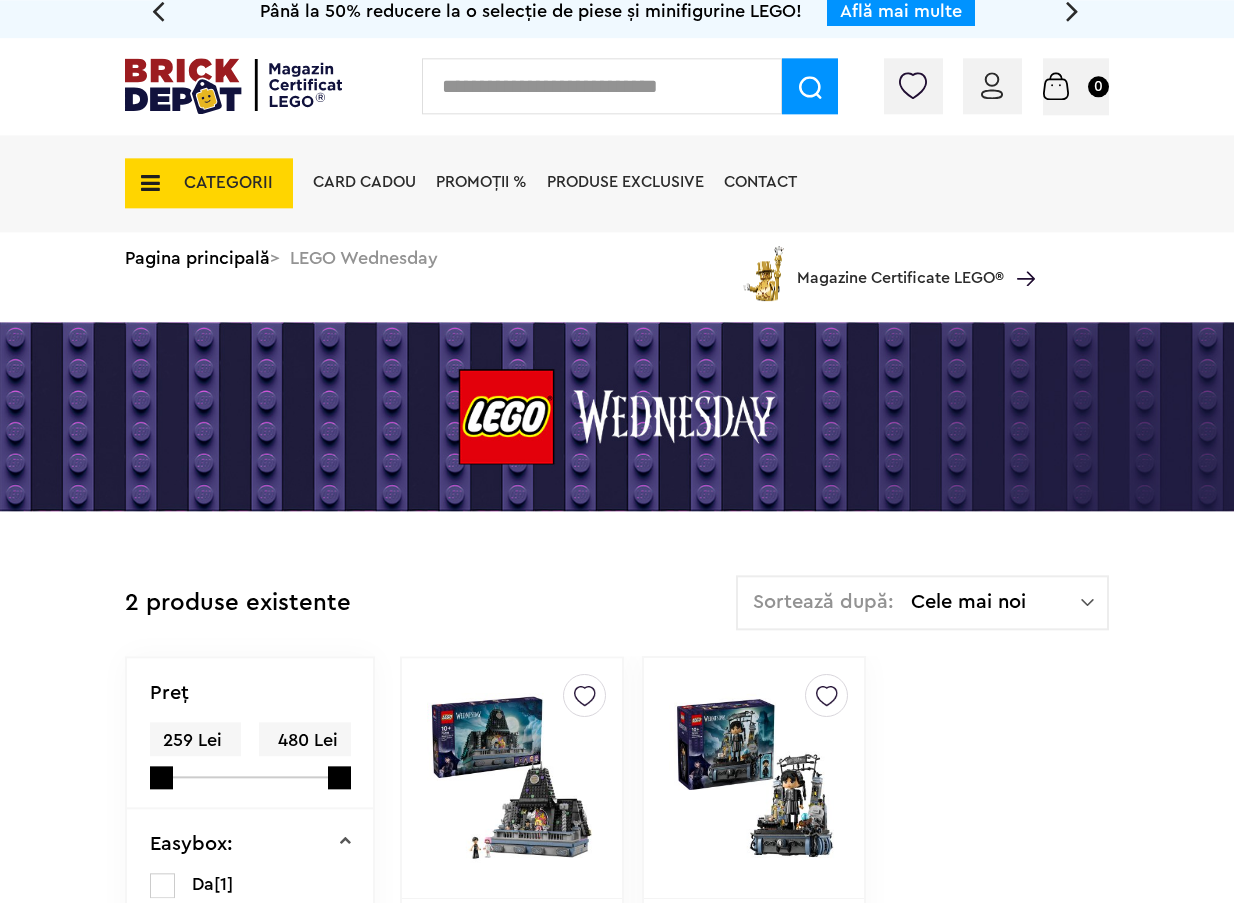scroll, scrollTop: 0, scrollLeft: 0, axis: both 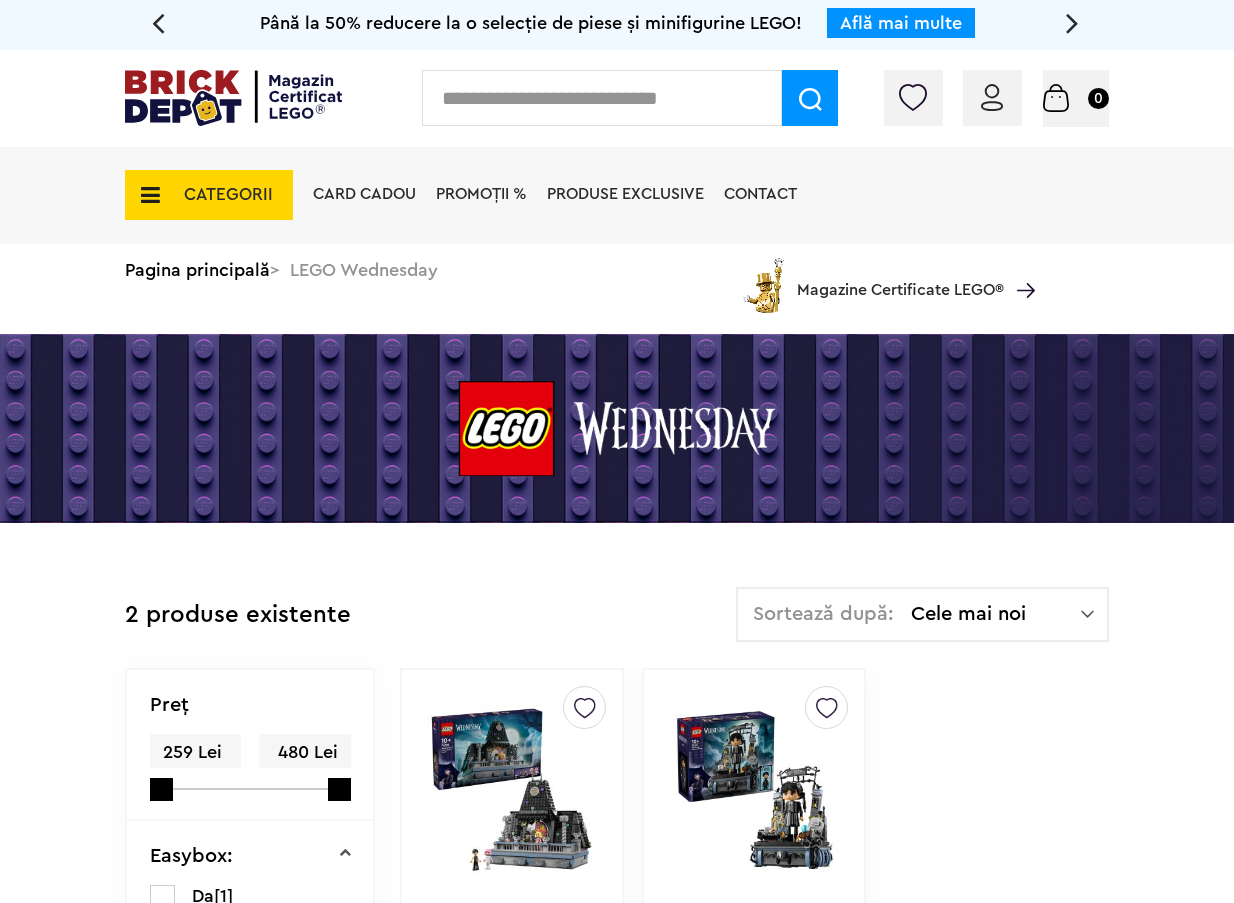 click on "CATEGORII" at bounding box center [228, 194] 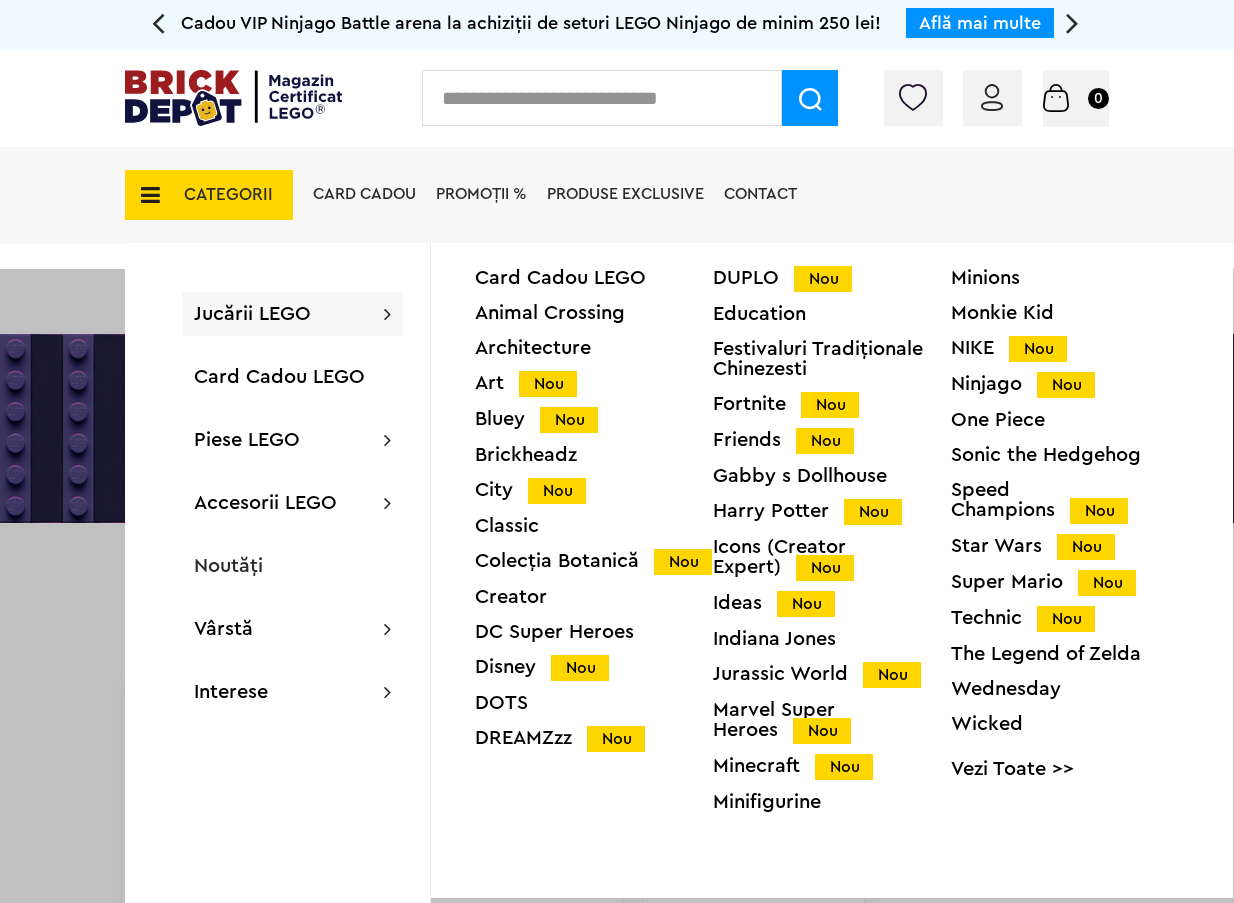 click on "Jurassic World Nou" at bounding box center (832, 674) 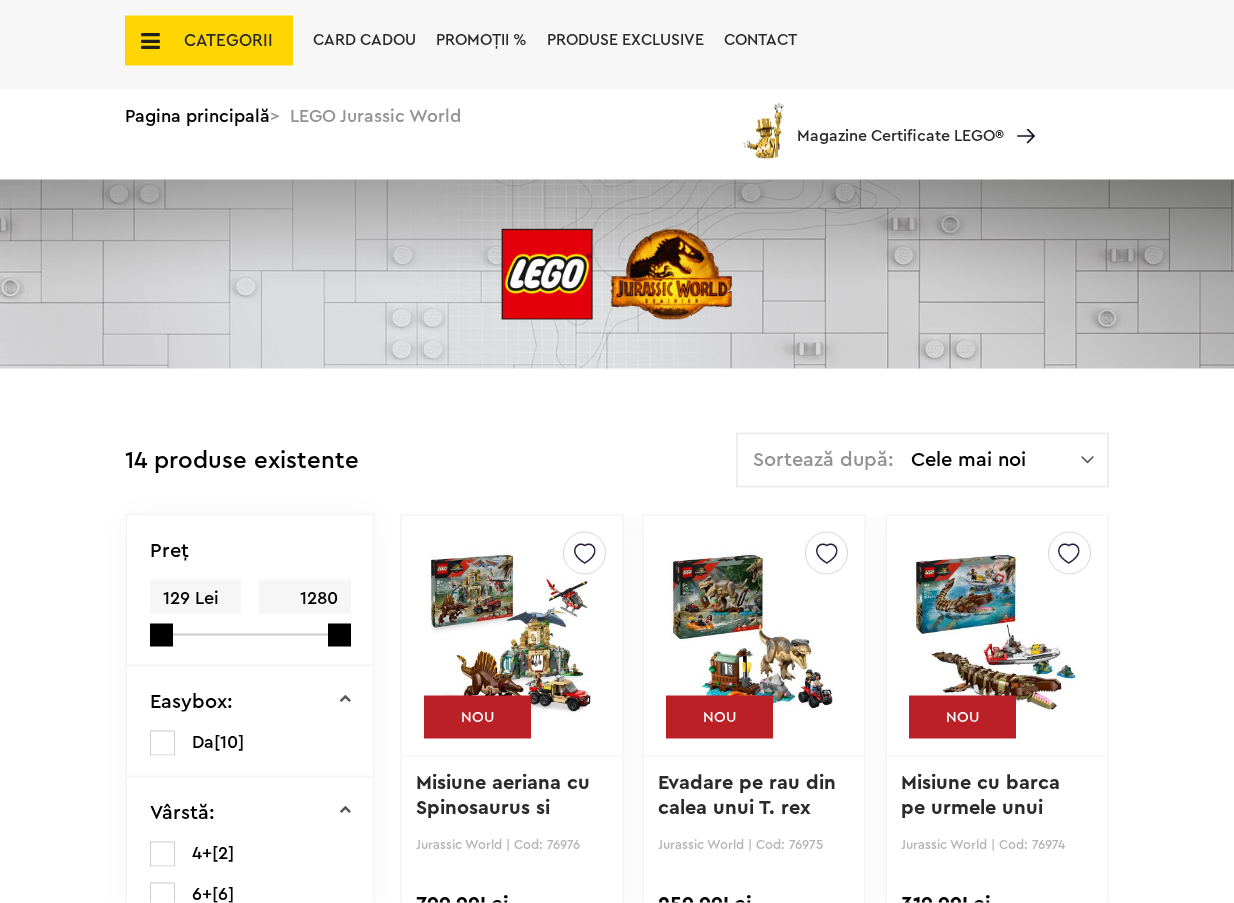 scroll, scrollTop: 0, scrollLeft: 0, axis: both 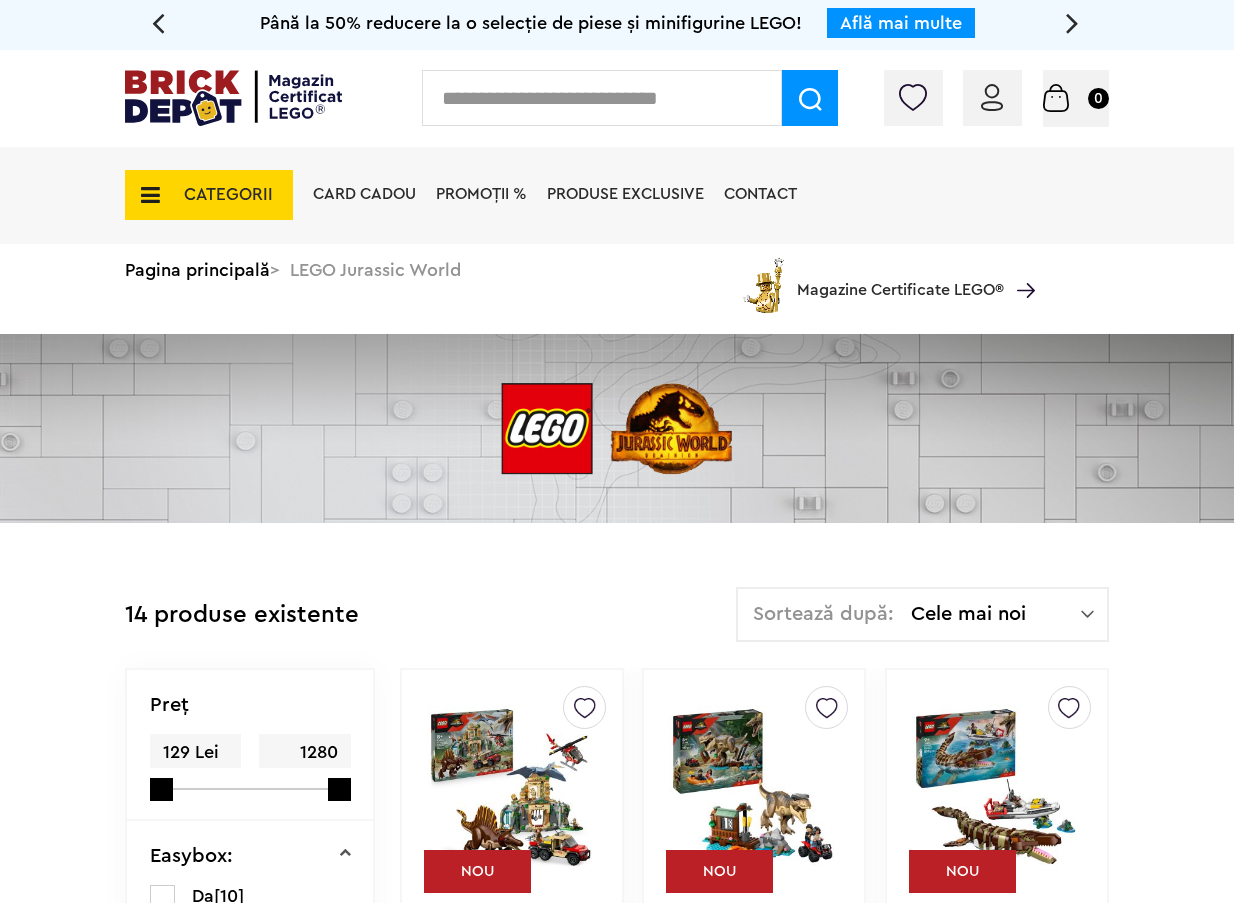 click on "CATEGORII" at bounding box center (228, 194) 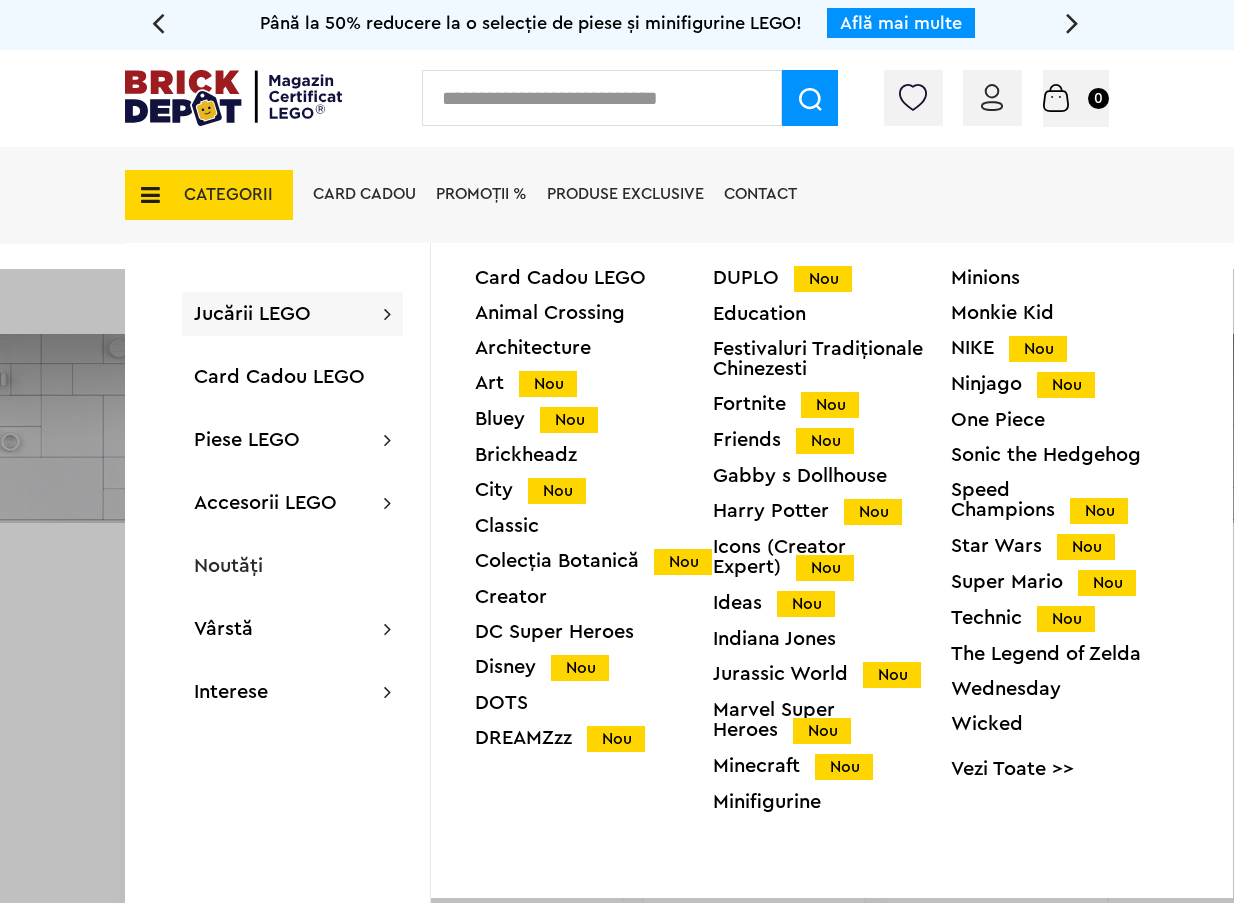 click on "Indiana Jones" at bounding box center (832, 639) 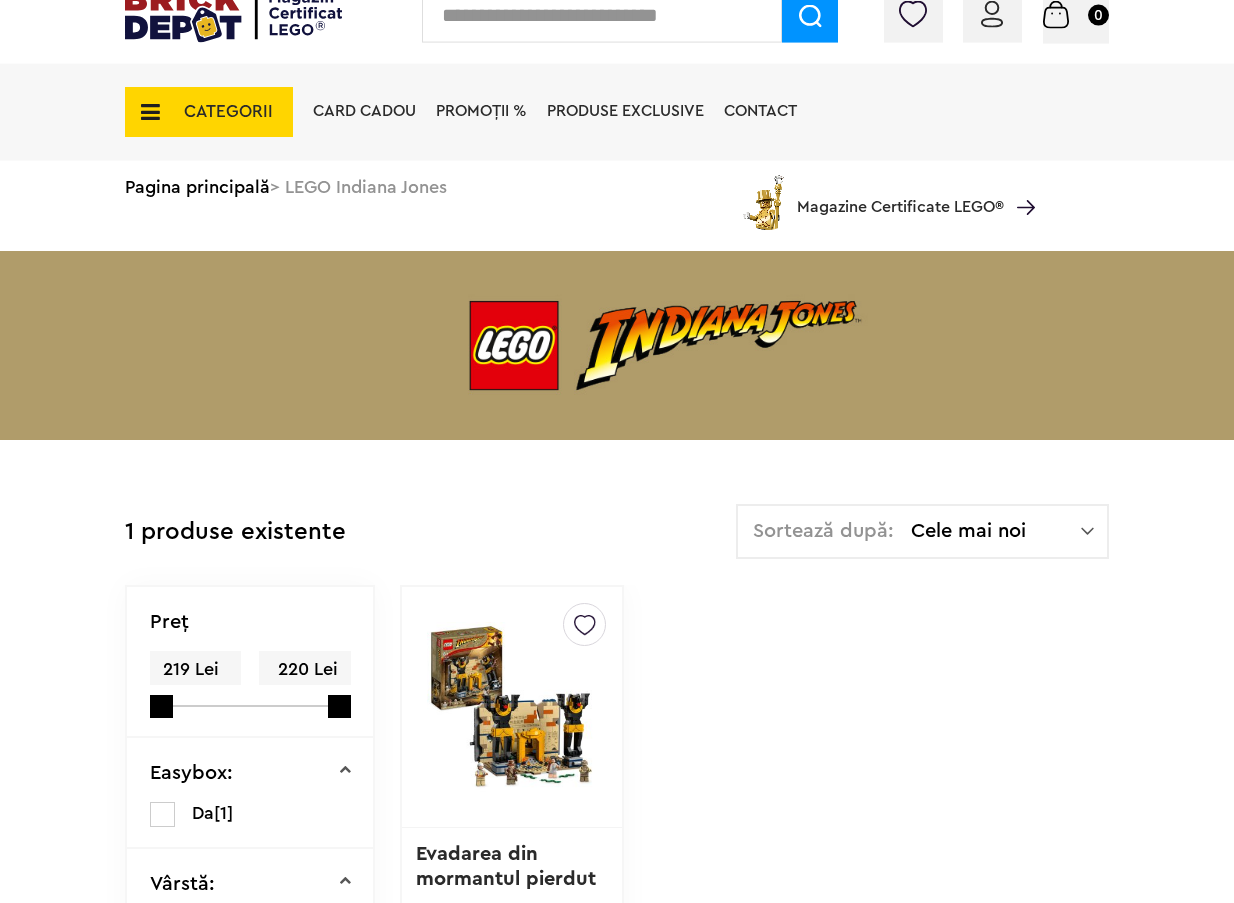 scroll, scrollTop: 0, scrollLeft: 0, axis: both 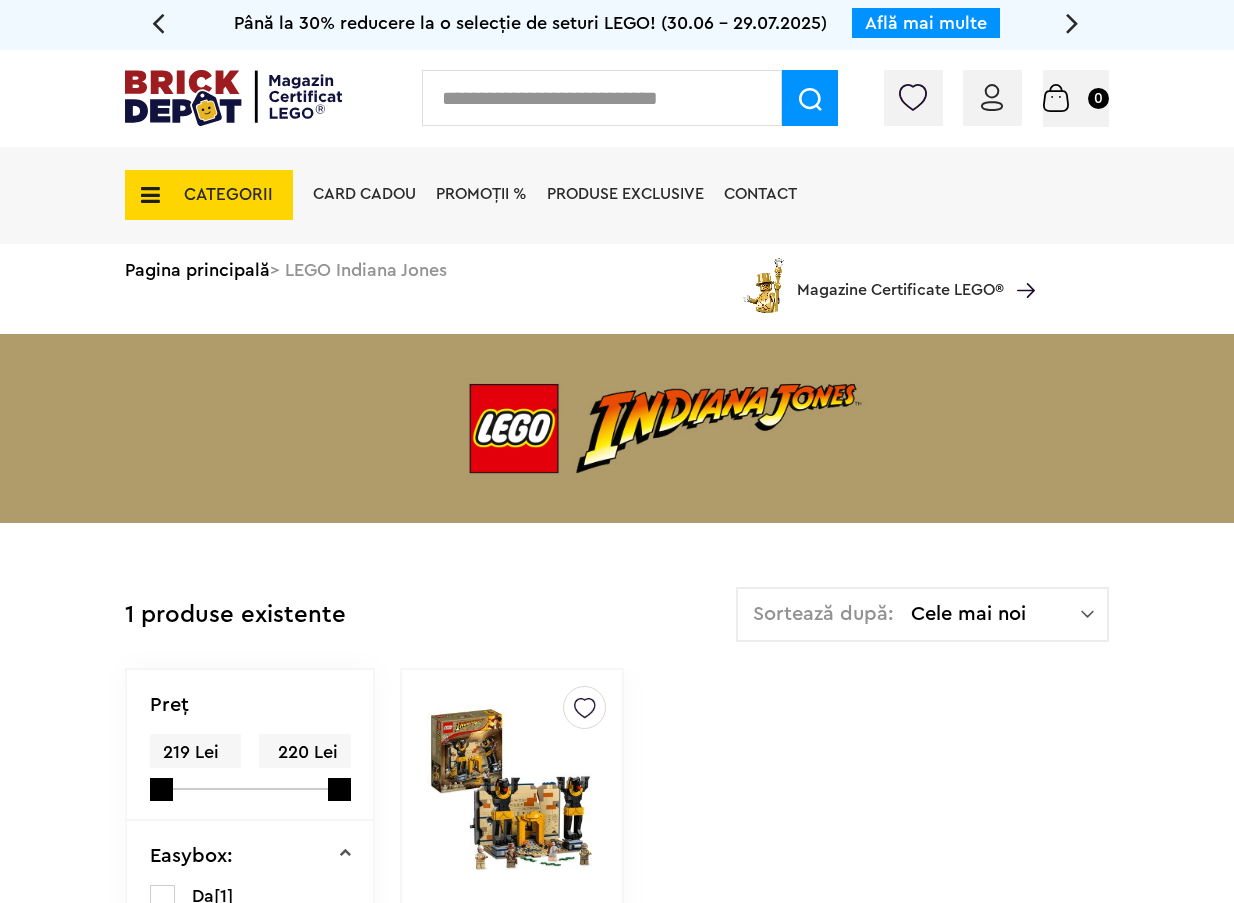 click on "CATEGORII" at bounding box center (209, 195) 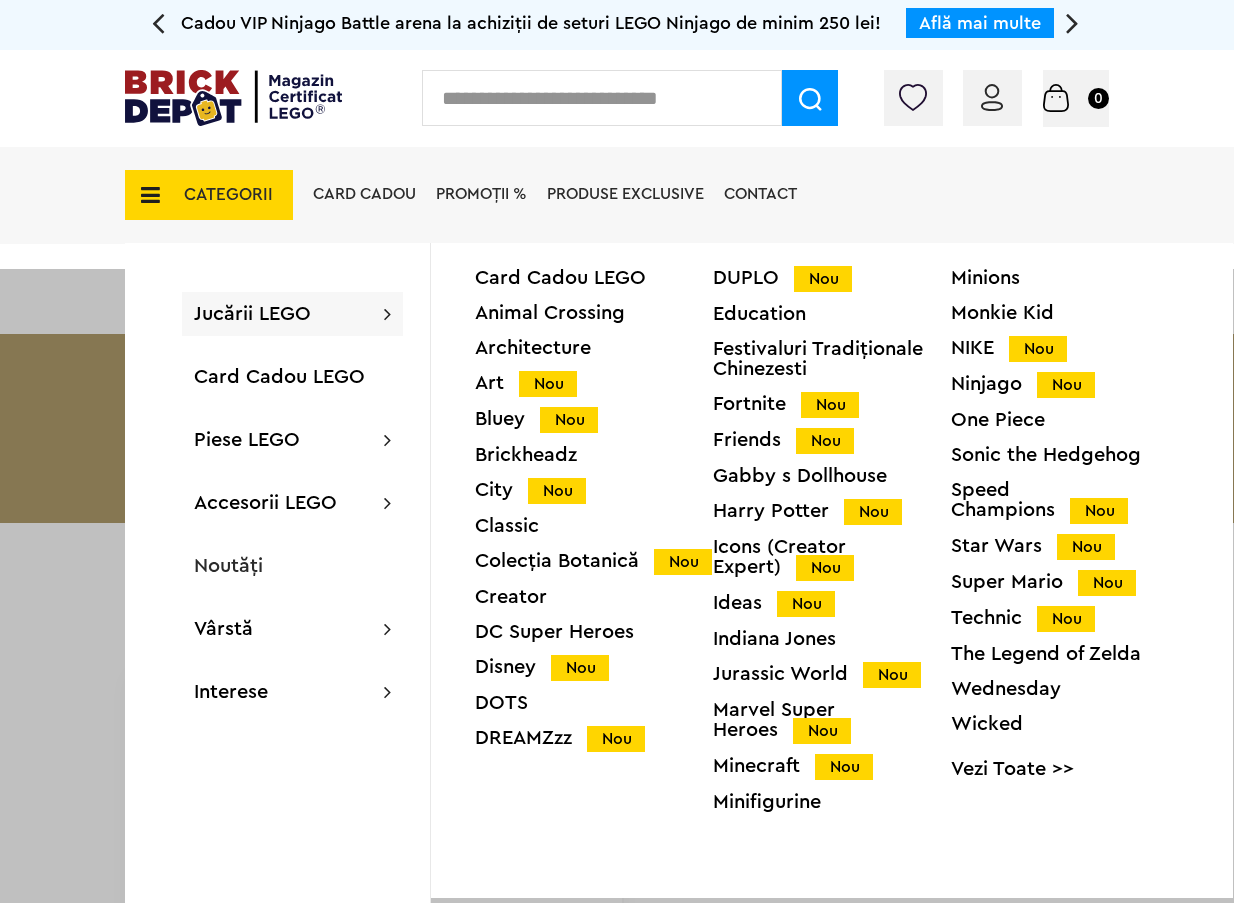 click on "Monkie Kid" at bounding box center [1070, 313] 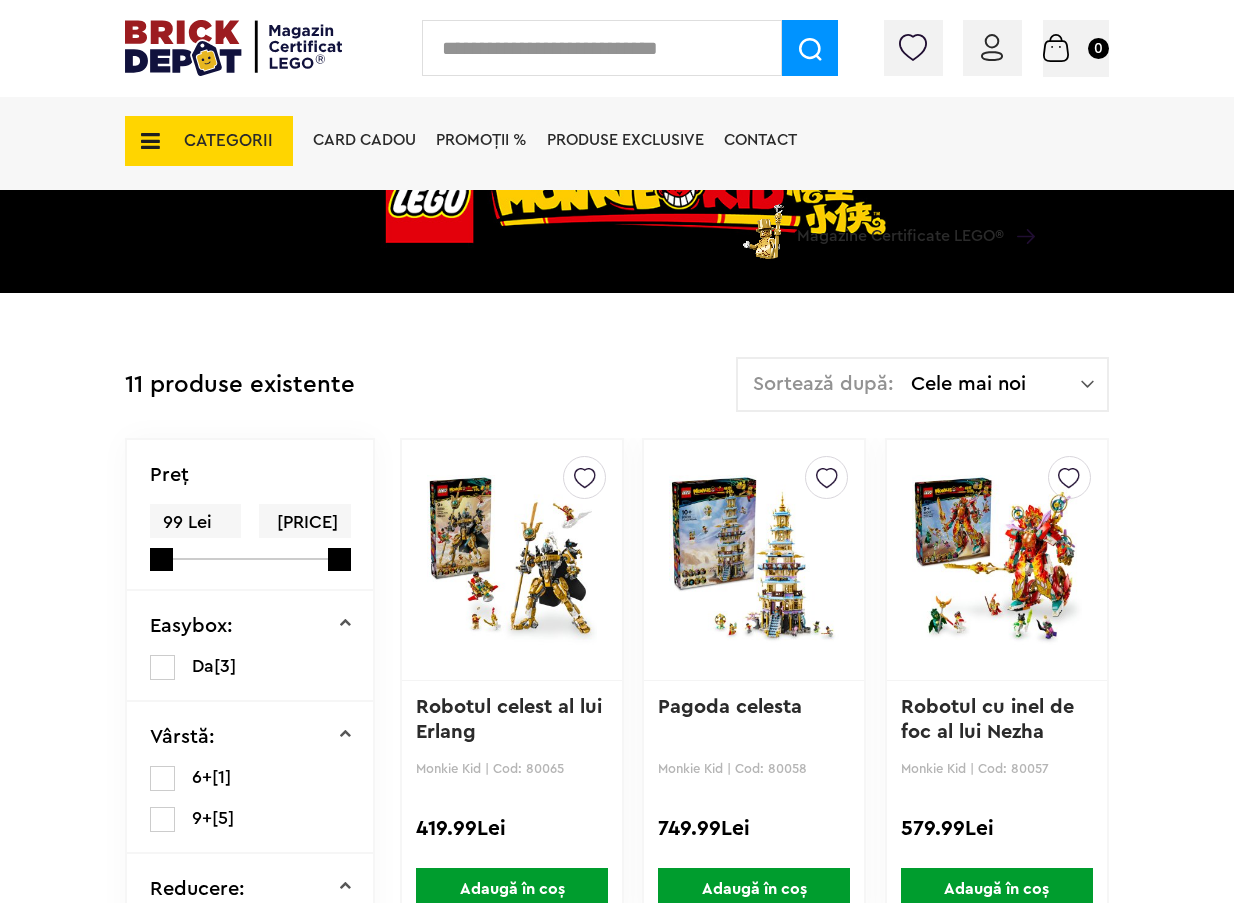 scroll, scrollTop: 0, scrollLeft: 0, axis: both 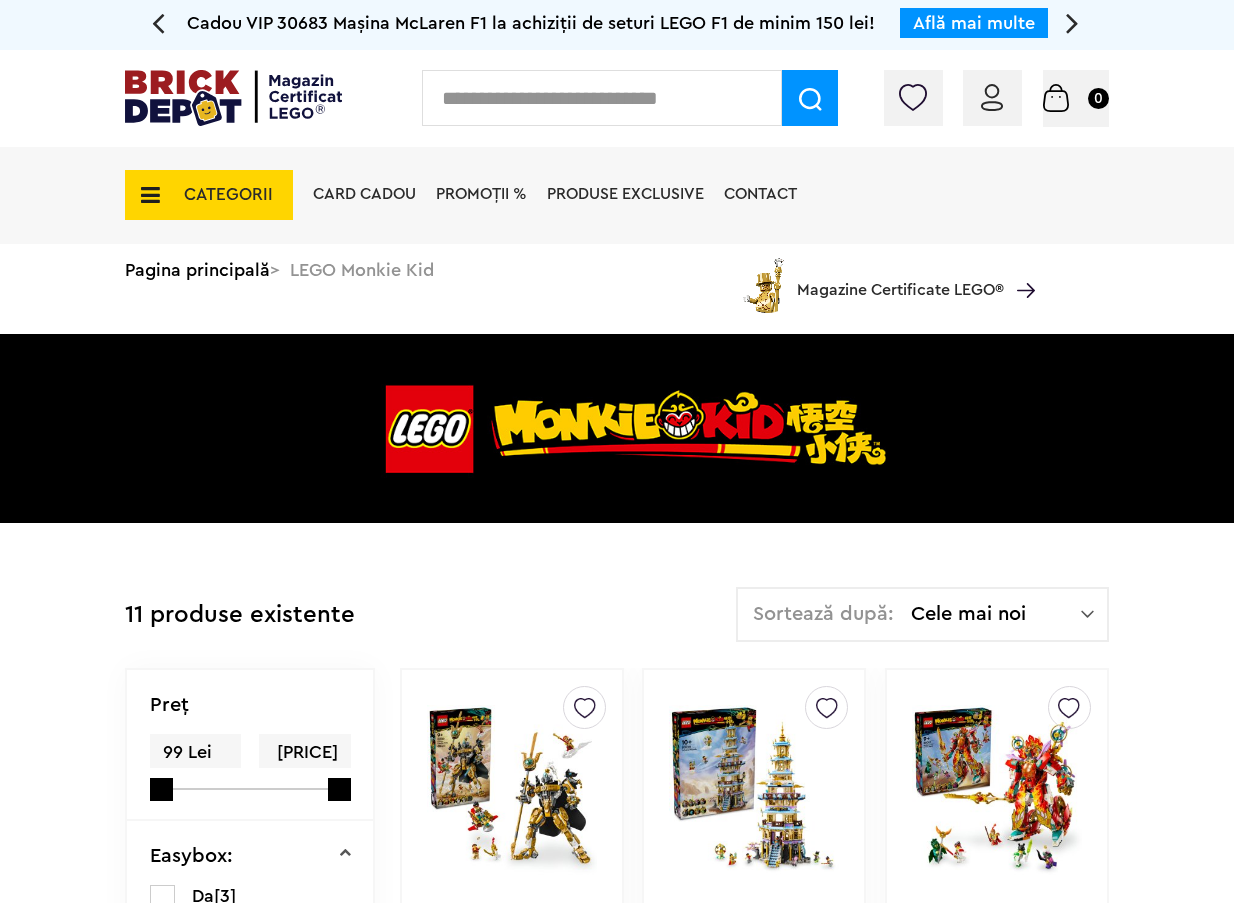 click on "CATEGORII" at bounding box center (209, 195) 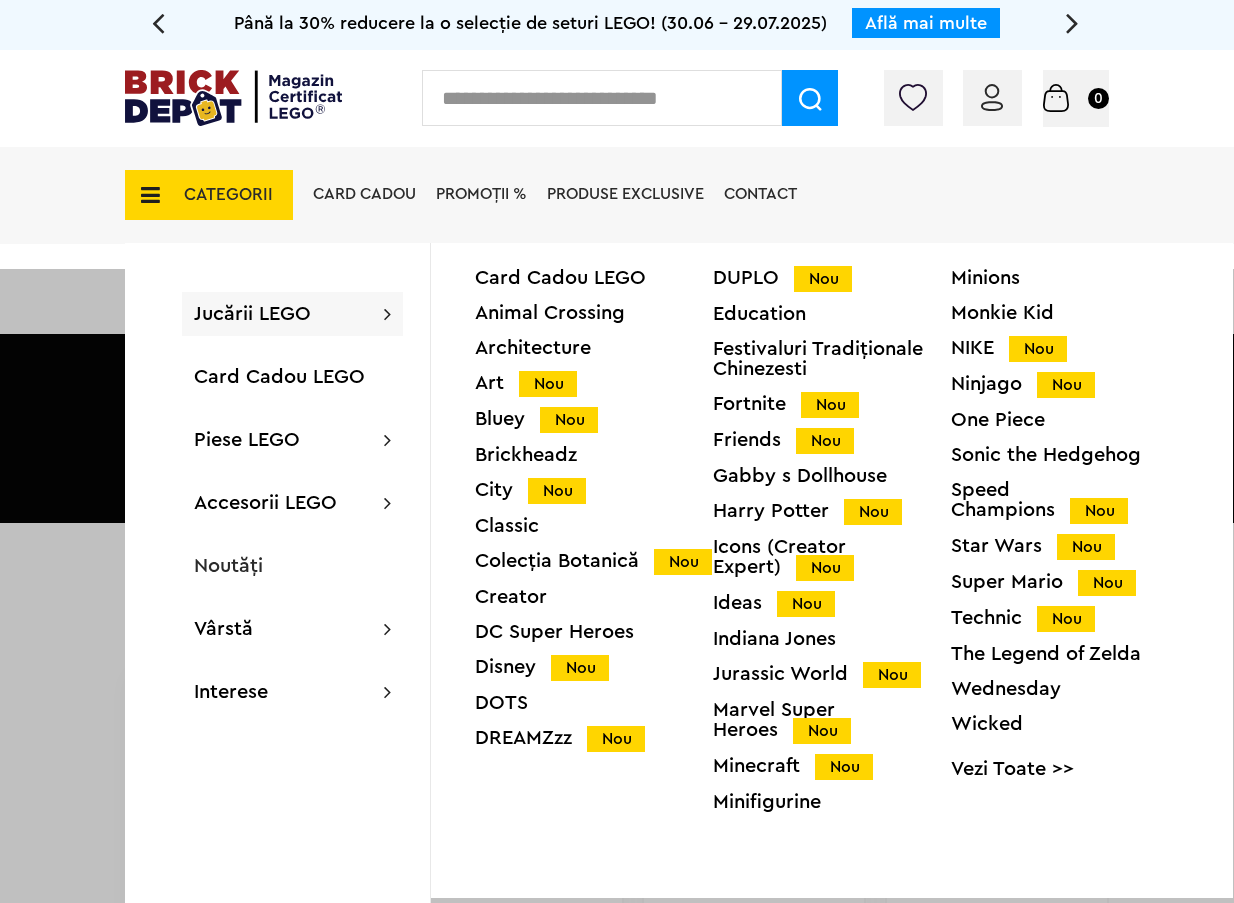 click on "Minifigurine" at bounding box center (832, 802) 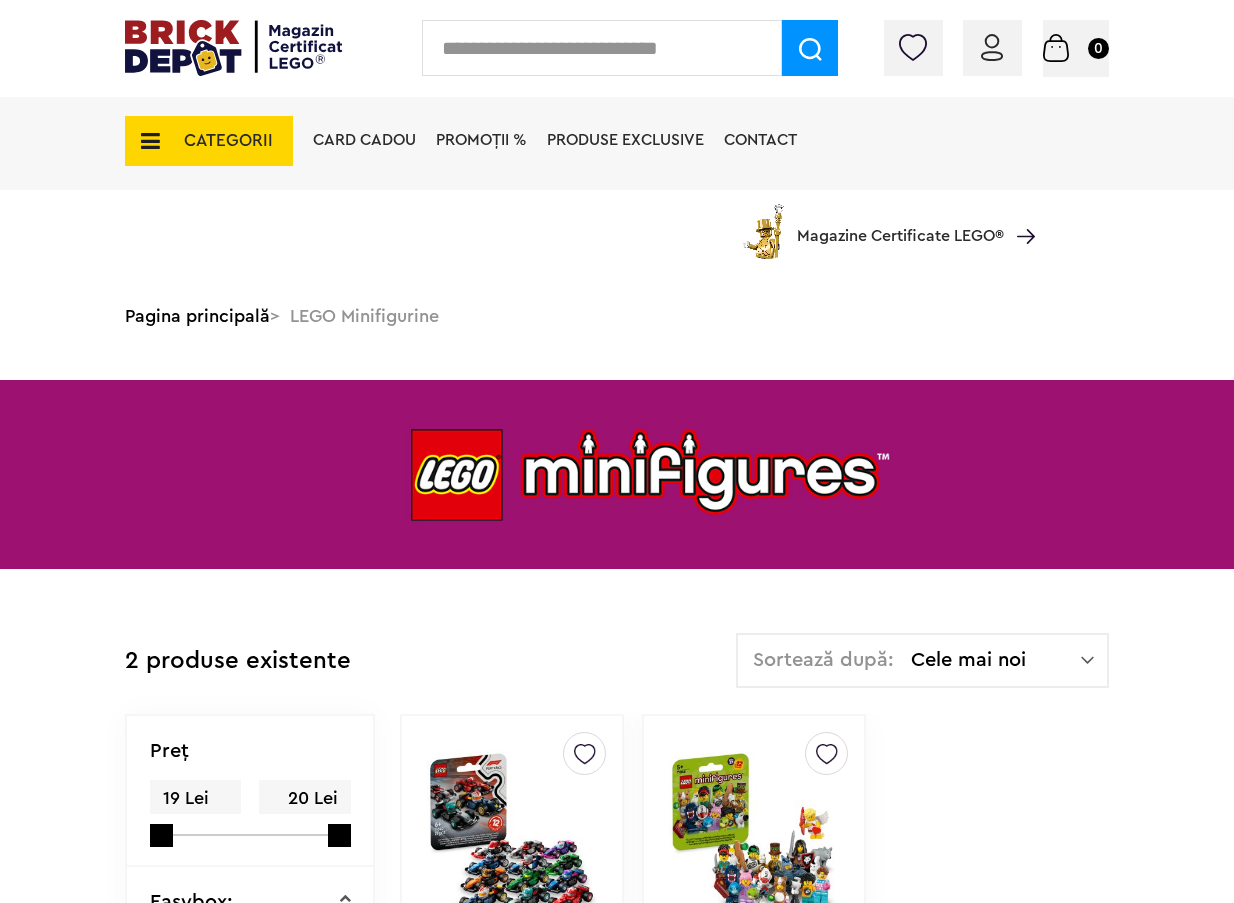scroll, scrollTop: 414, scrollLeft: 0, axis: vertical 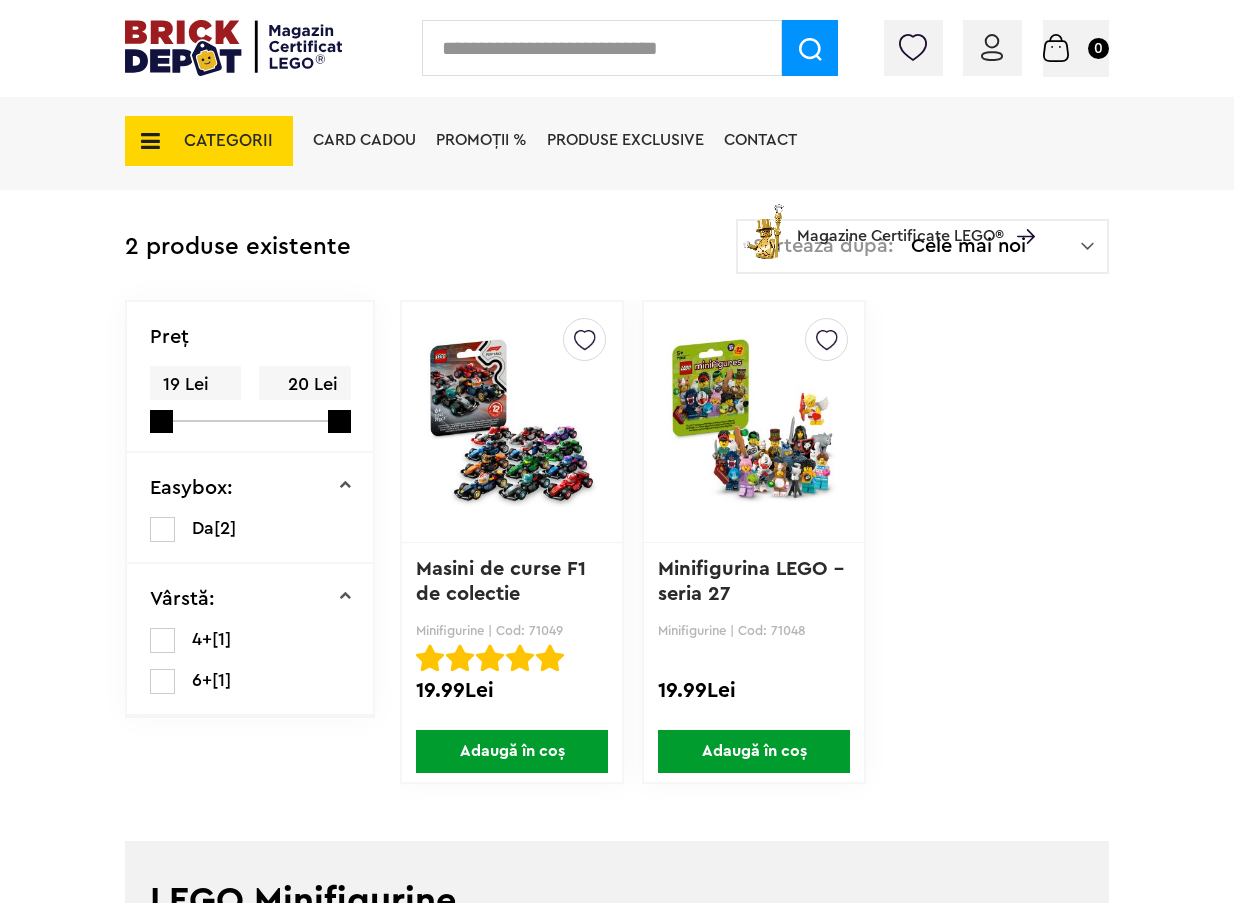 click on "Masini de curse F1 de colectie" at bounding box center [504, 581] 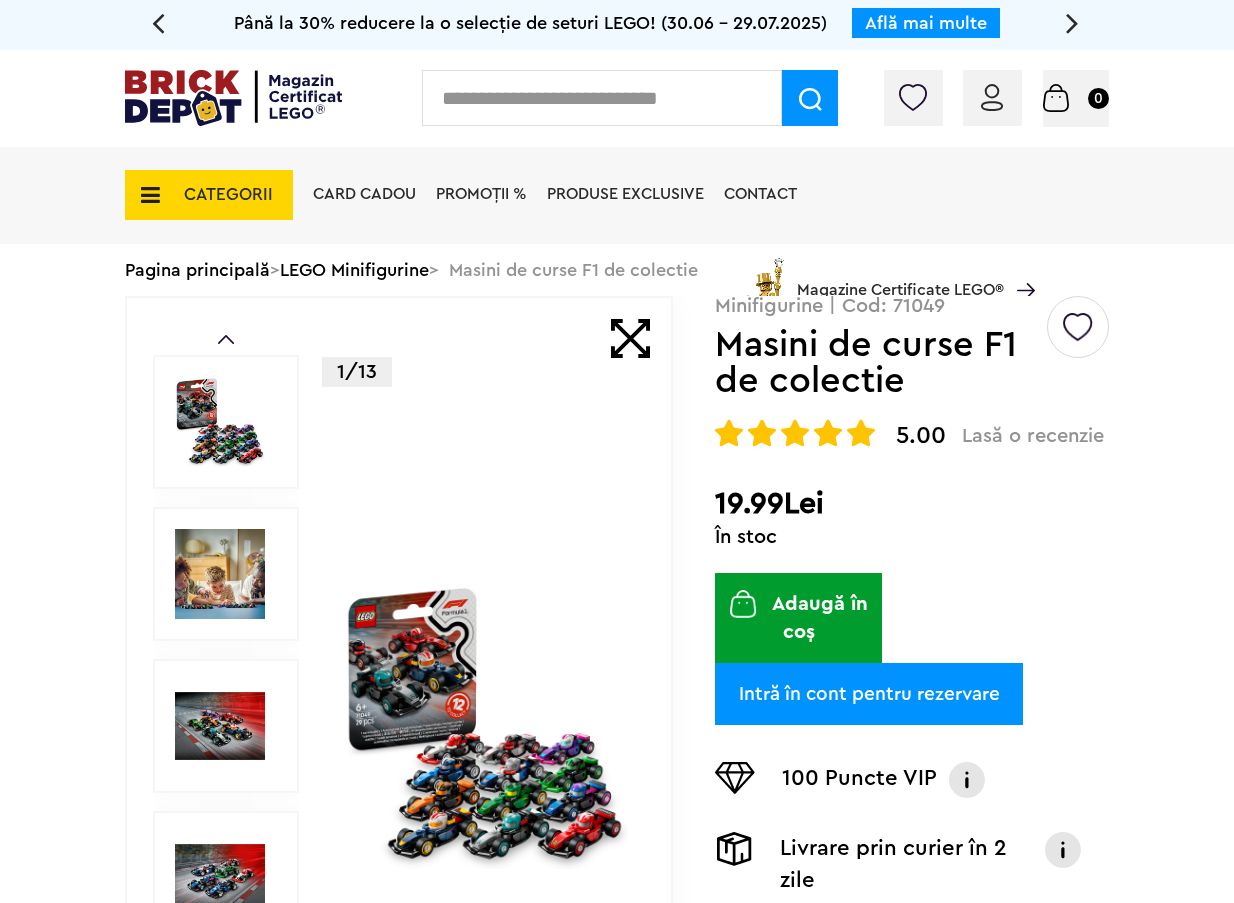 scroll, scrollTop: 0, scrollLeft: 0, axis: both 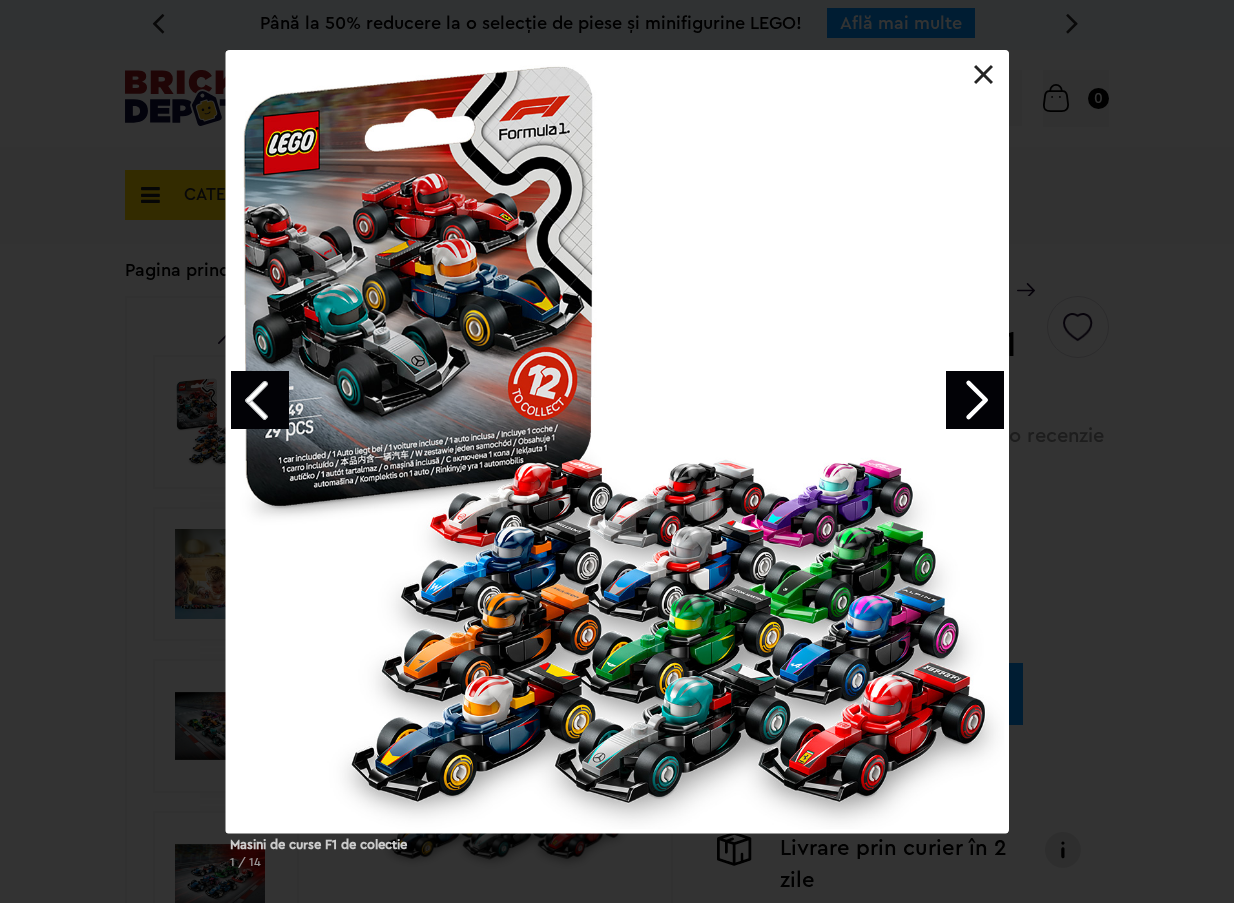 click at bounding box center (975, 400) 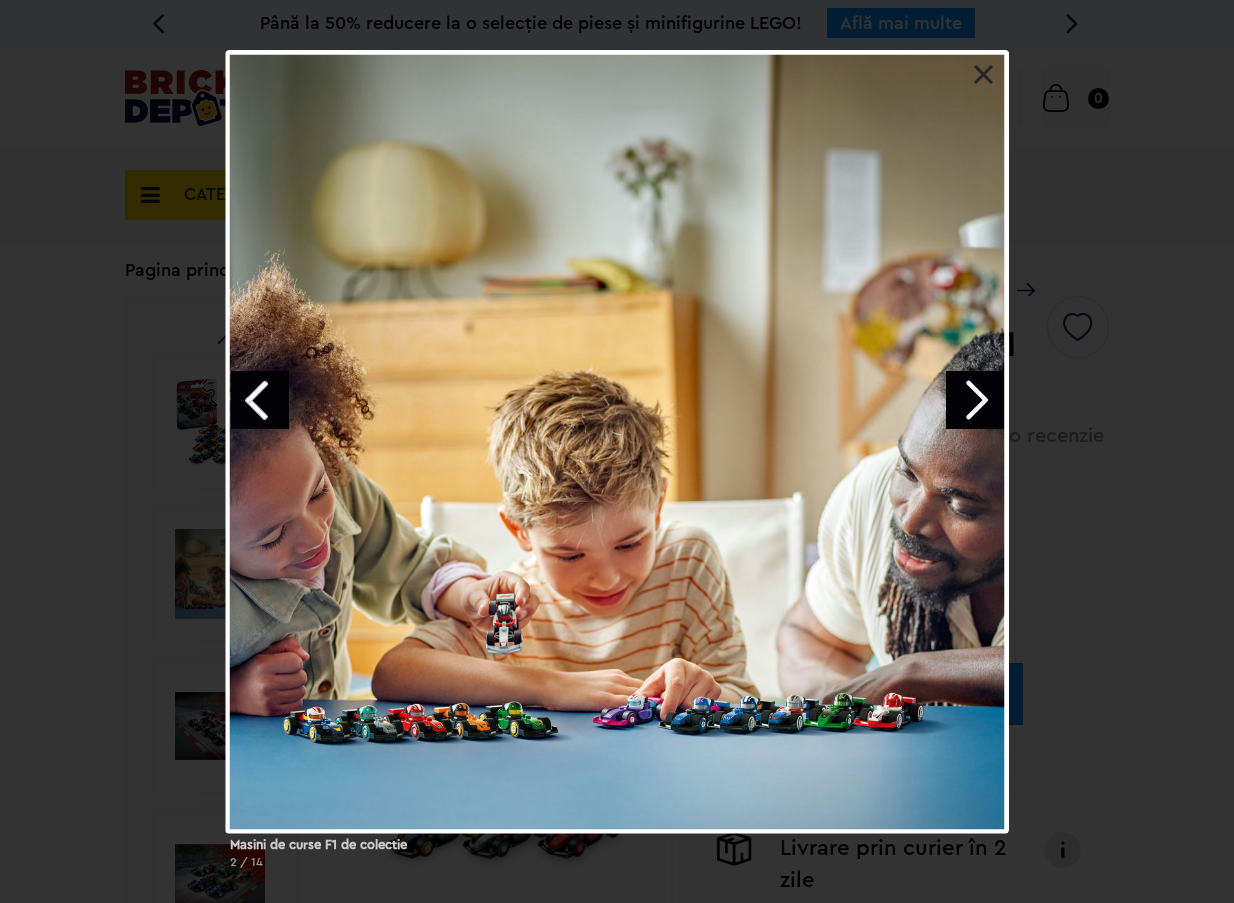click at bounding box center [975, 400] 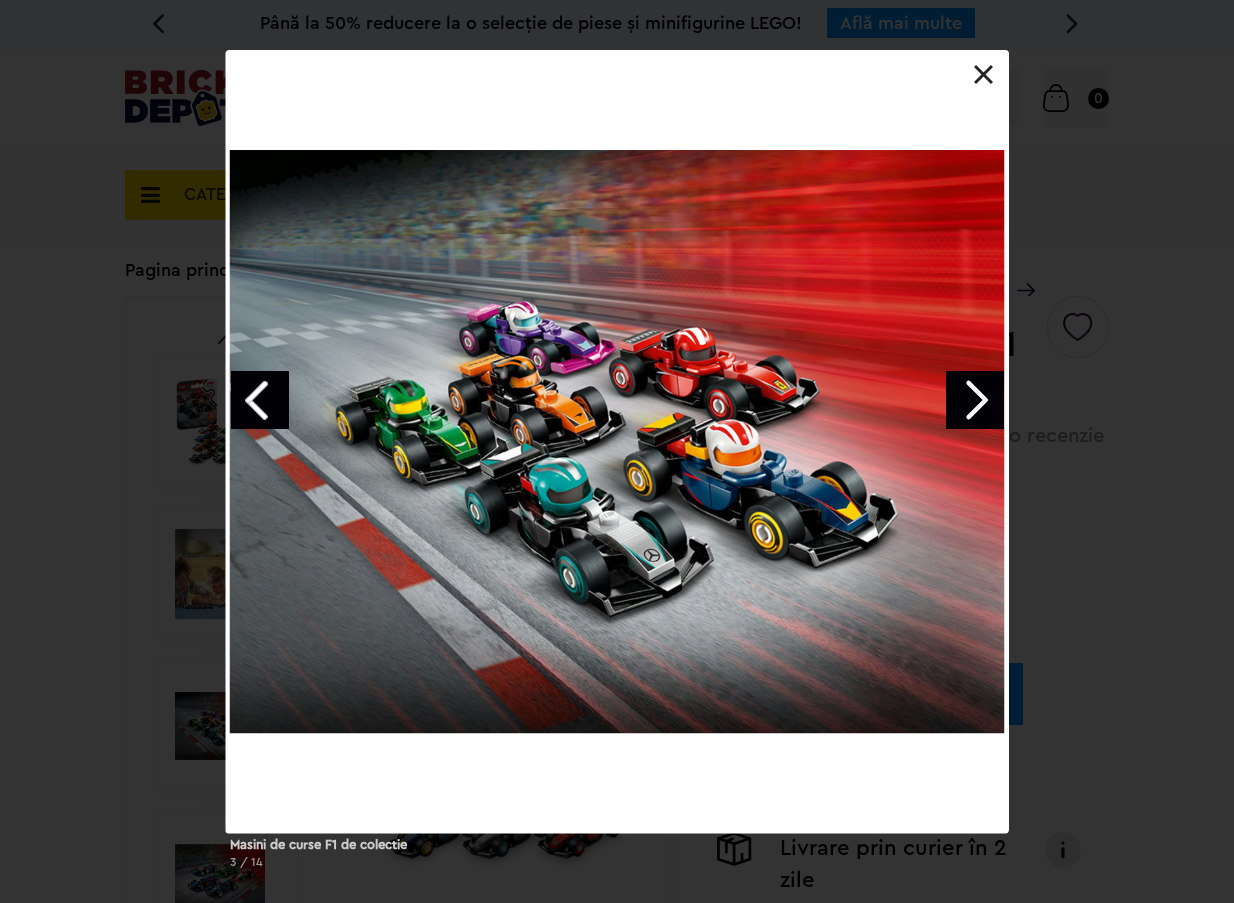 click on "Masini de curse F1 de colectie 3 / 14" at bounding box center [617, 467] 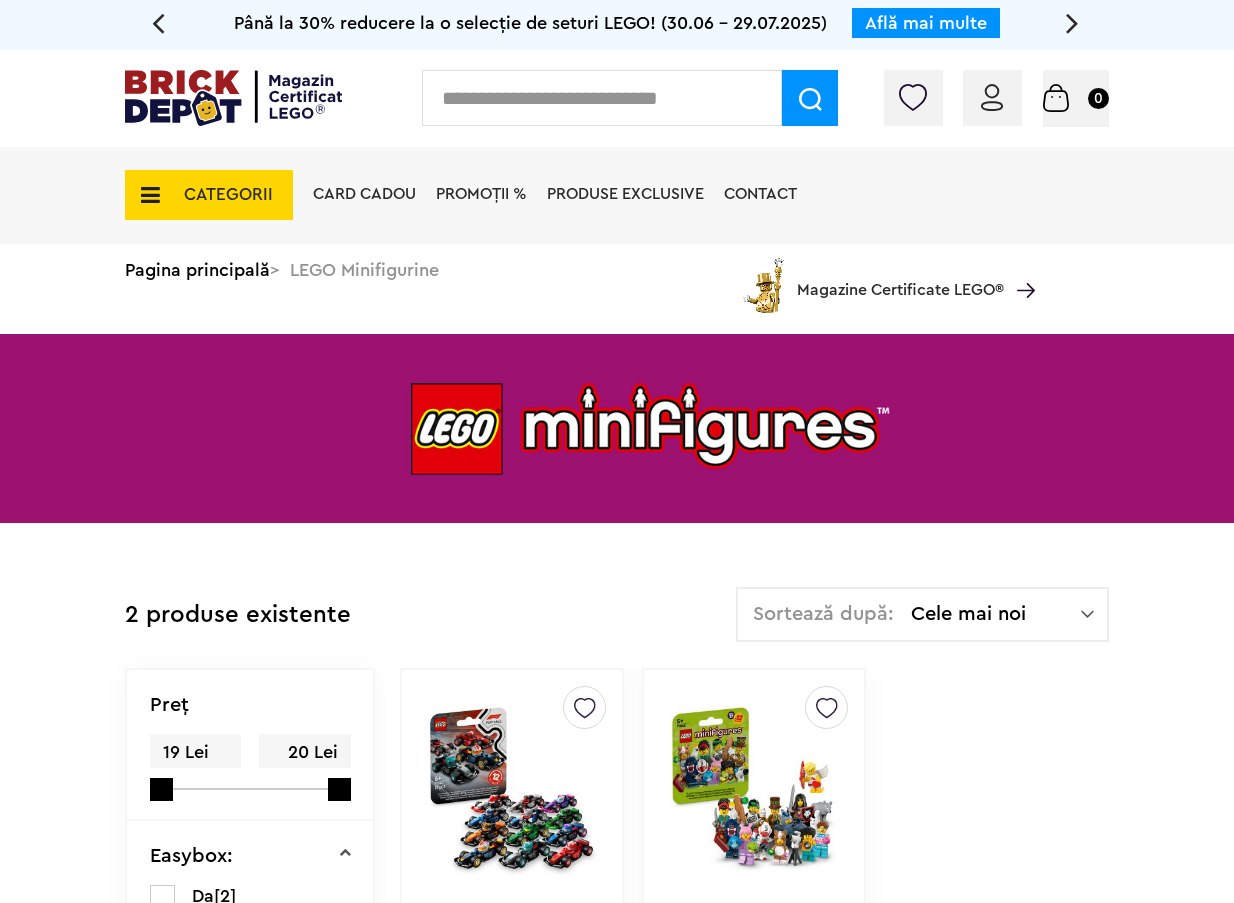 scroll, scrollTop: 414, scrollLeft: 0, axis: vertical 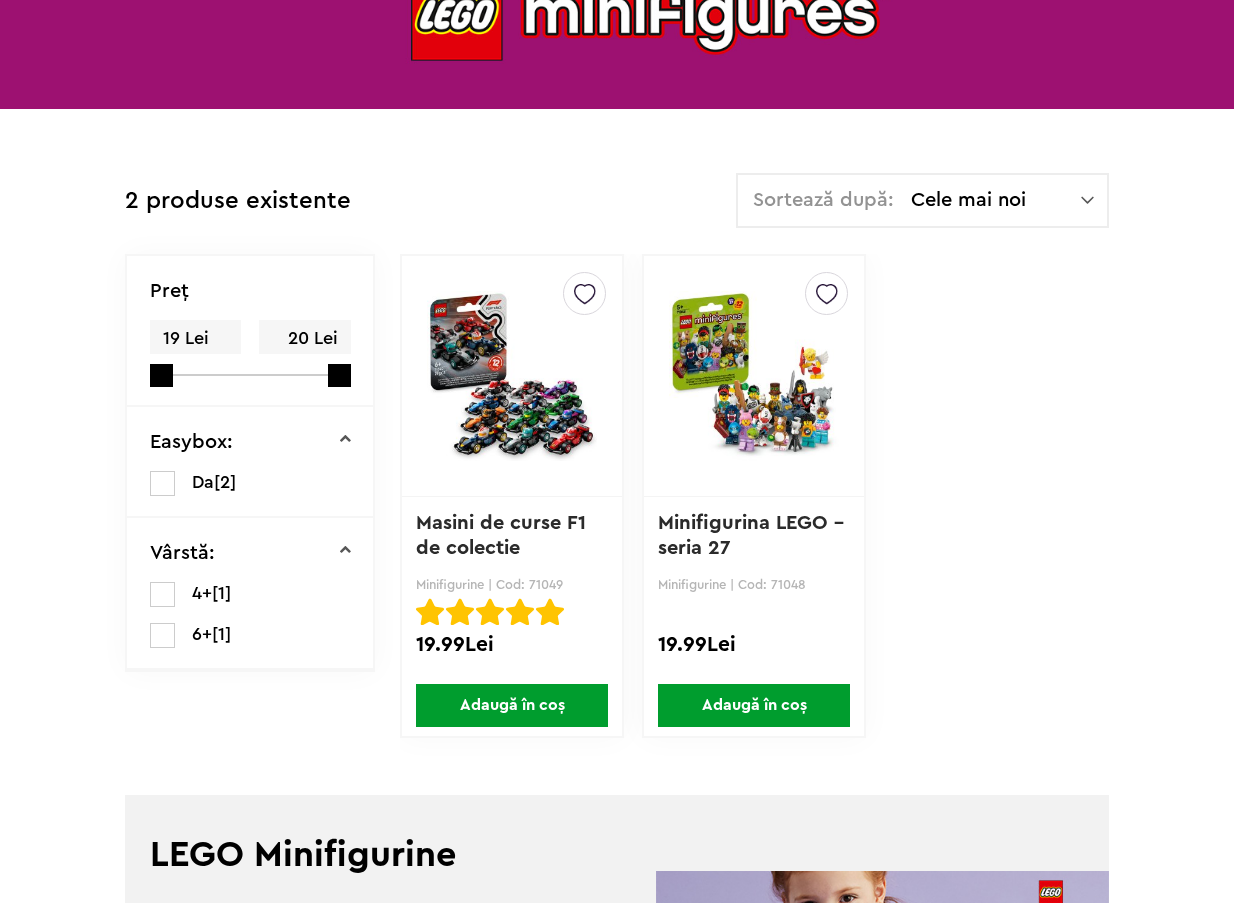 click on "Minifigurina LEGO - seria 27" at bounding box center (754, 535) 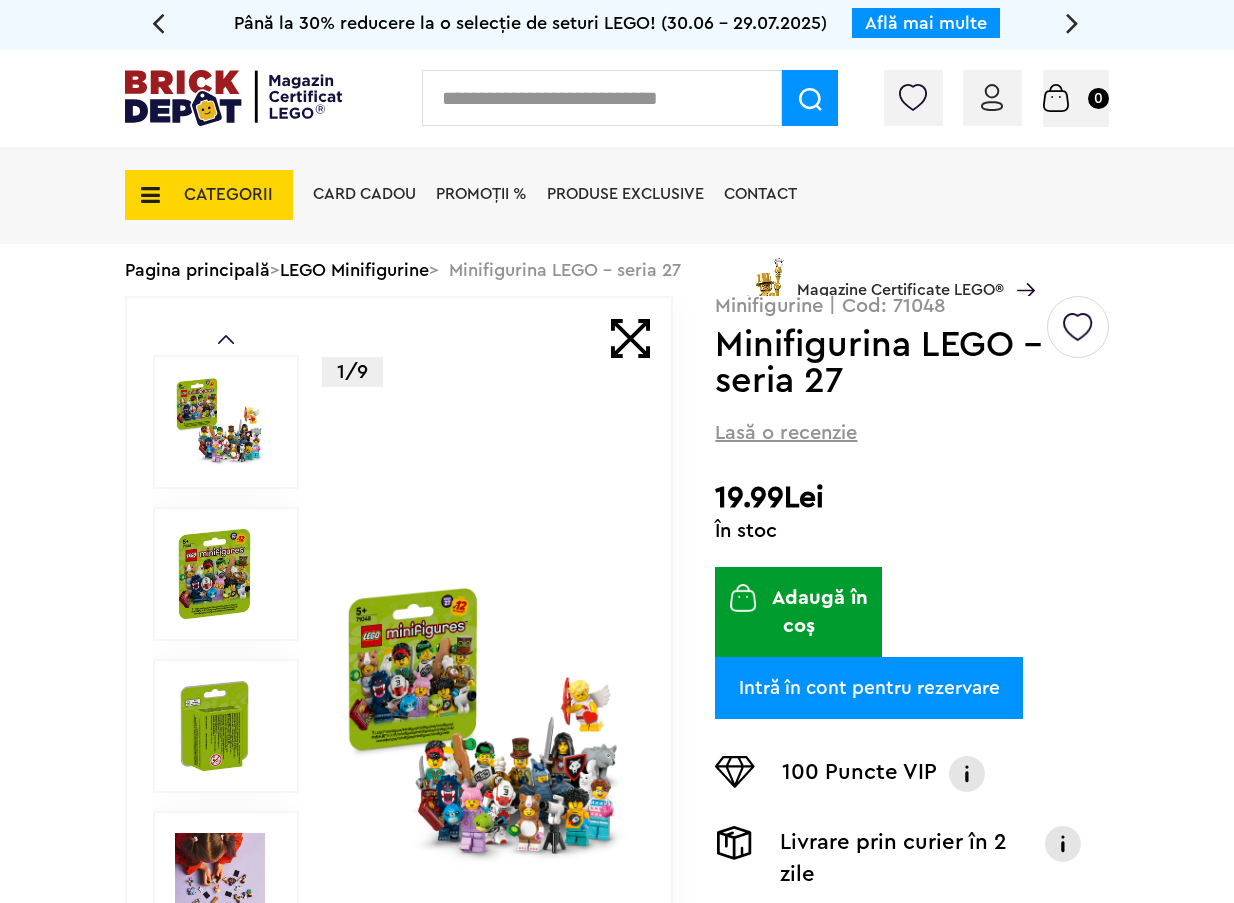 scroll, scrollTop: 0, scrollLeft: 0, axis: both 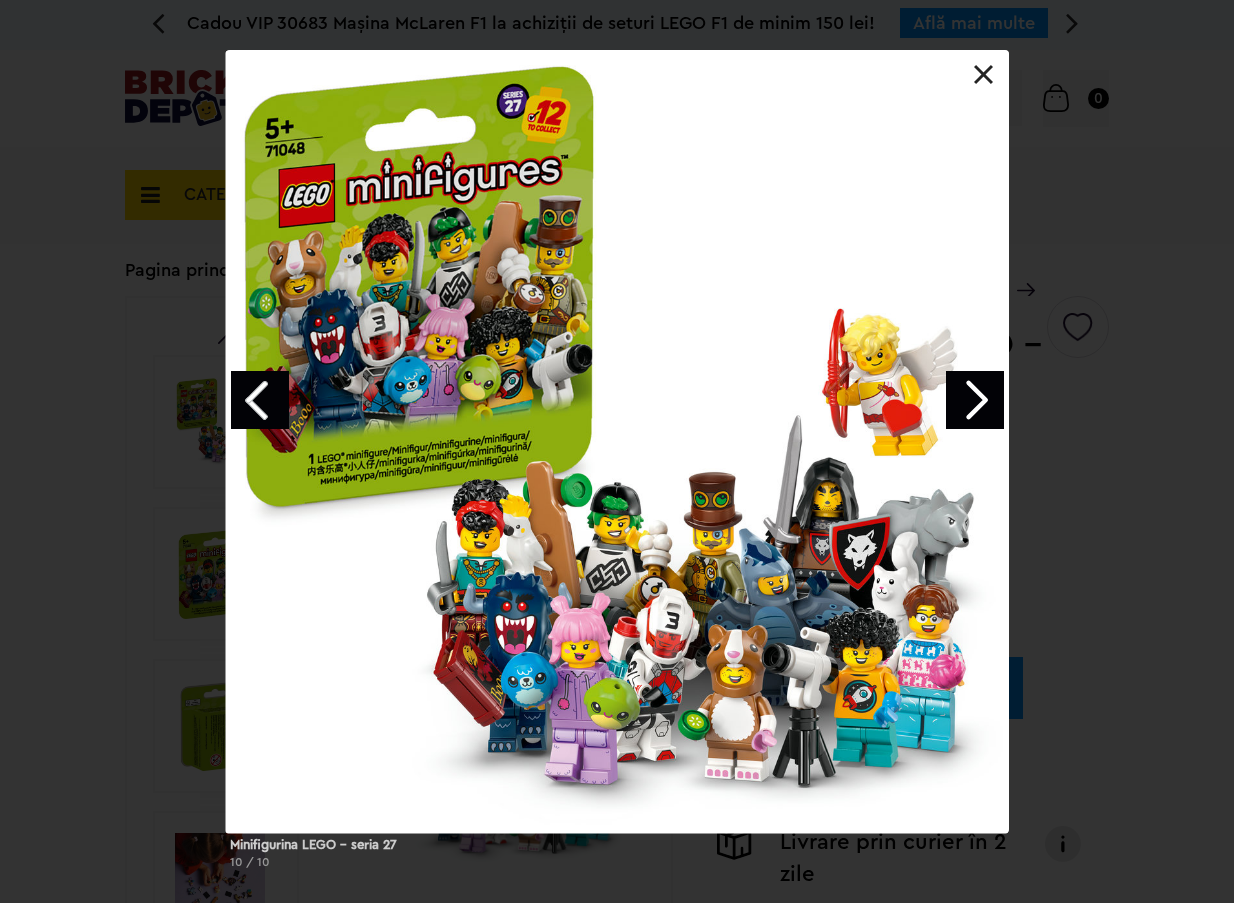 click at bounding box center (975, 400) 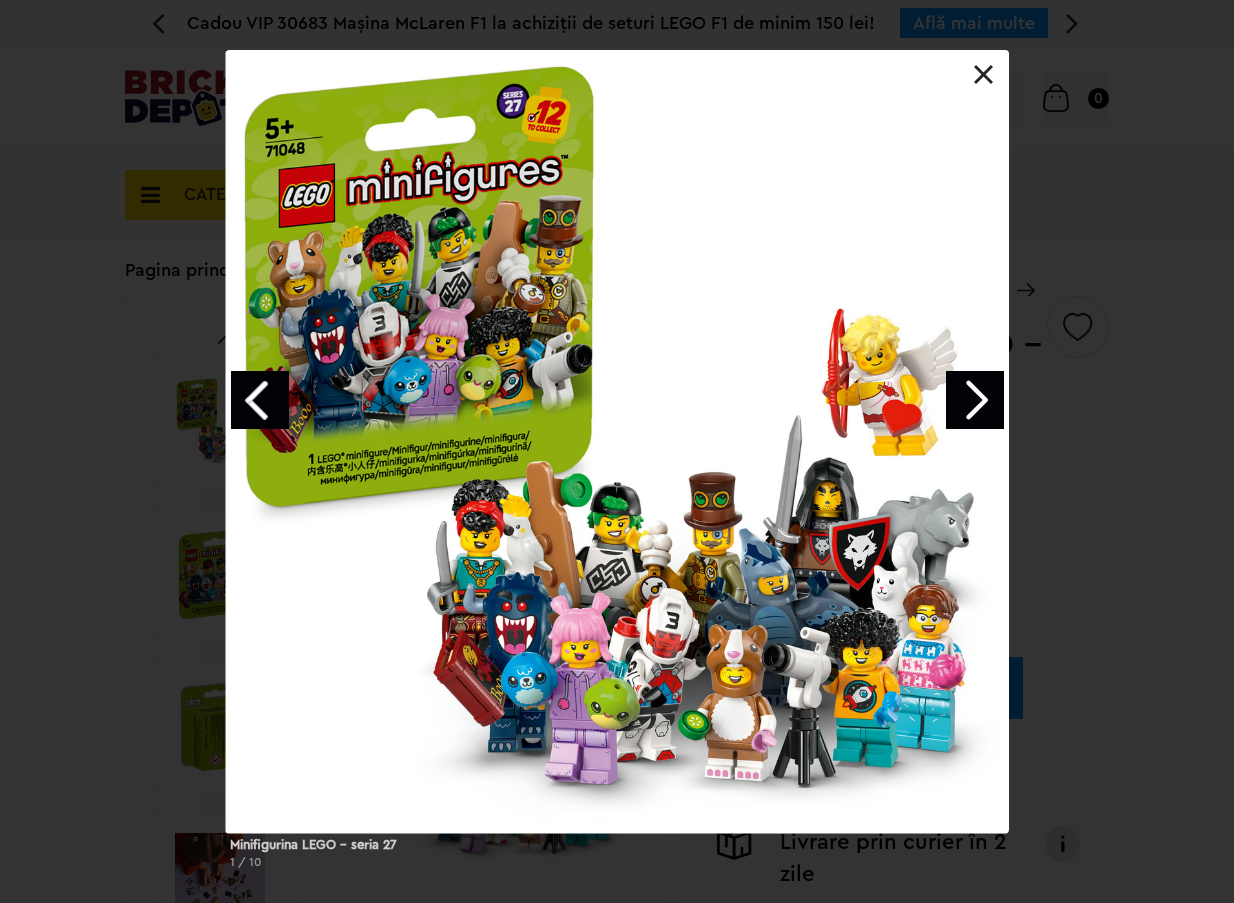 click at bounding box center [975, 400] 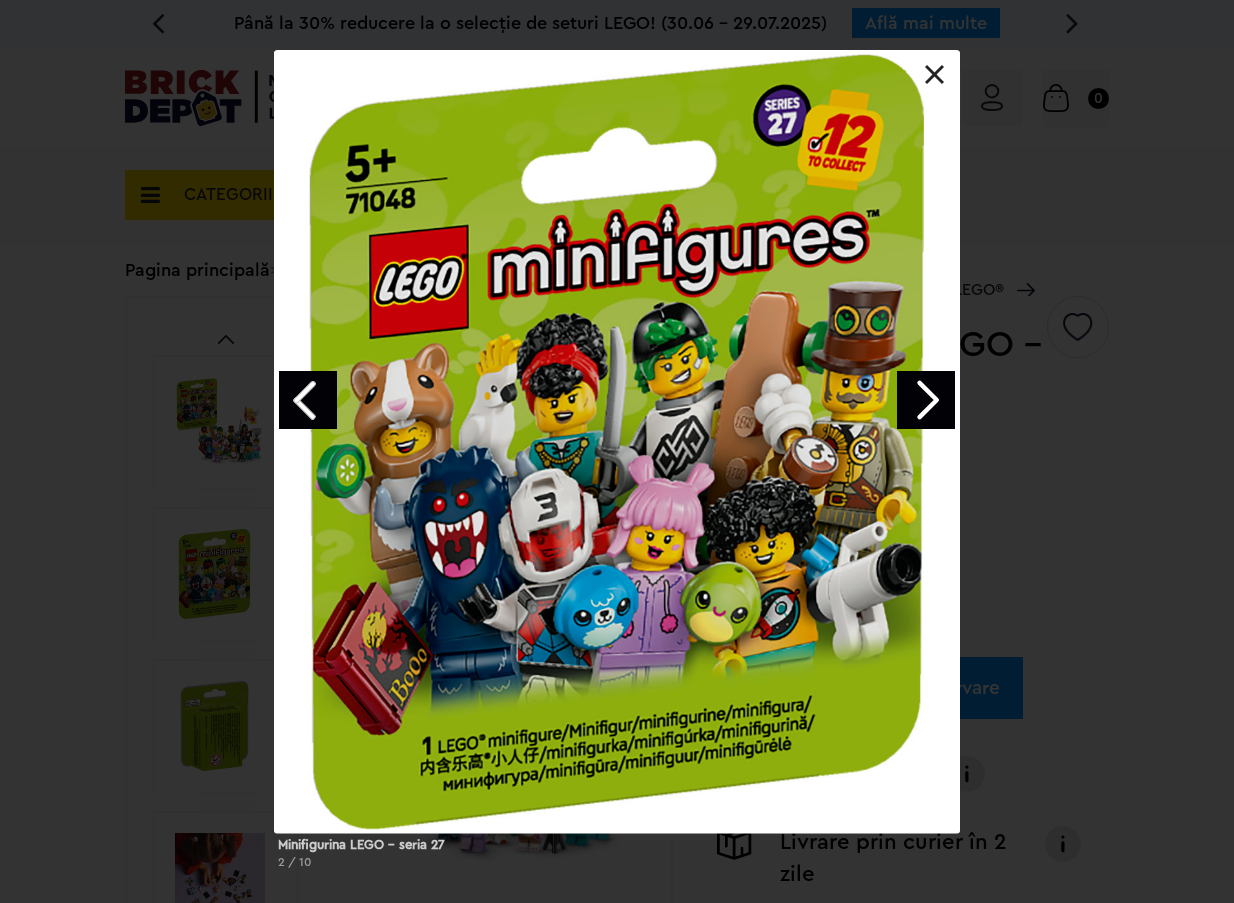 click on "Minifigurina LEGO - seria 27 2 / 10" at bounding box center [617, 467] 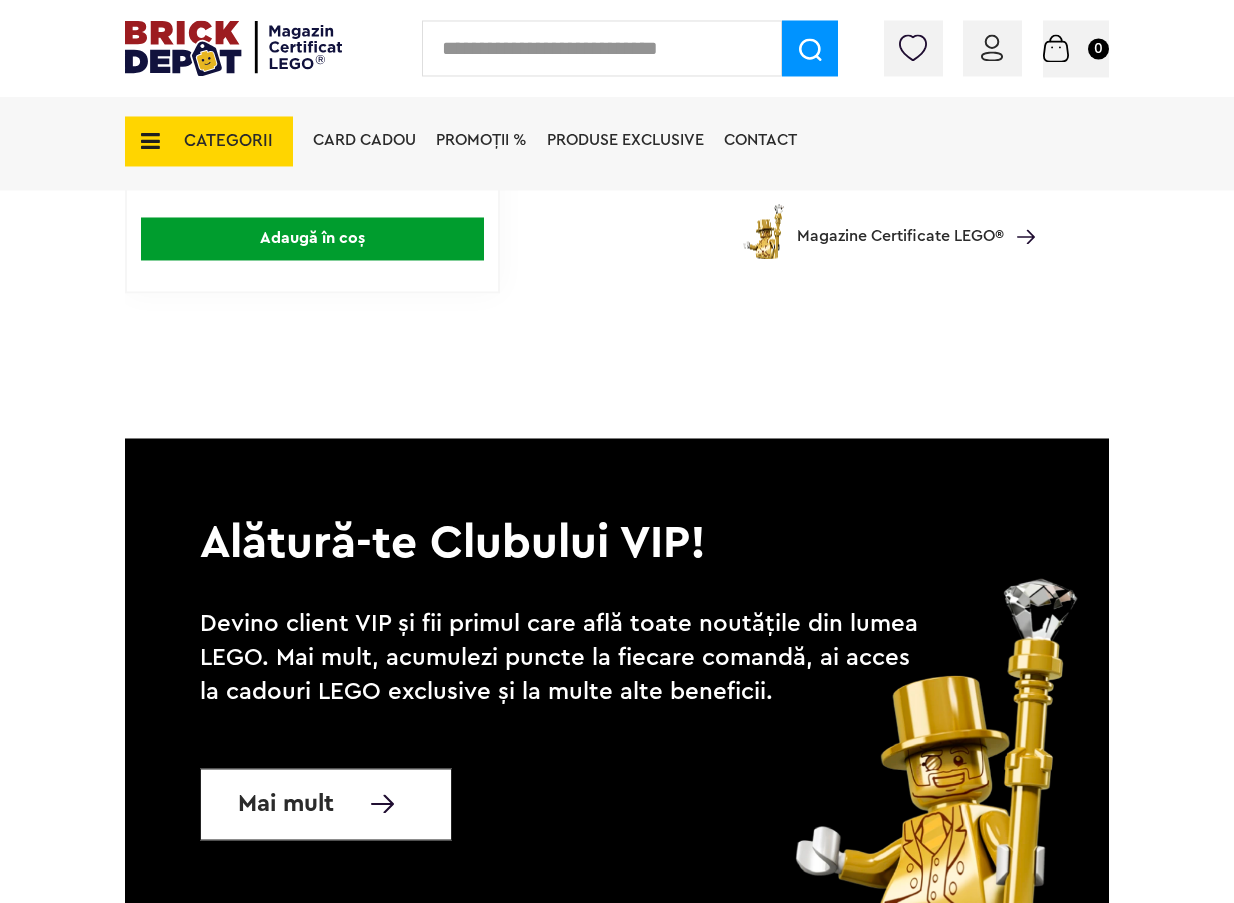 scroll, scrollTop: 3450, scrollLeft: 0, axis: vertical 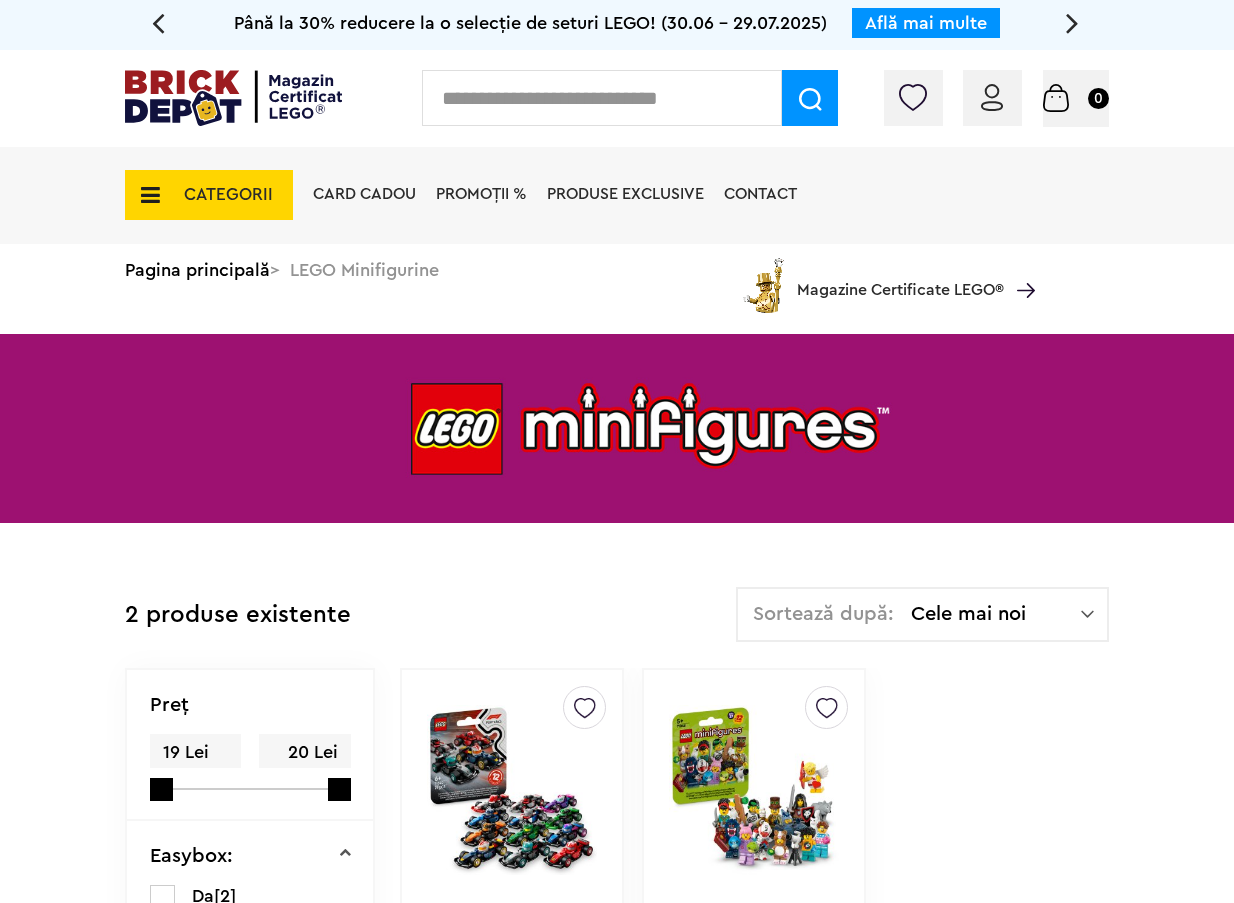click on "CATEGORII" at bounding box center (228, 194) 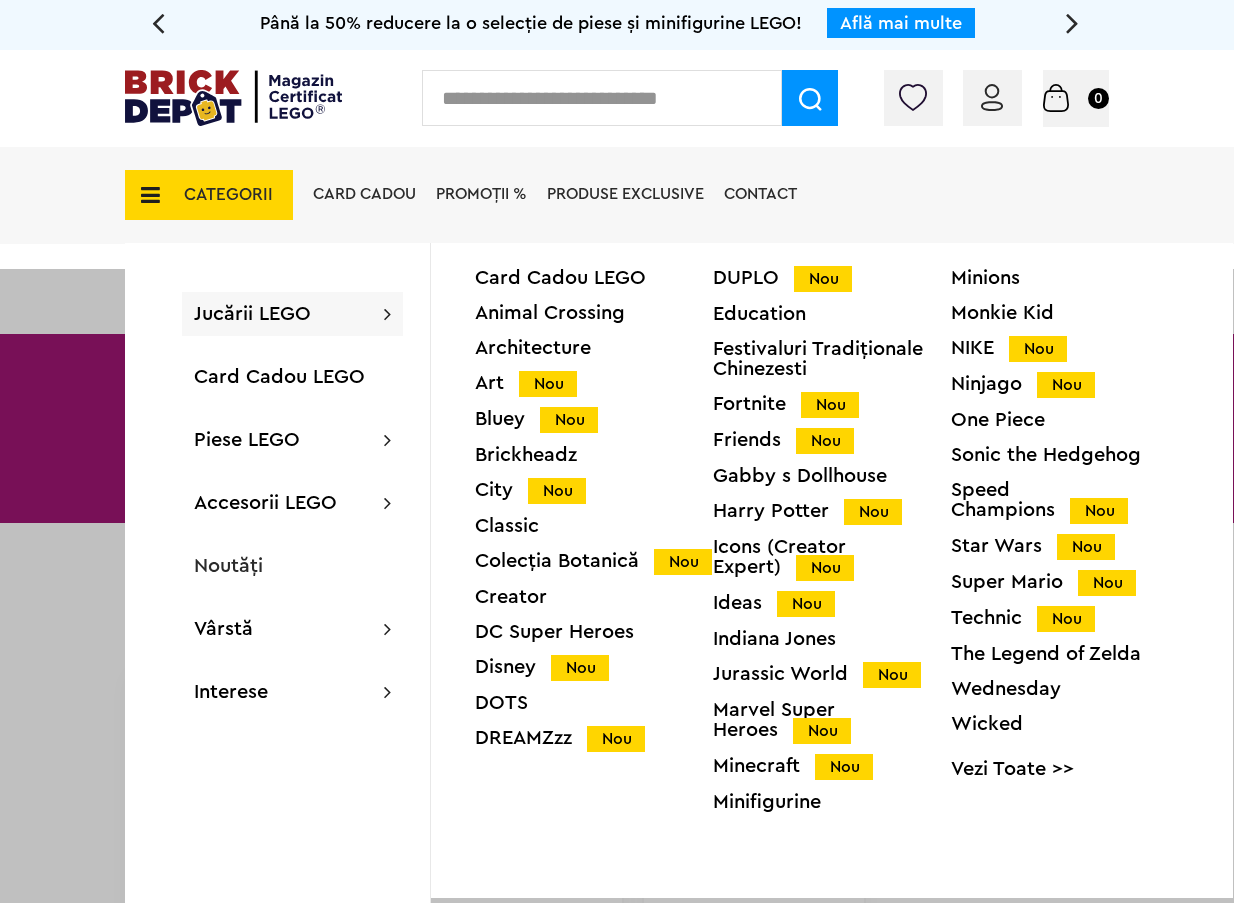 click on "Vezi Toate >>" at bounding box center [1070, 769] 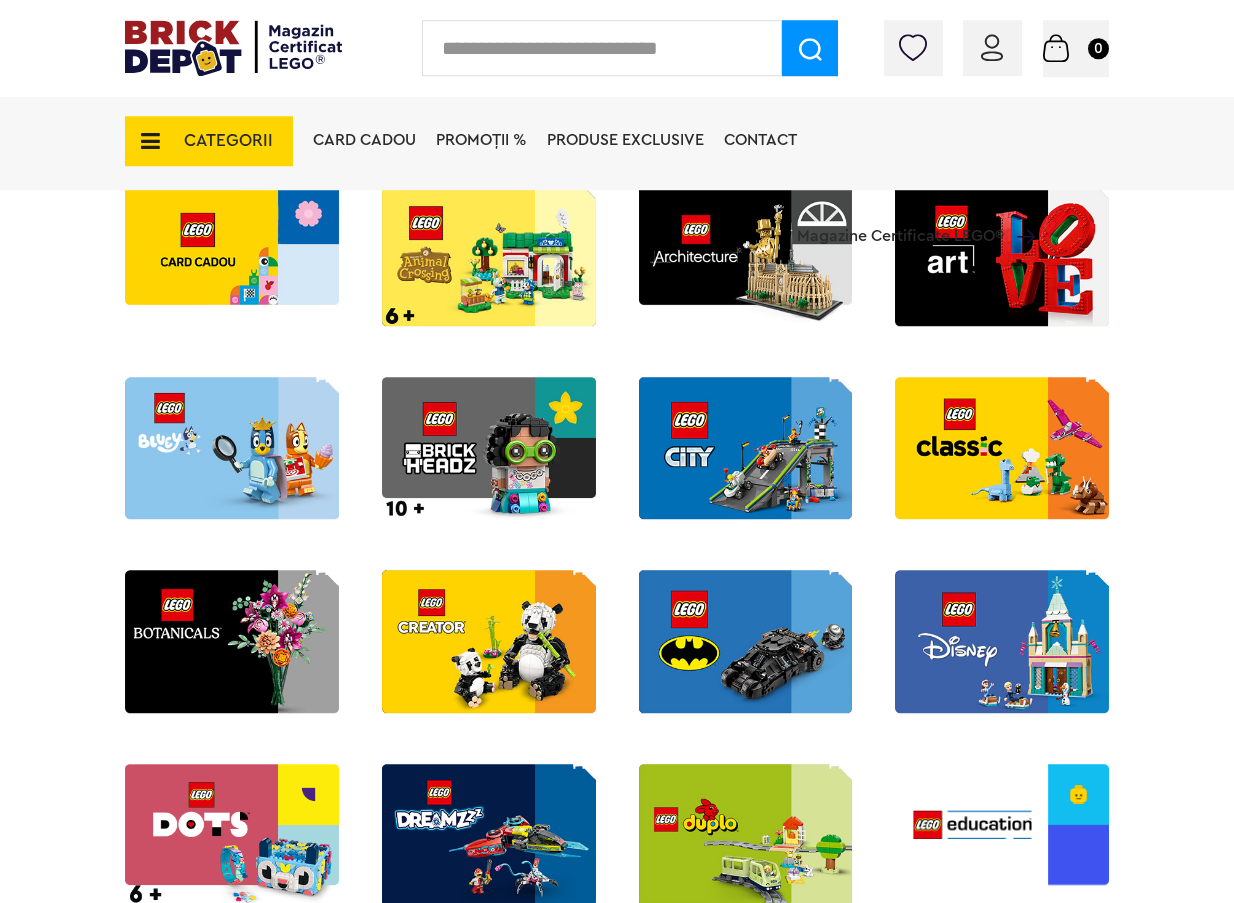 scroll, scrollTop: 414, scrollLeft: 0, axis: vertical 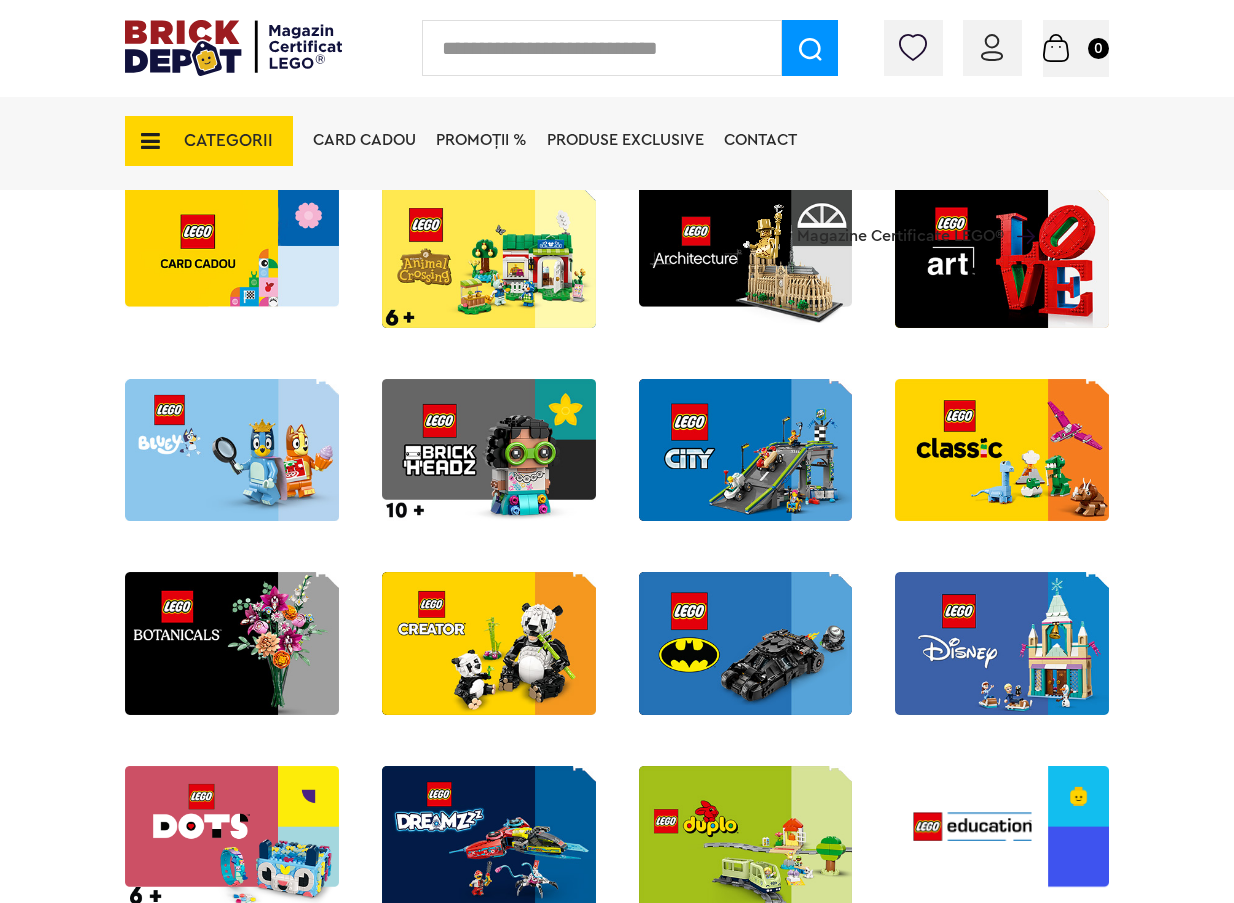 click at bounding box center (232, 450) 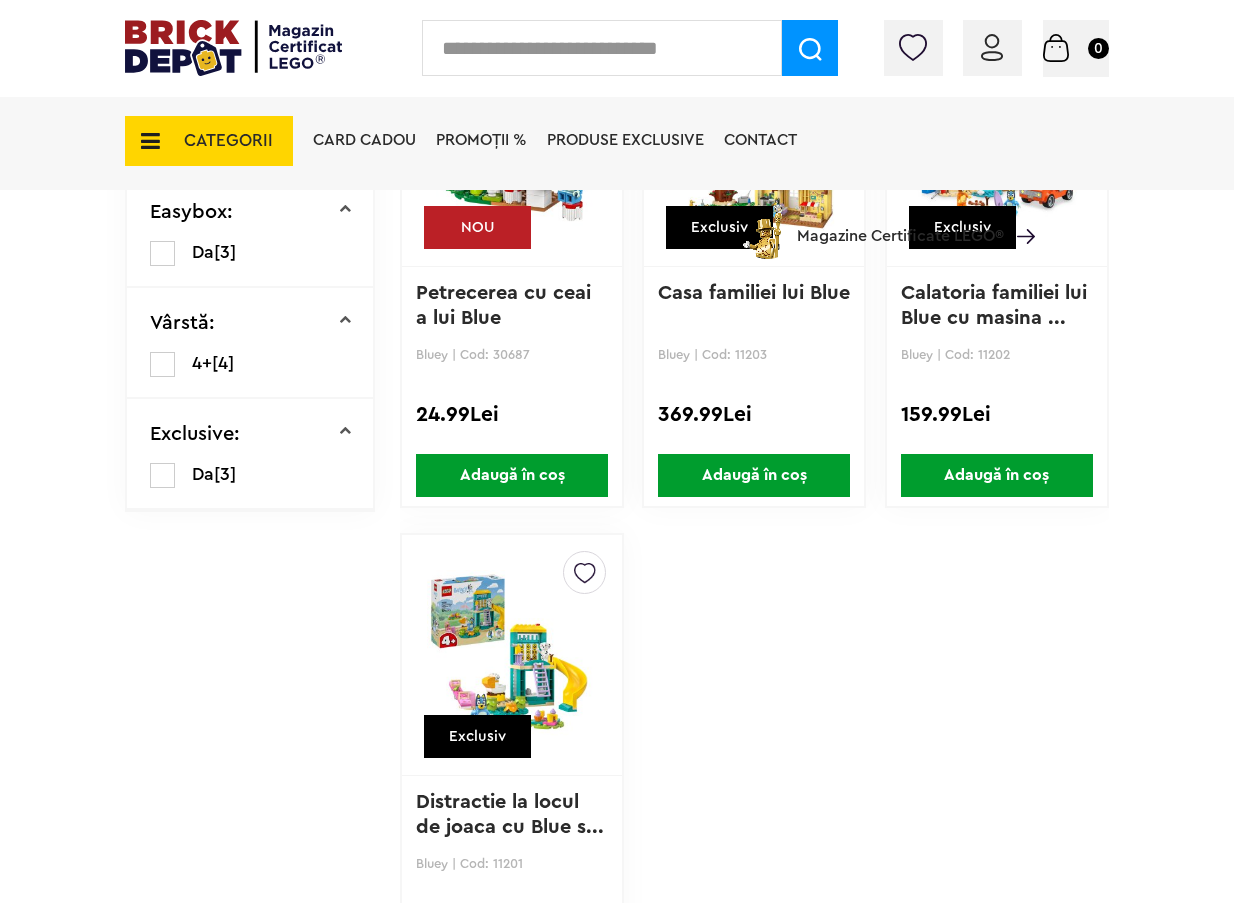 scroll, scrollTop: 828, scrollLeft: 0, axis: vertical 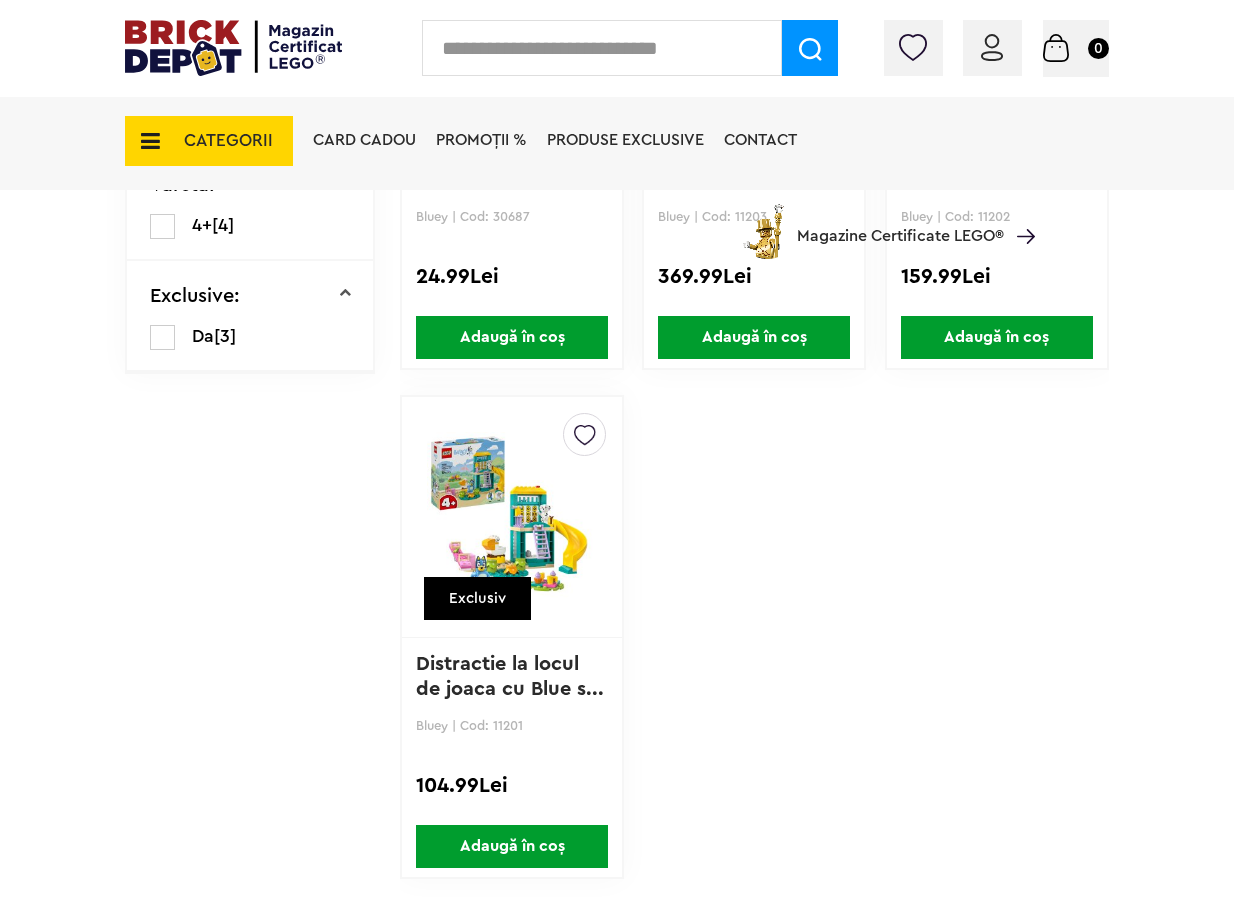 click on "Distractie la locul de joaca cu Blue s..." at bounding box center (510, 676) 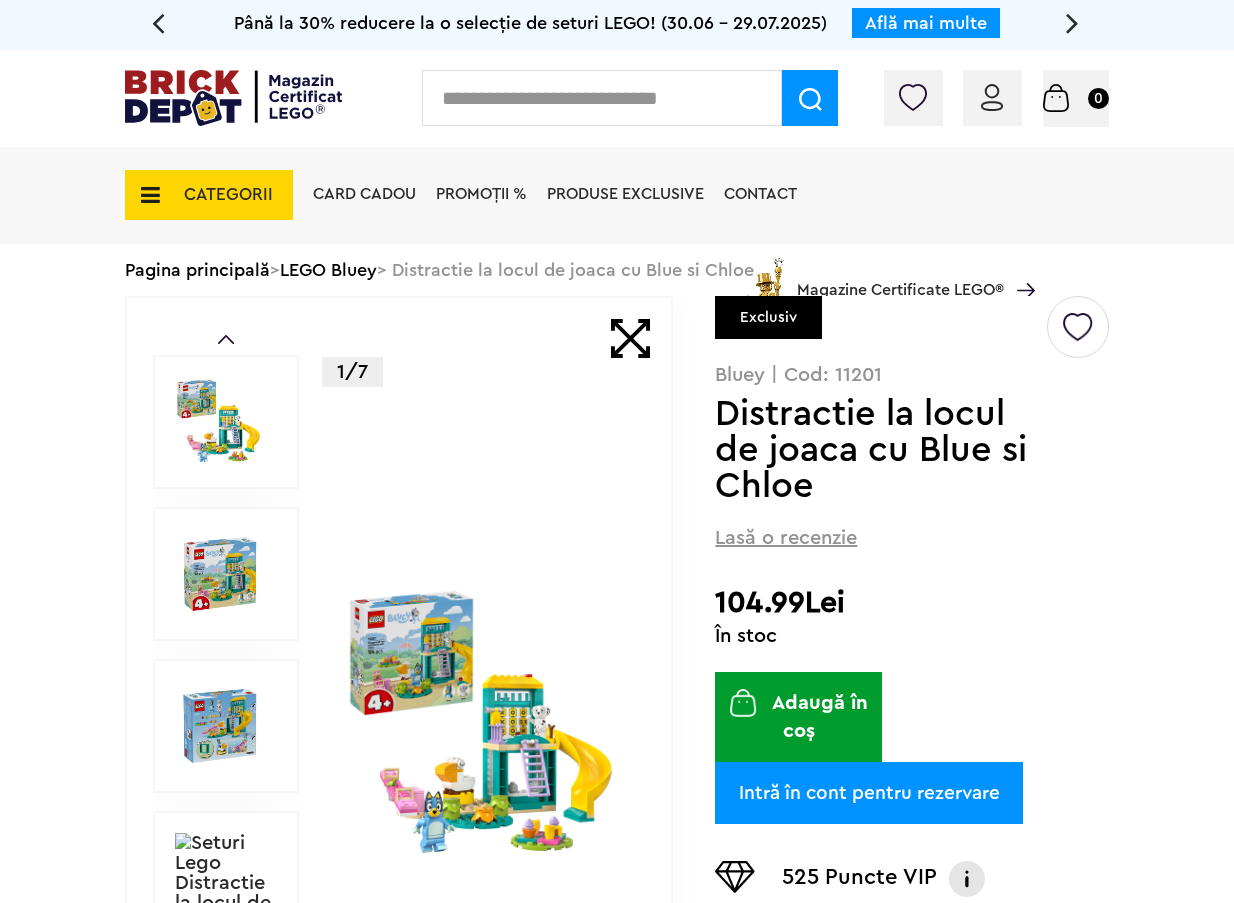 scroll, scrollTop: 0, scrollLeft: 0, axis: both 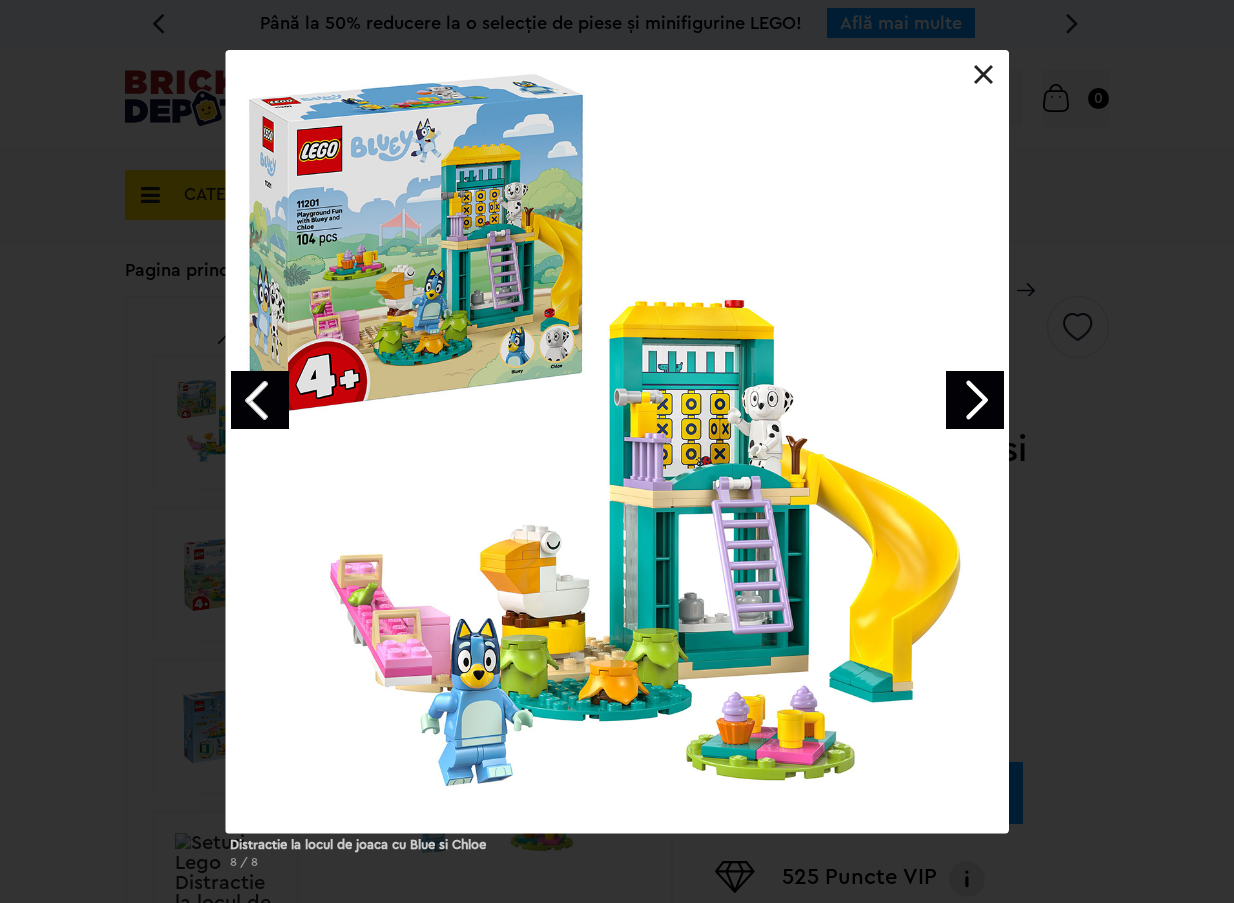 click on "Distractie la locul de joaca cu Blue si Chloe 8 / 8" at bounding box center (617, 467) 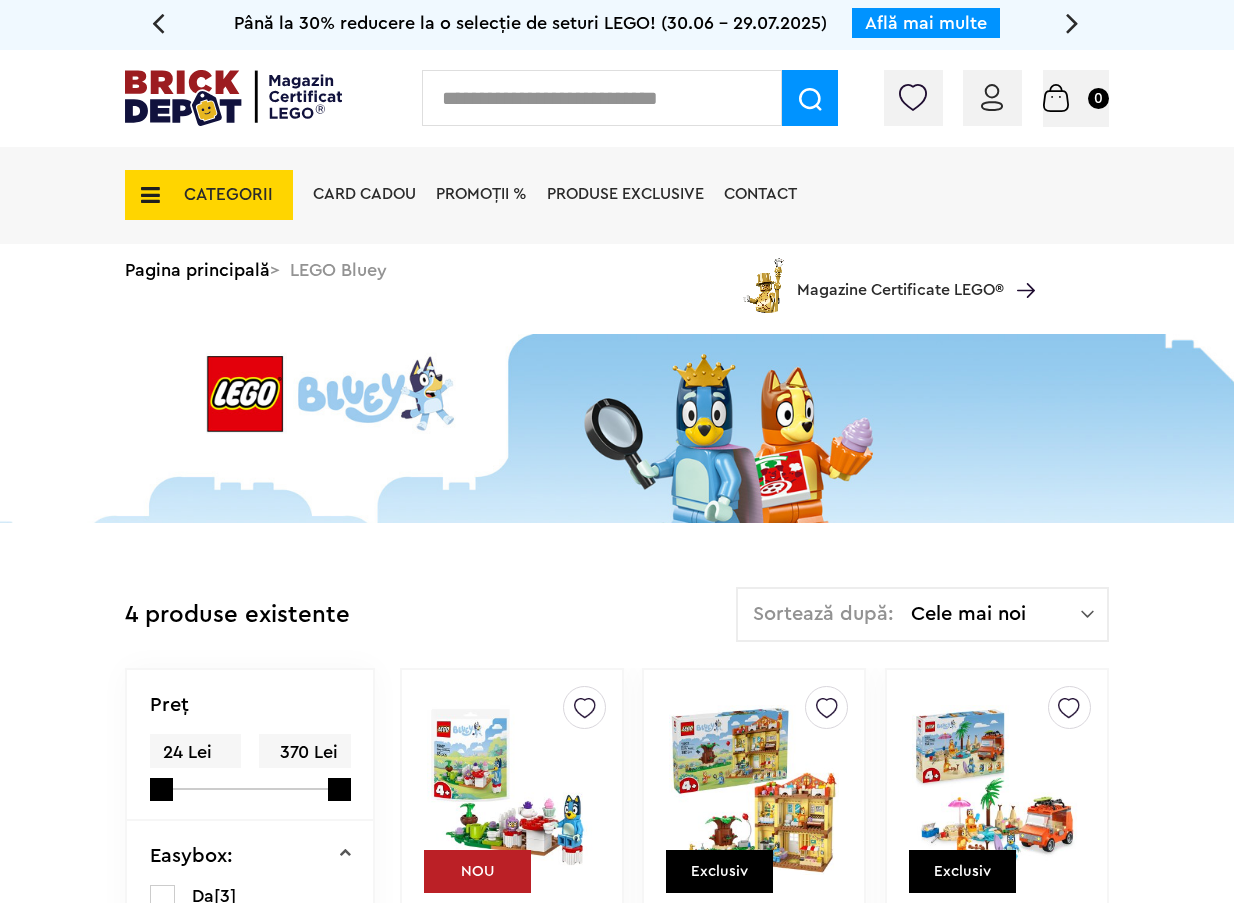 scroll, scrollTop: 828, scrollLeft: 0, axis: vertical 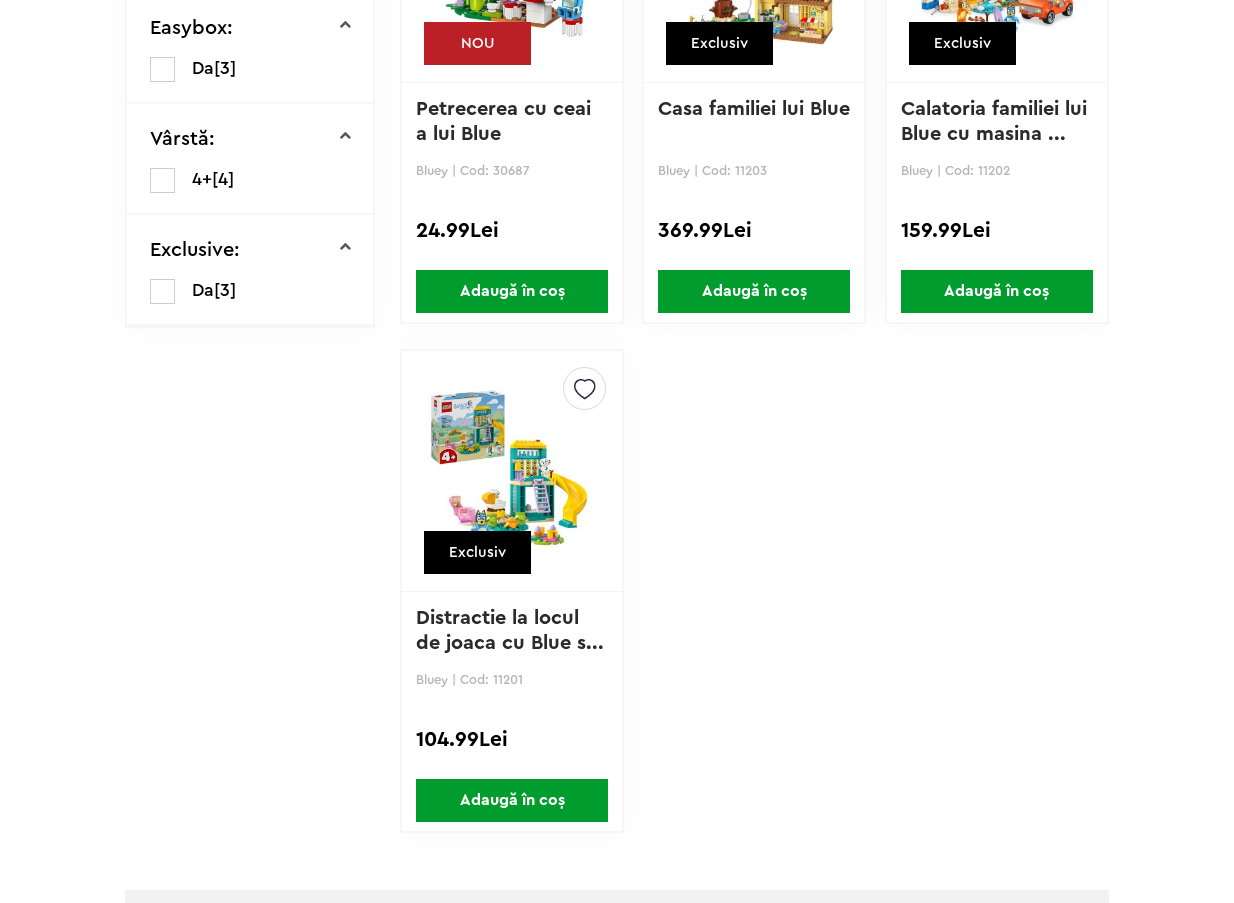 click on "Calatoria familiei lui Blue cu masina ..." at bounding box center [997, 121] 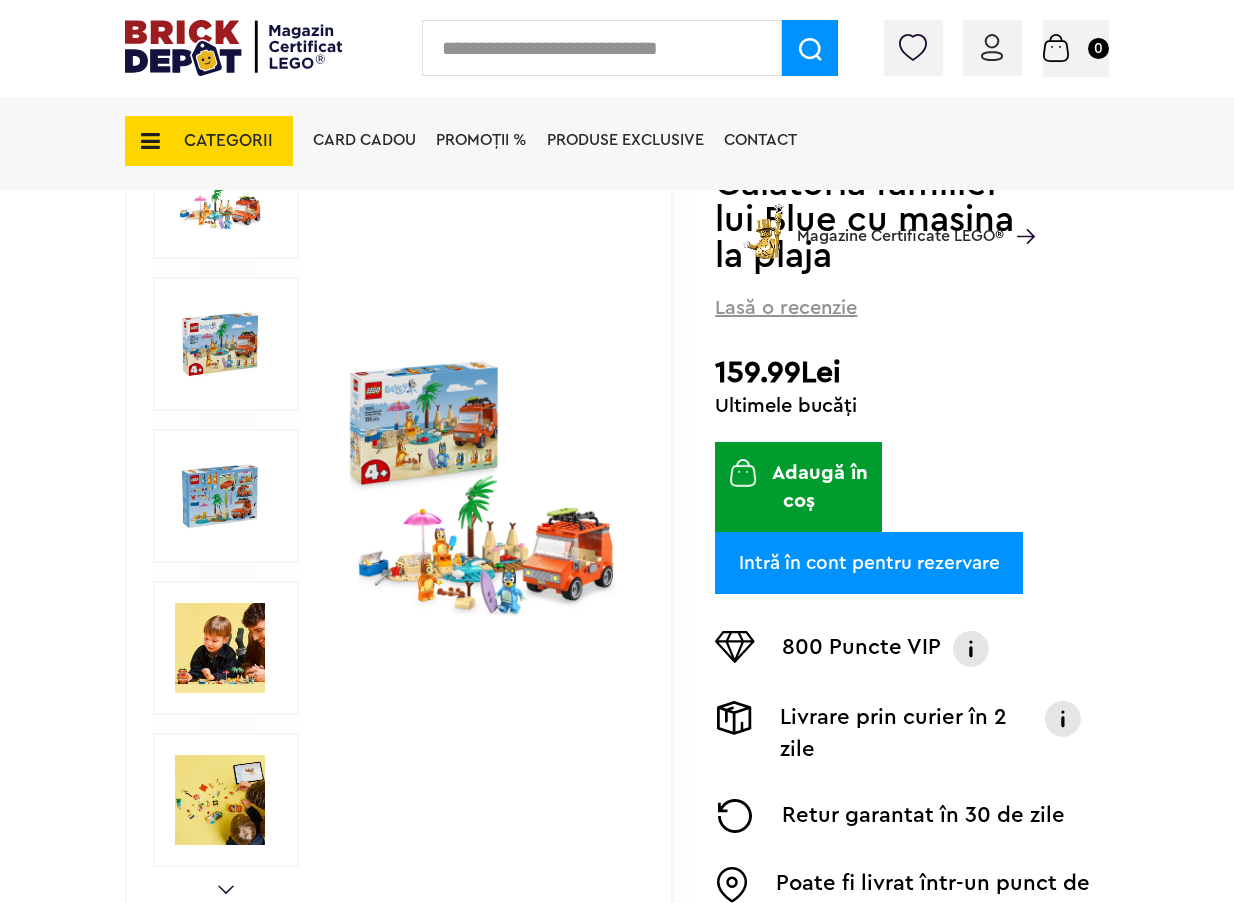 scroll, scrollTop: 414, scrollLeft: 0, axis: vertical 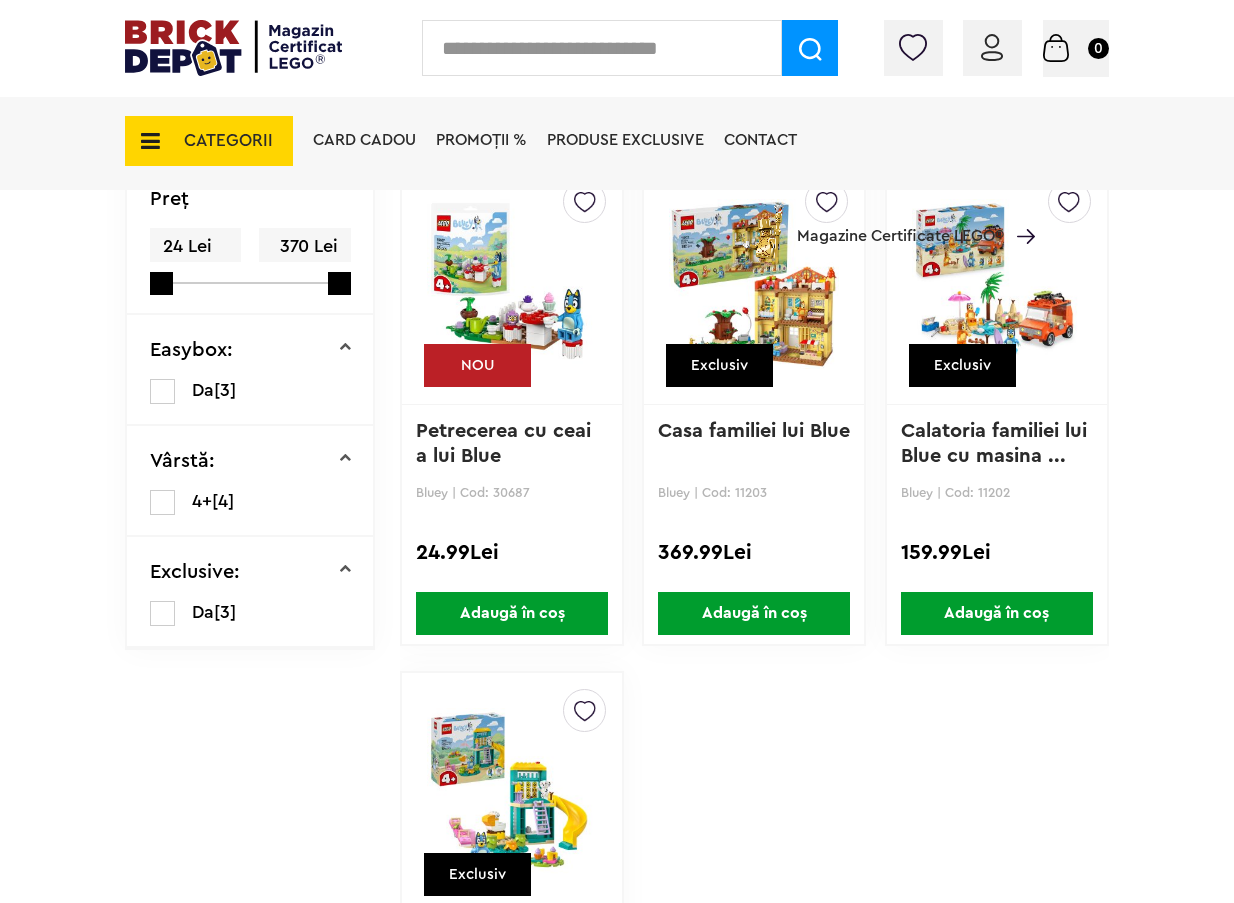 click on "Casa familiei lui Blue" at bounding box center (754, 431) 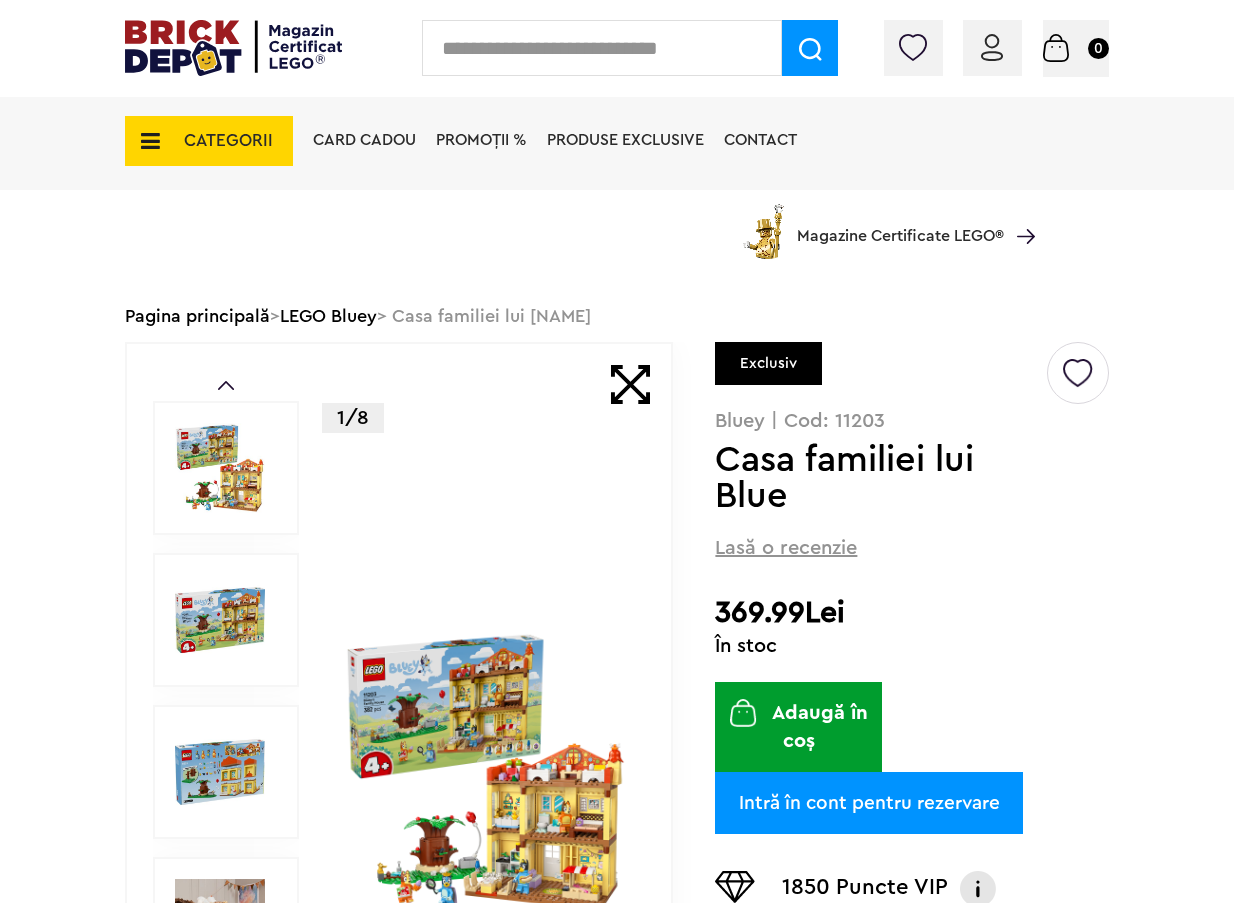 scroll, scrollTop: 138, scrollLeft: 0, axis: vertical 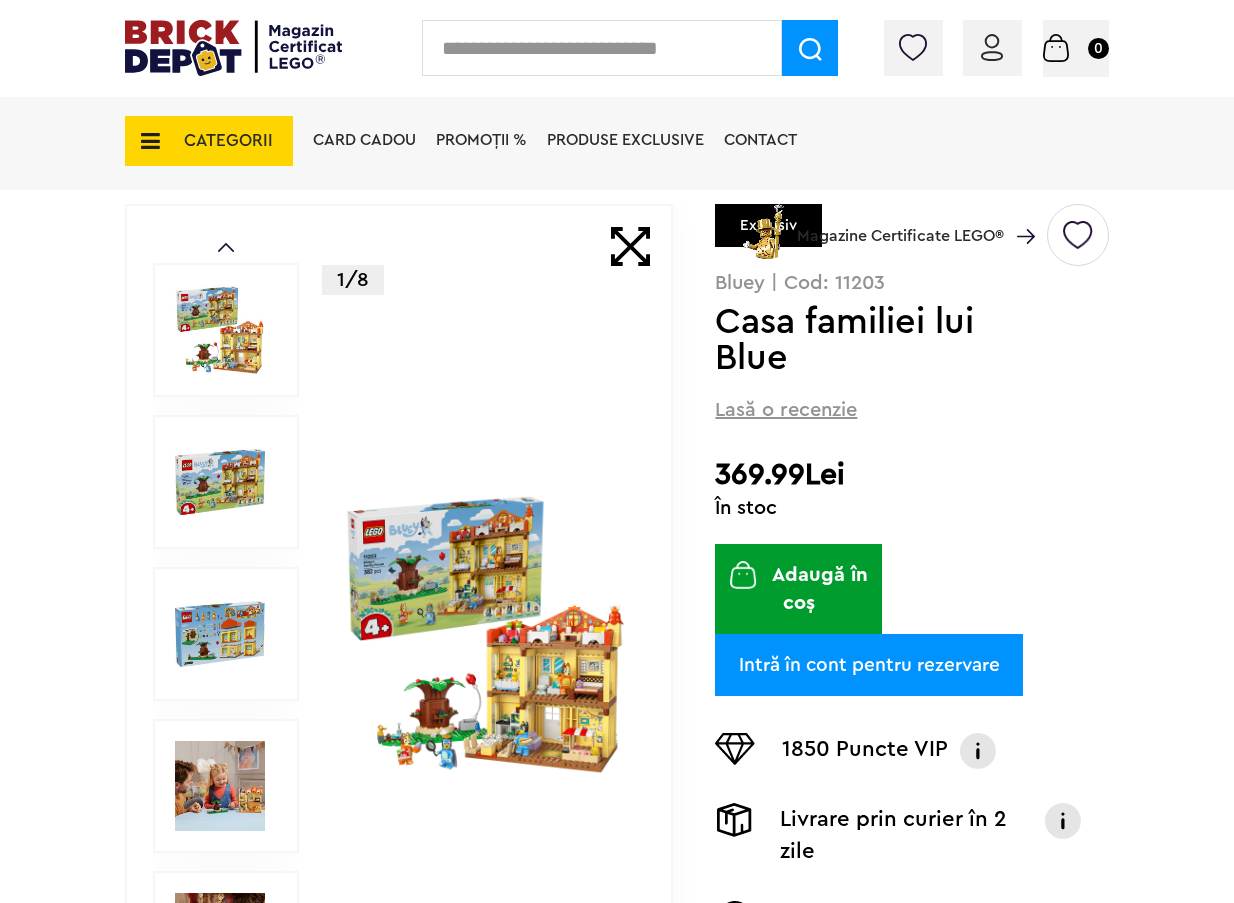 click at bounding box center (485, 634) 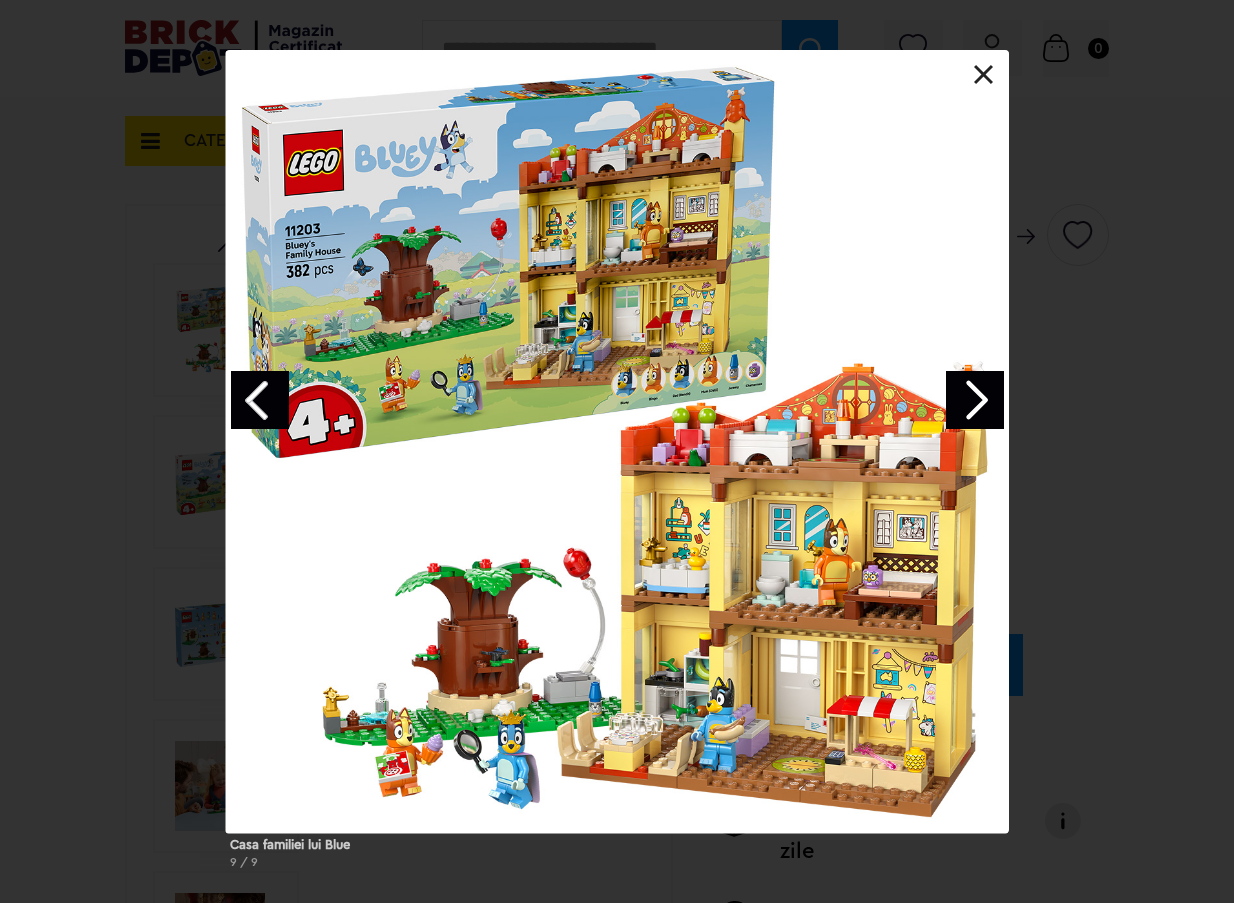 click on "Casa familiei lui [NAME] 9 / 9" at bounding box center [617, 467] 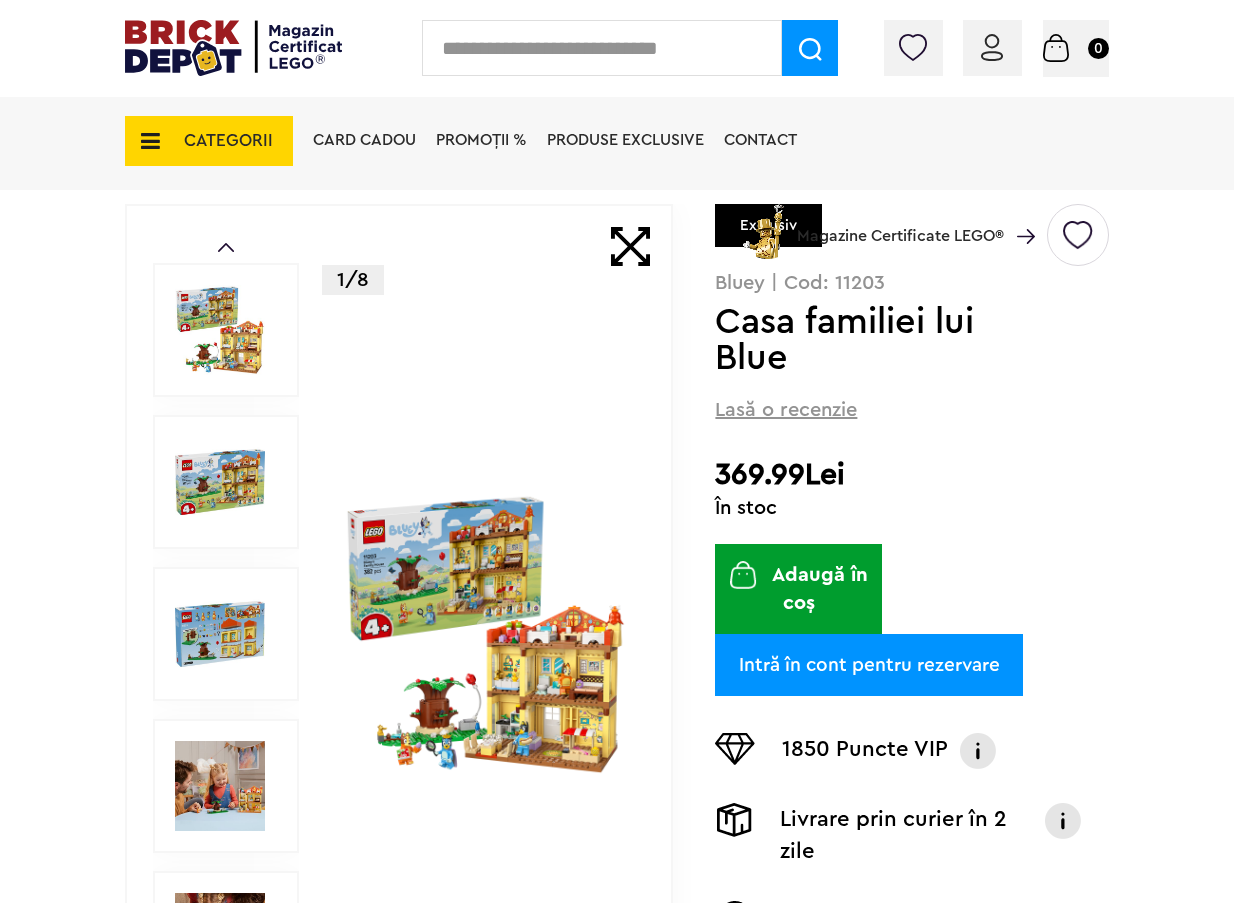 click on "CATEGORII" at bounding box center [228, 140] 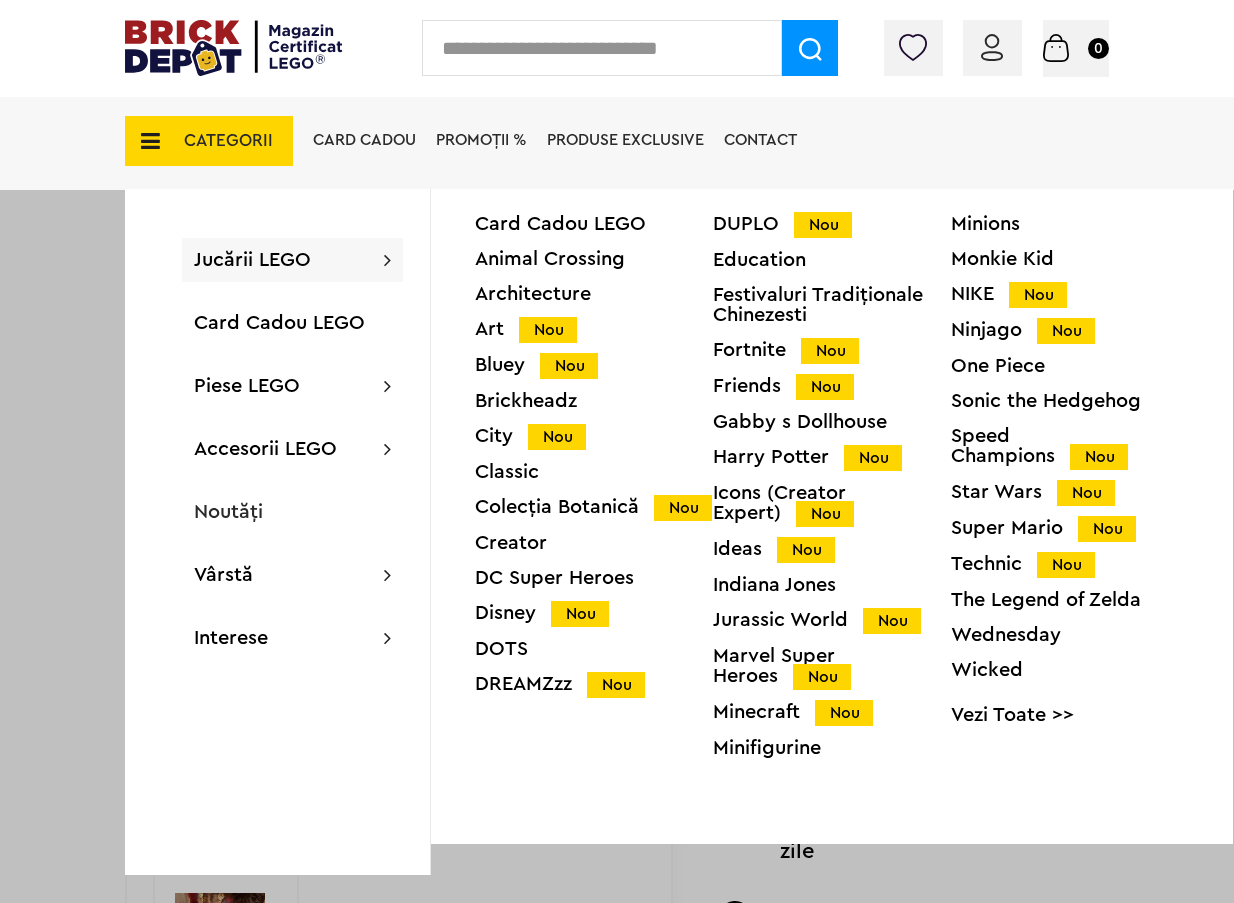 click on "Classic" at bounding box center [594, 472] 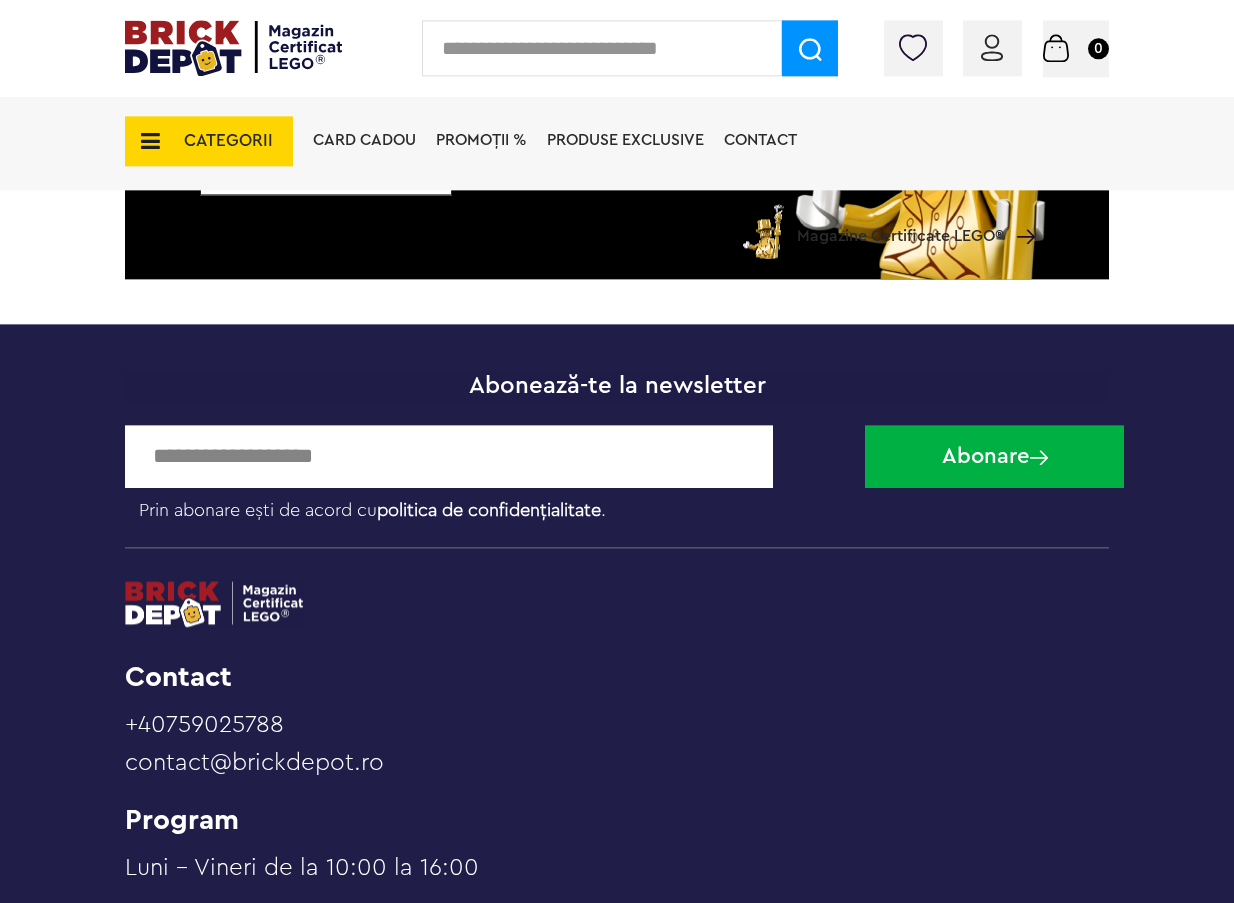 scroll, scrollTop: 5708, scrollLeft: 0, axis: vertical 